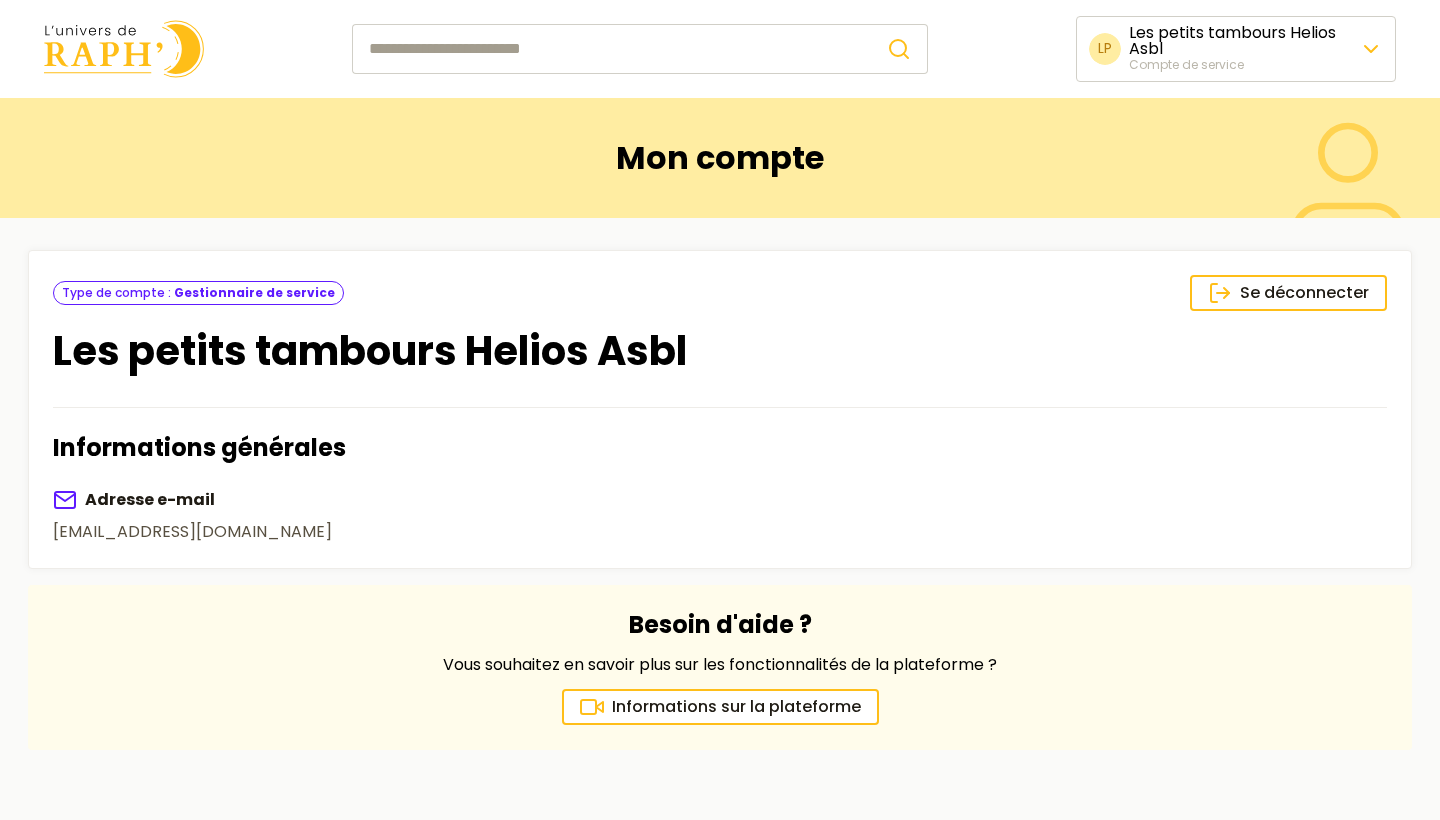 scroll, scrollTop: 0, scrollLeft: 0, axis: both 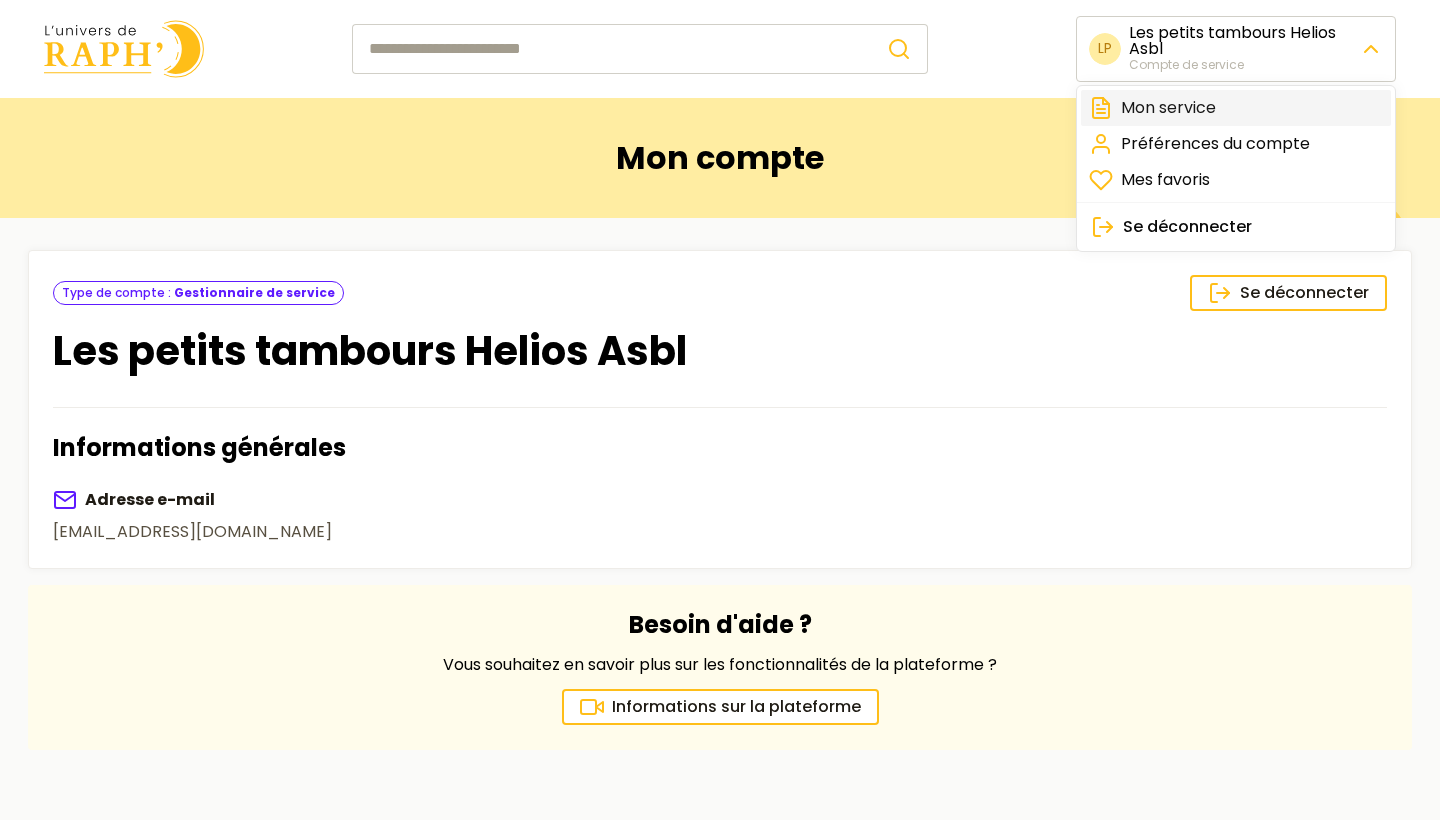 click on "Mon service" at bounding box center (1236, 108) 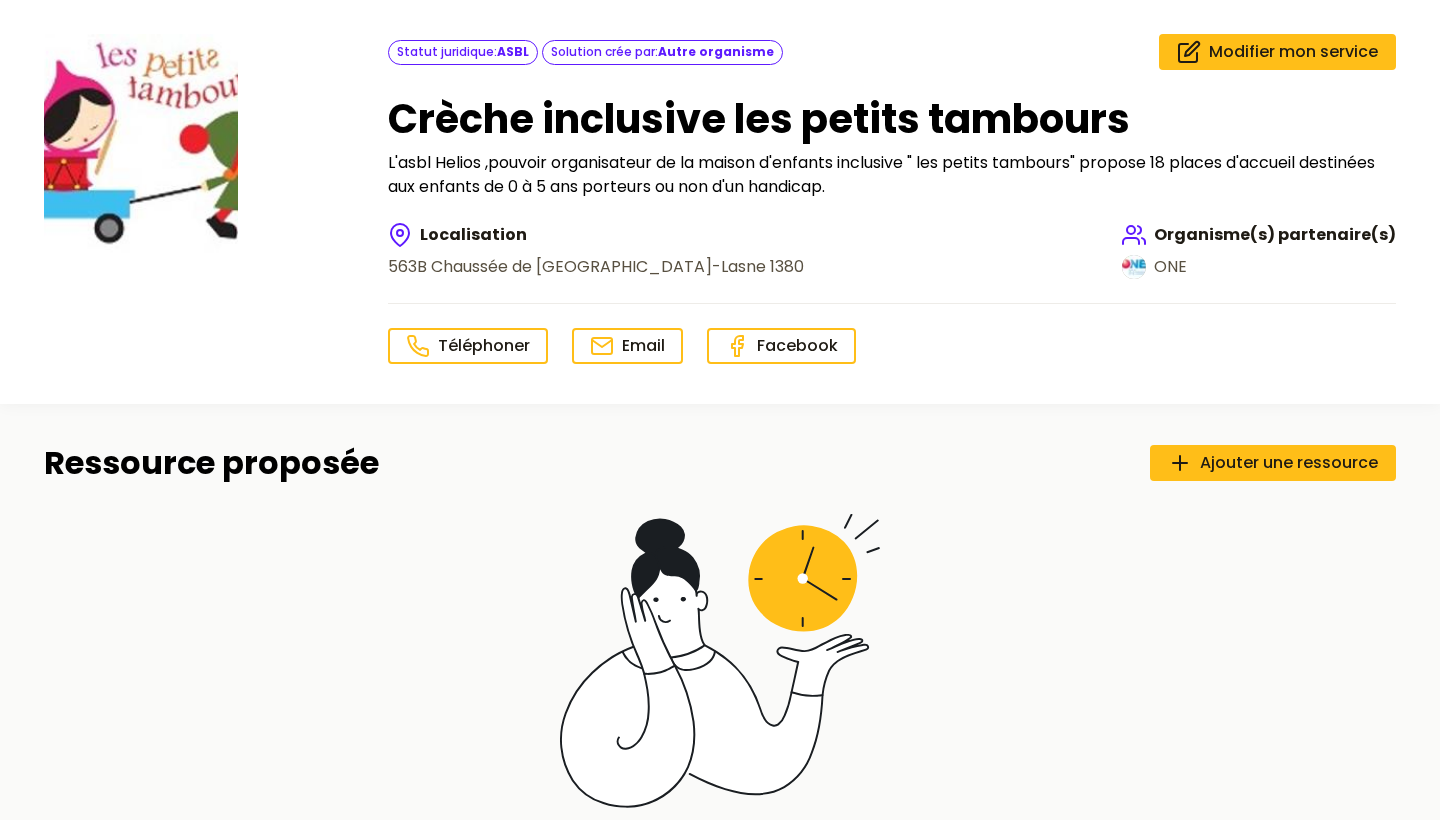 scroll, scrollTop: 222, scrollLeft: 0, axis: vertical 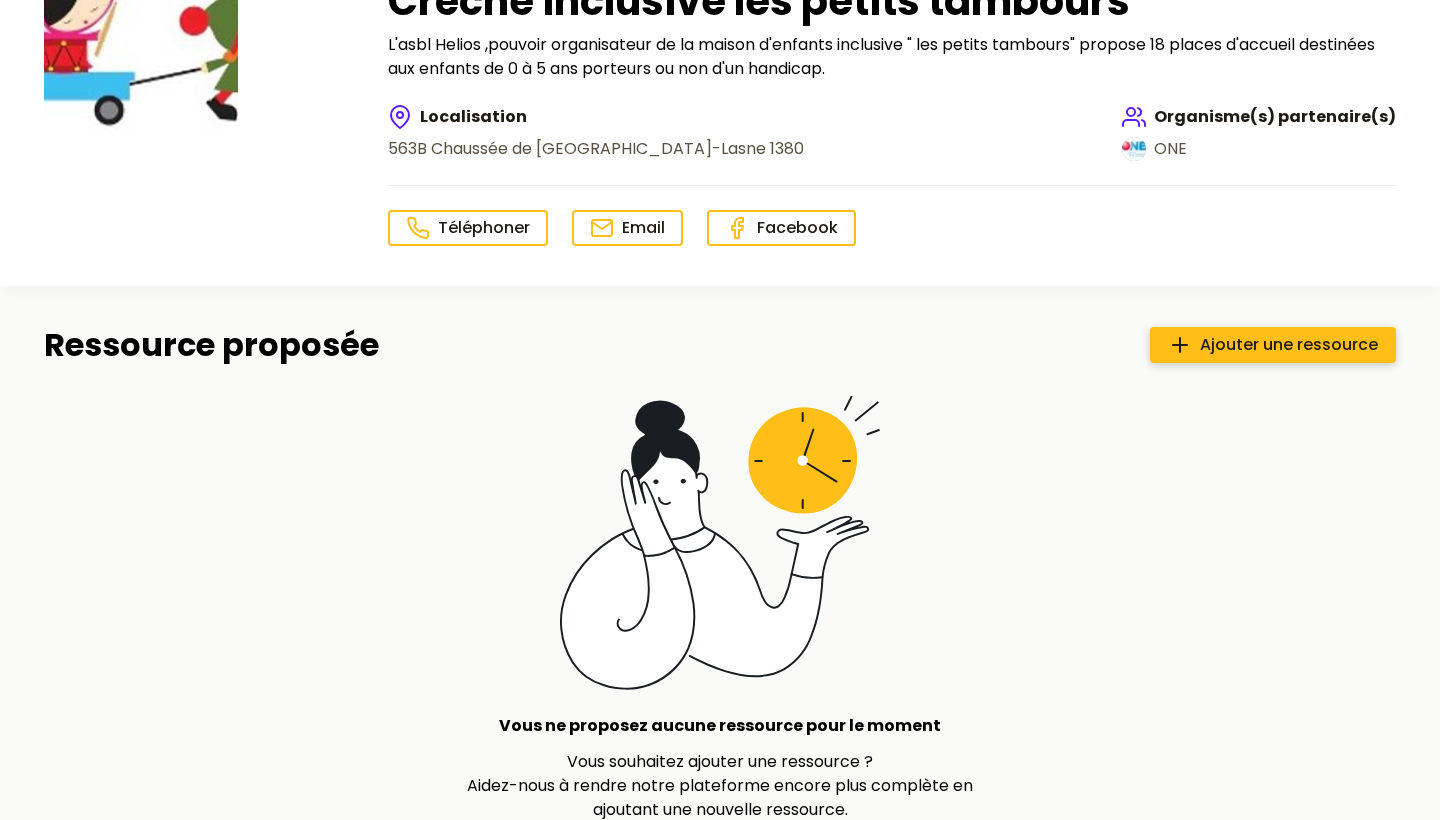 click on "Ajouter une ressource" at bounding box center [1289, 345] 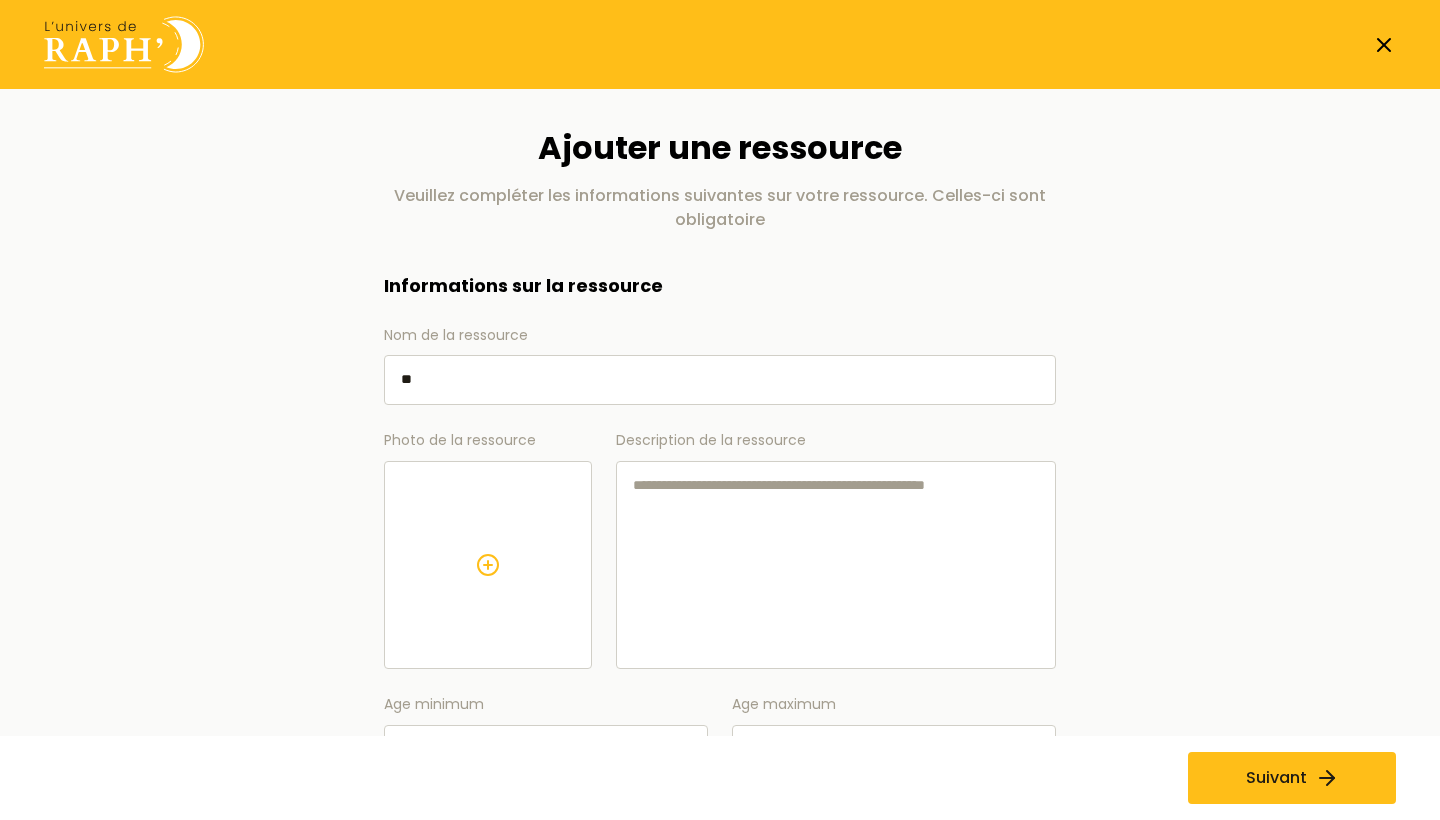 type on "*" 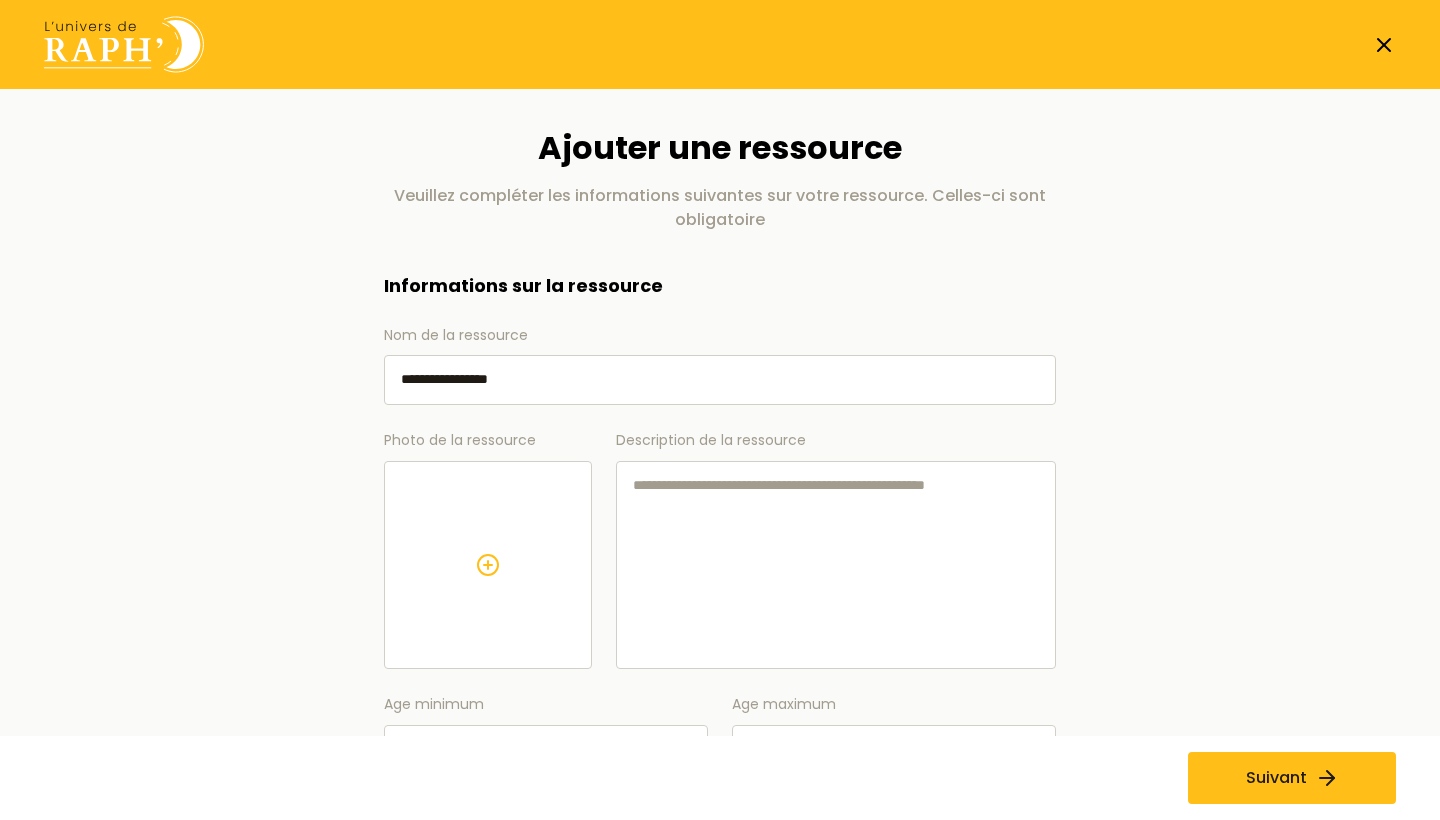 type on "**********" 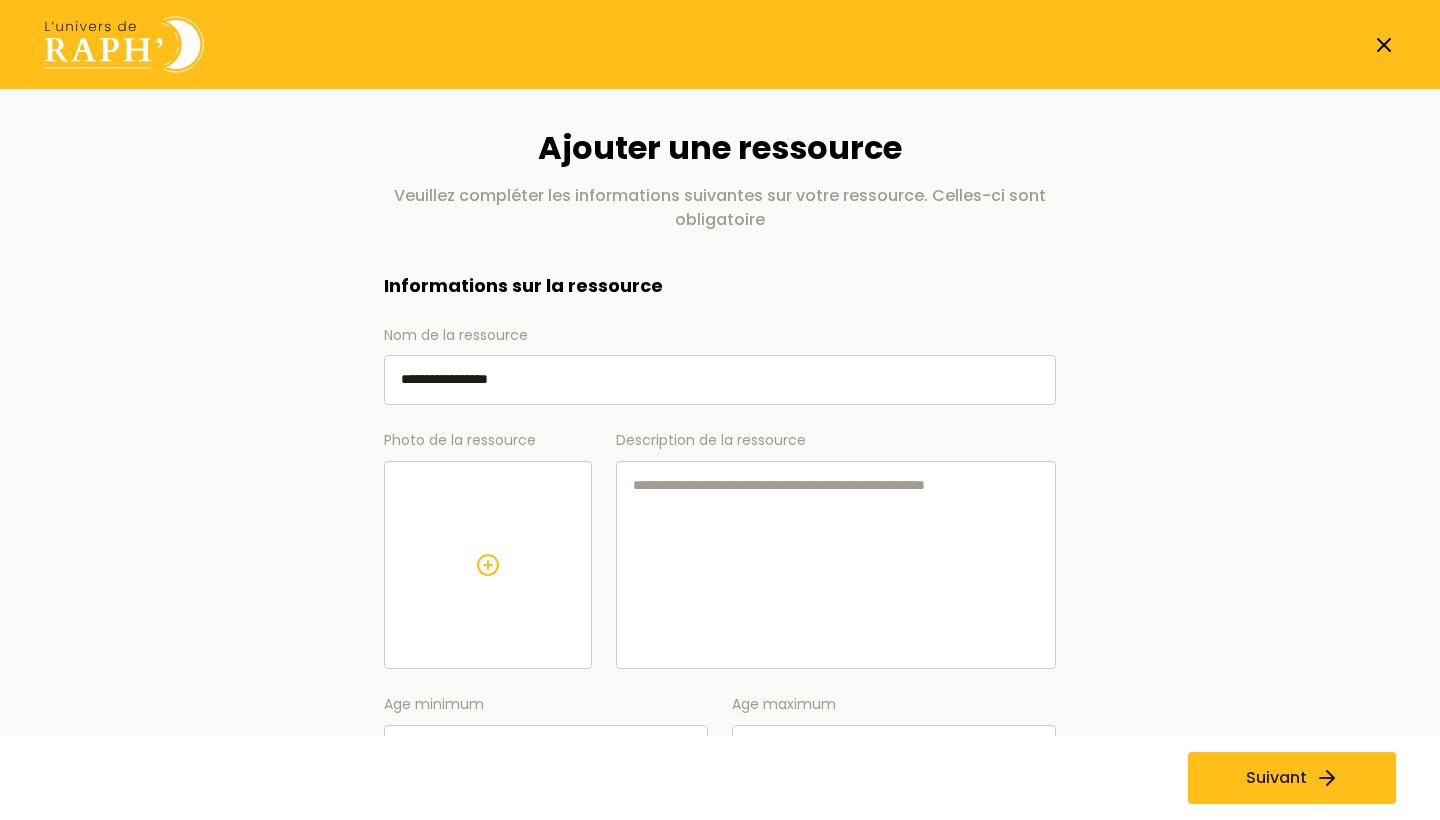 click on "Description de la ressource" at bounding box center [836, 565] 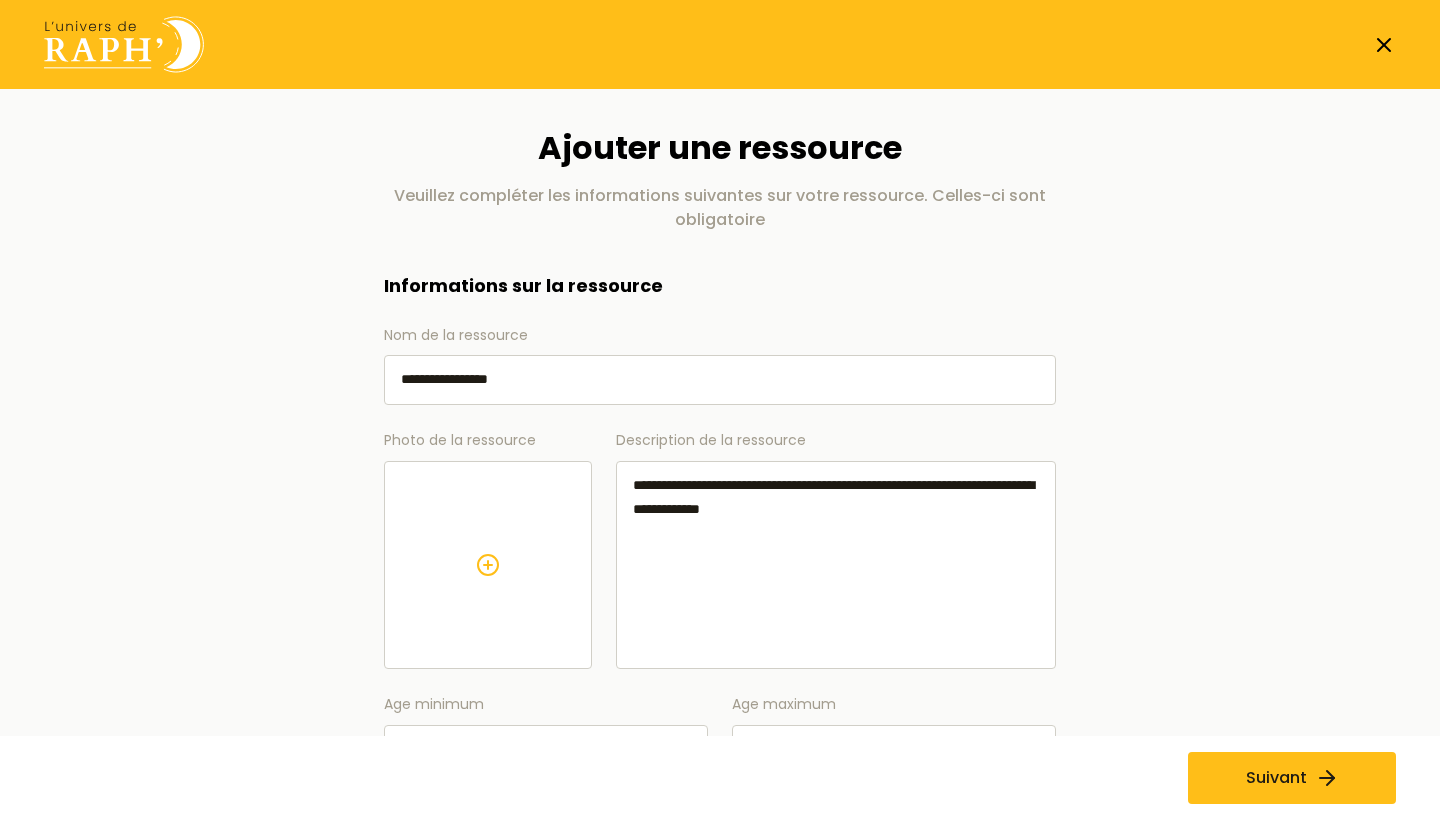 click on "**********" at bounding box center (836, 565) 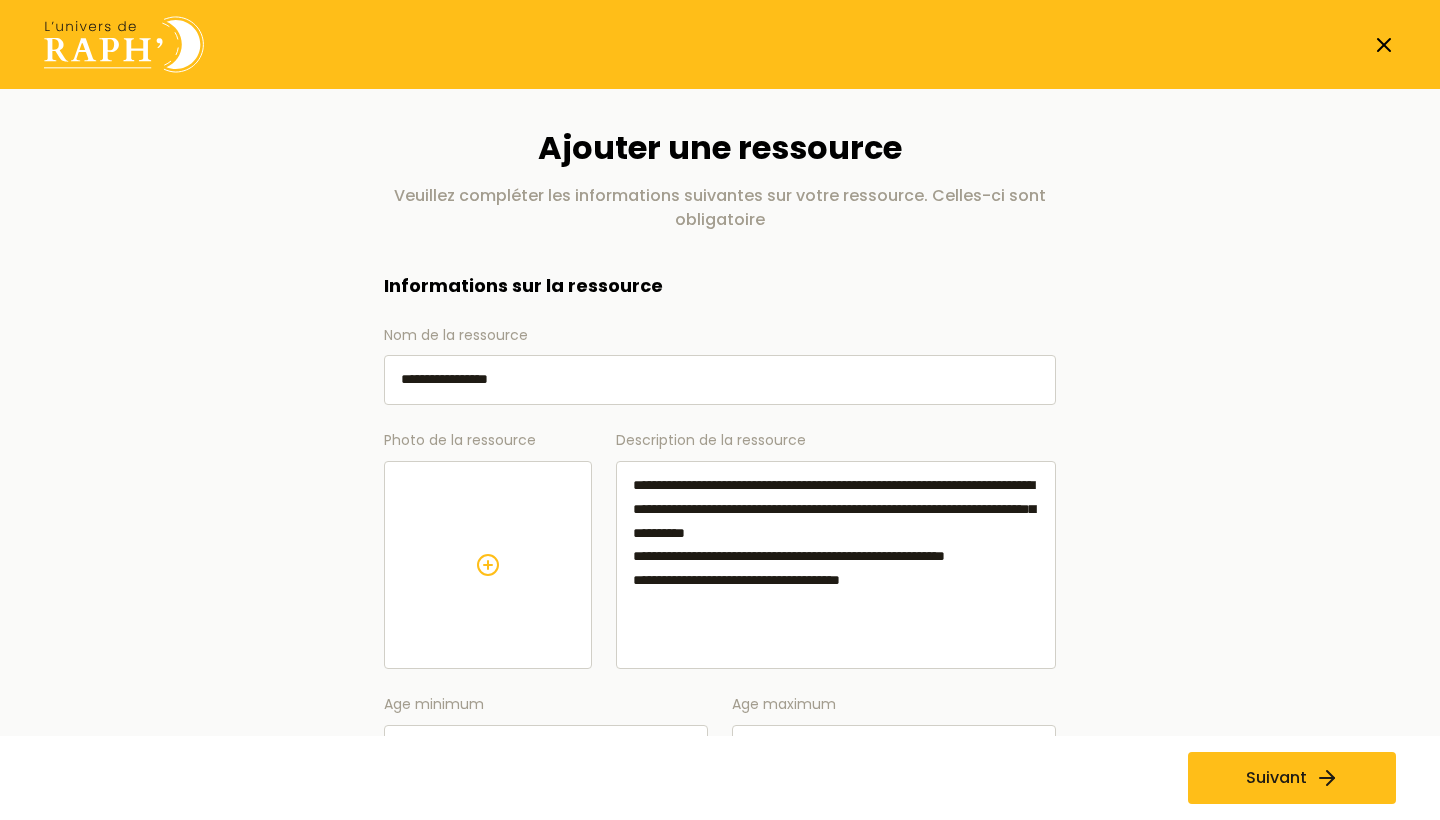 type on "**********" 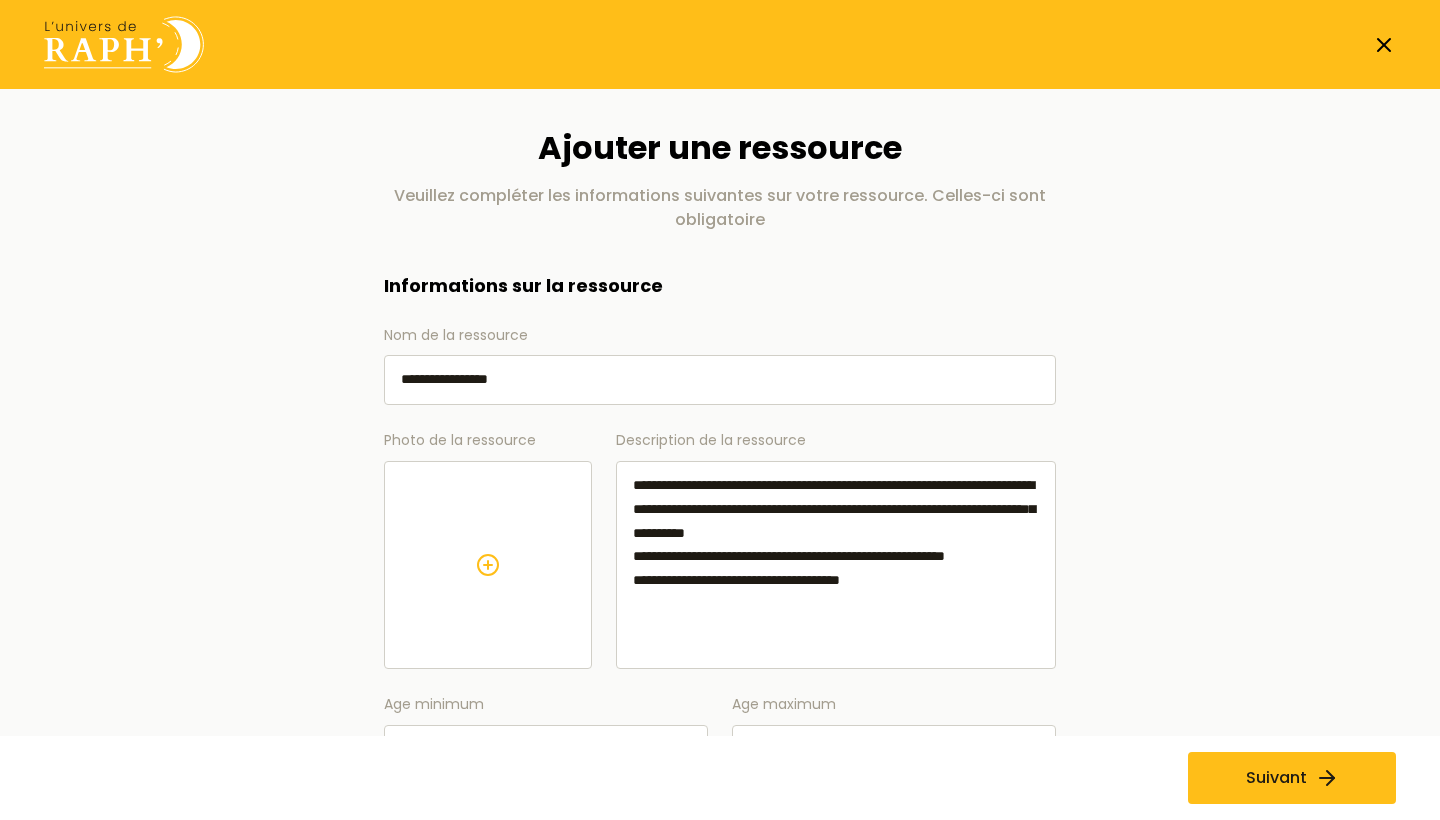 click on "**********" at bounding box center [720, 380] 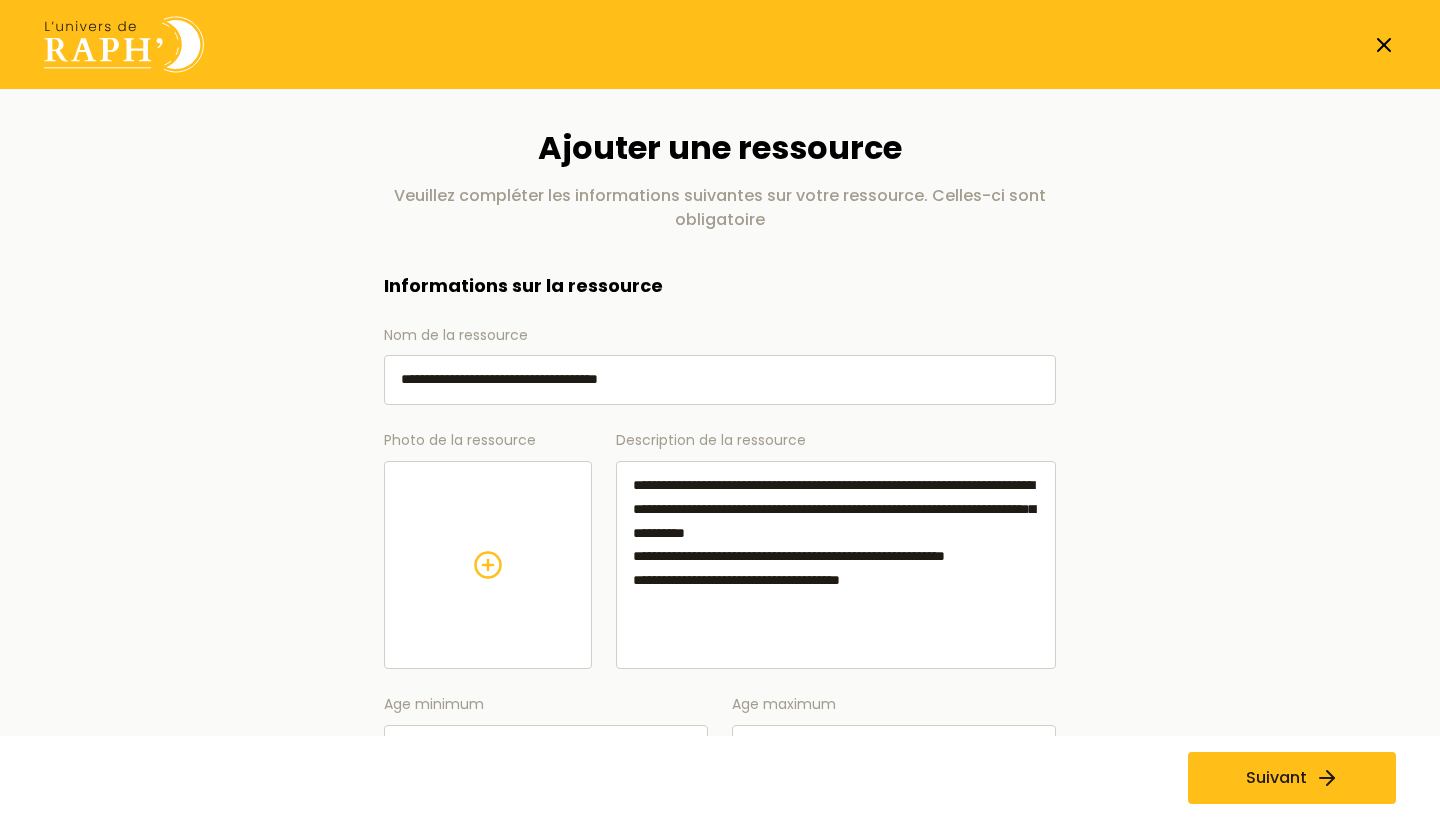type on "**********" 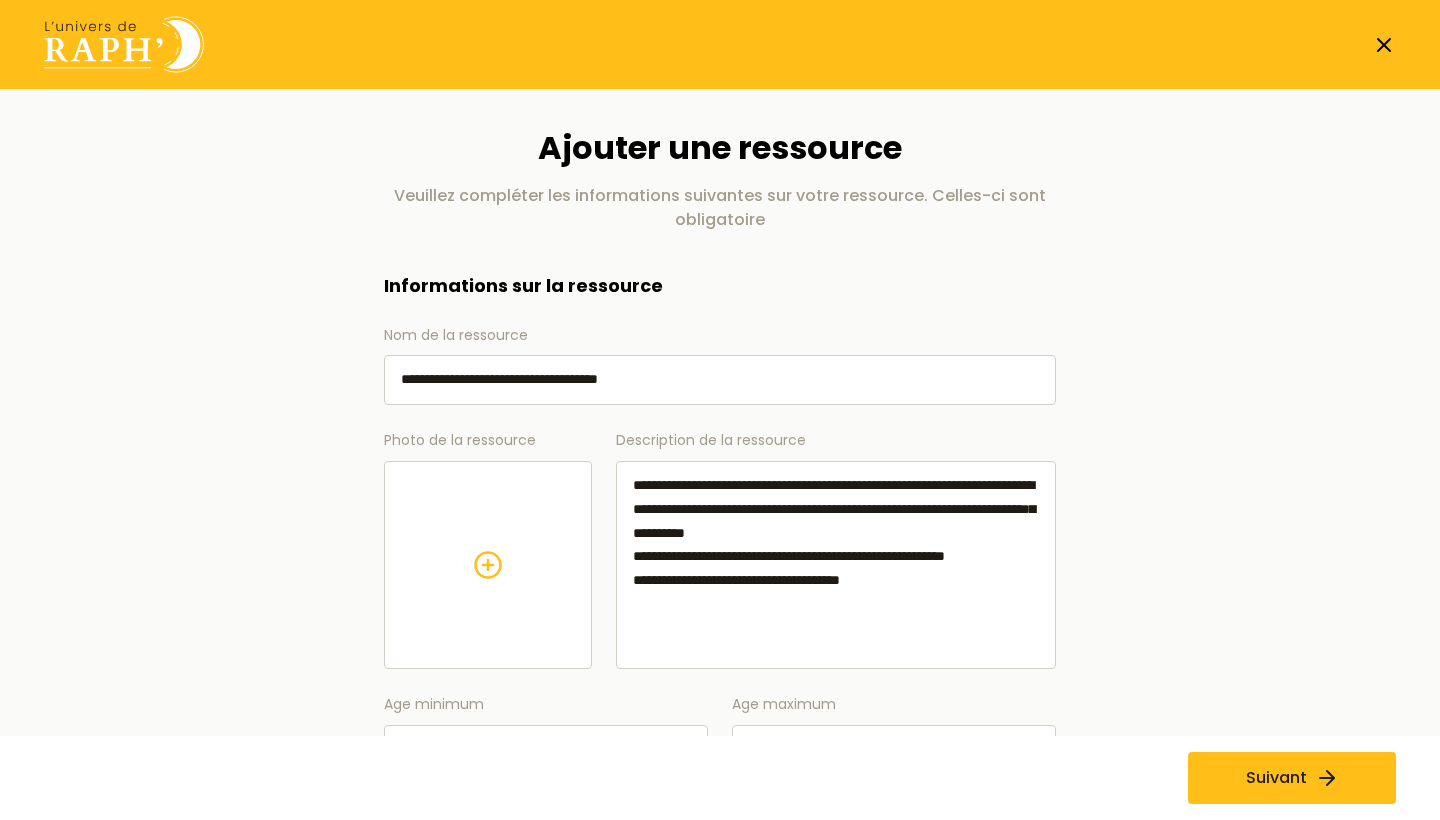 click 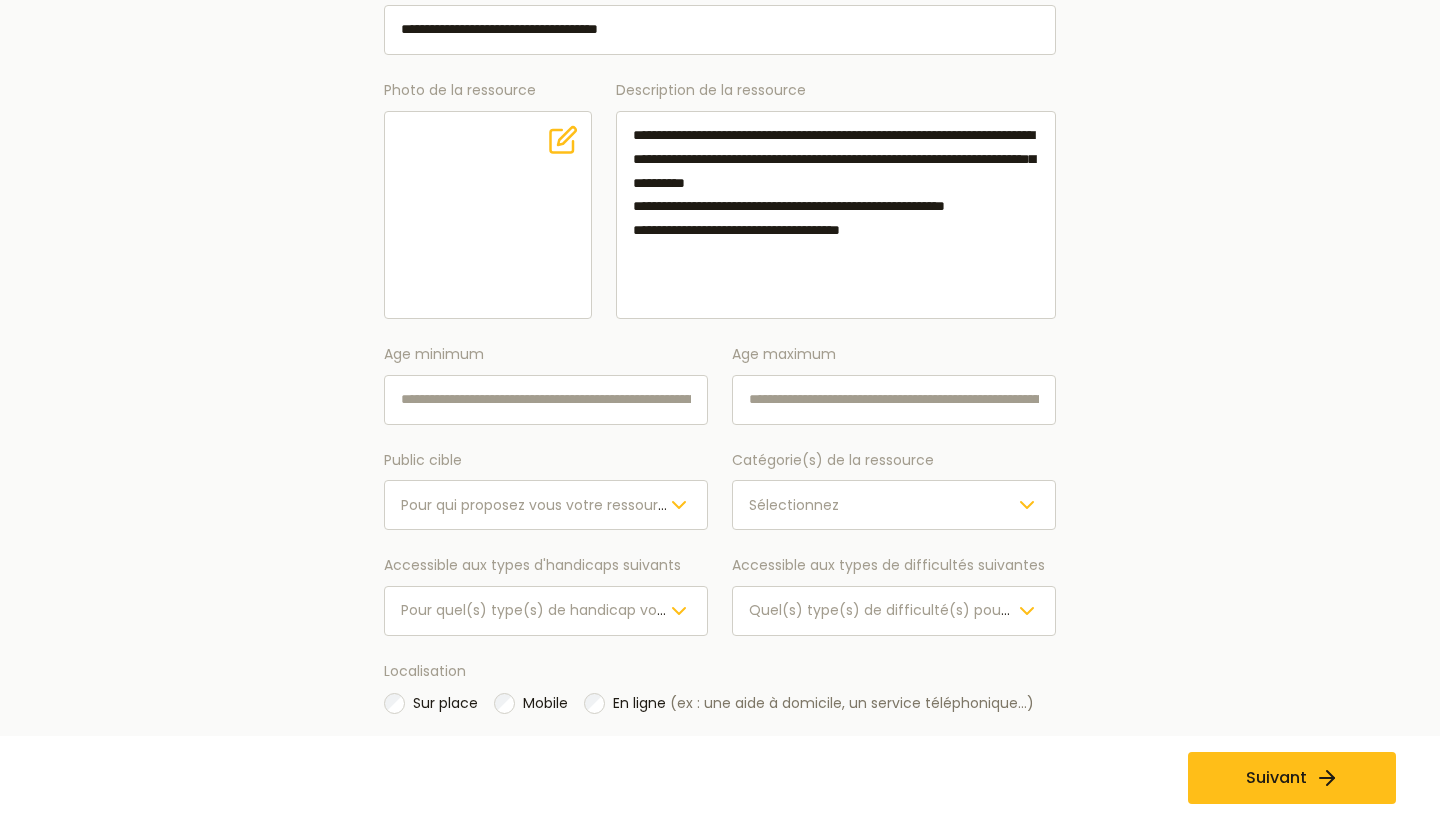scroll, scrollTop: 354, scrollLeft: 0, axis: vertical 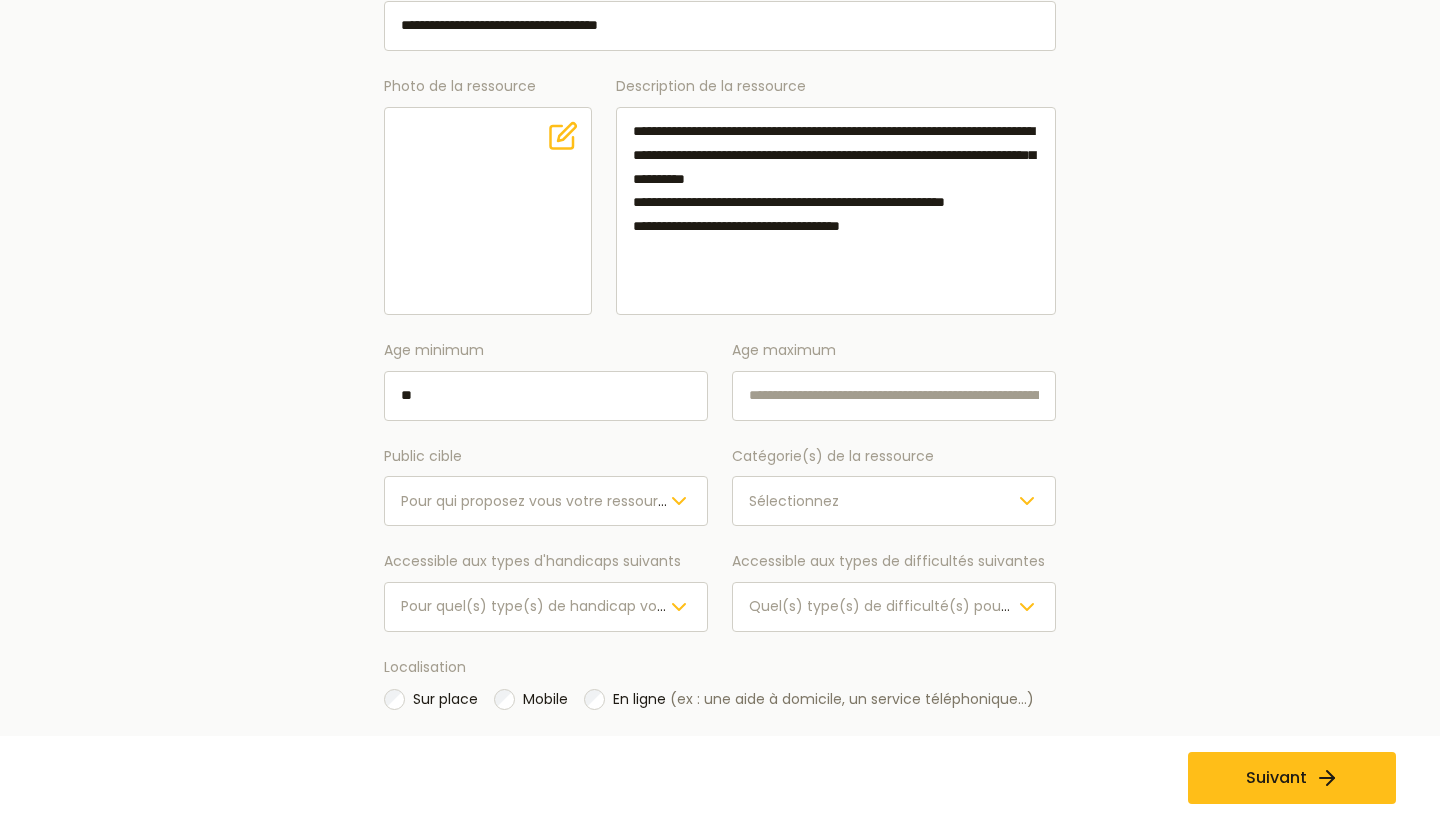 click on "*" at bounding box center (546, 396) 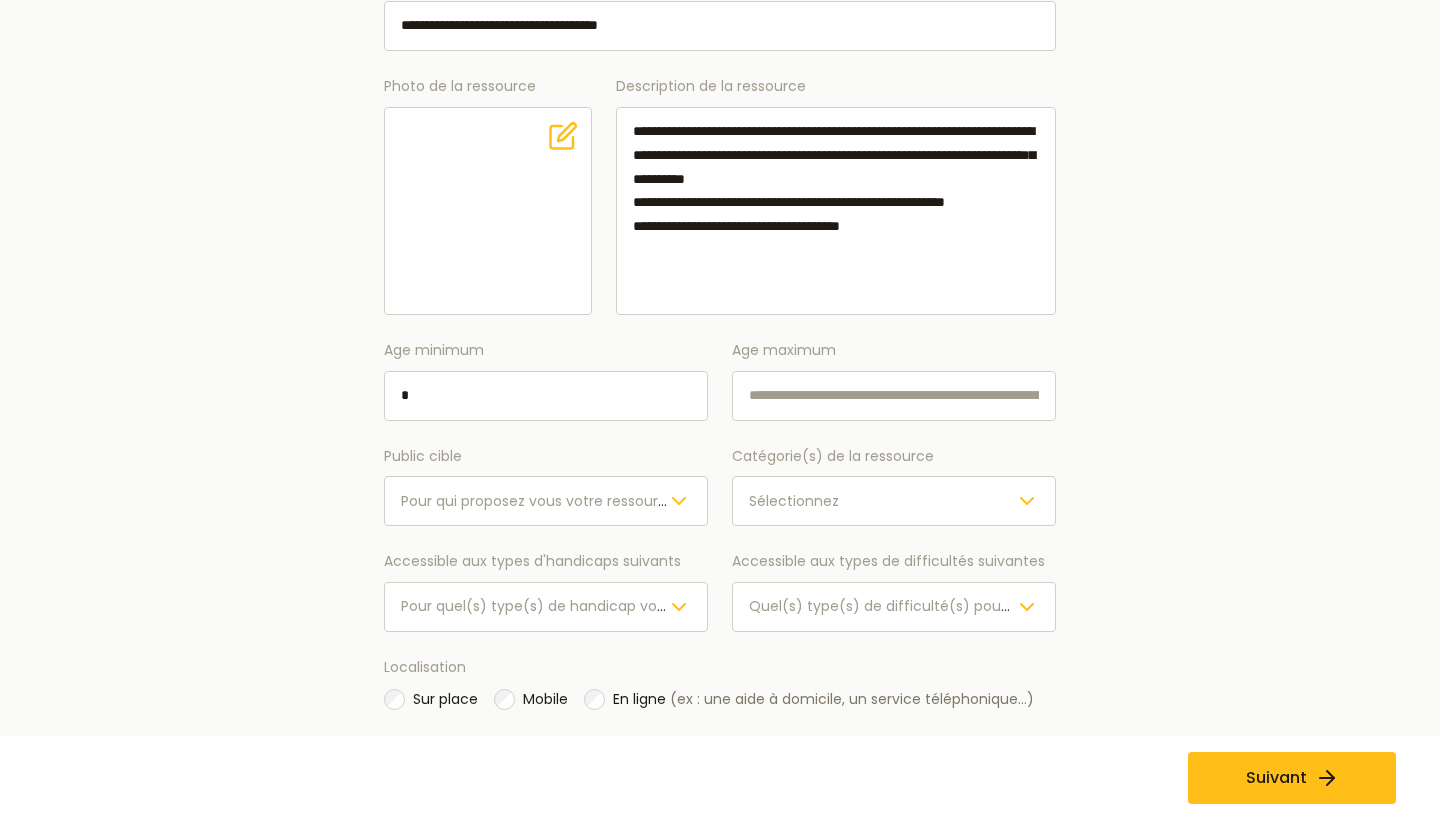 type on "*" 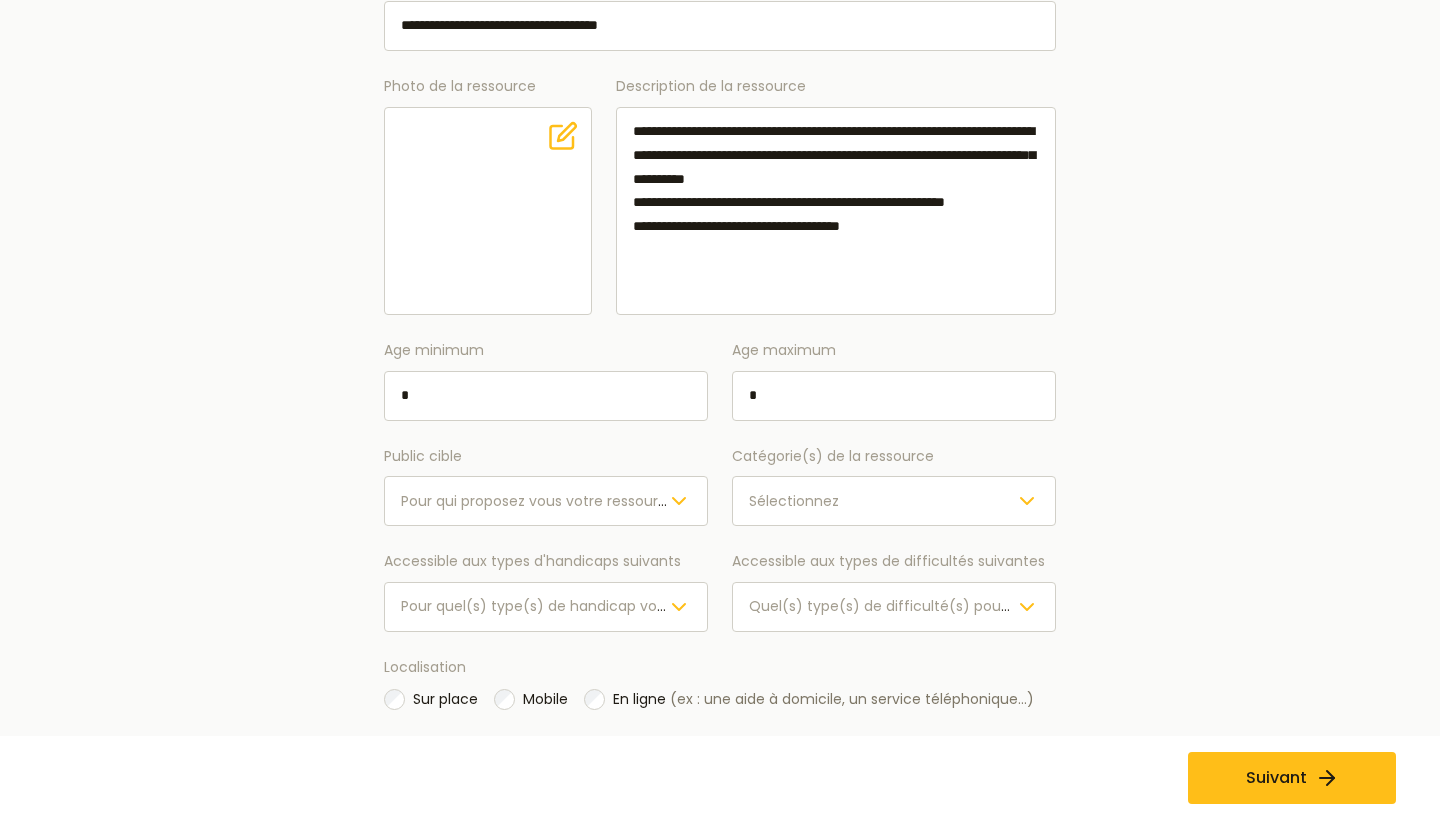 type on "*" 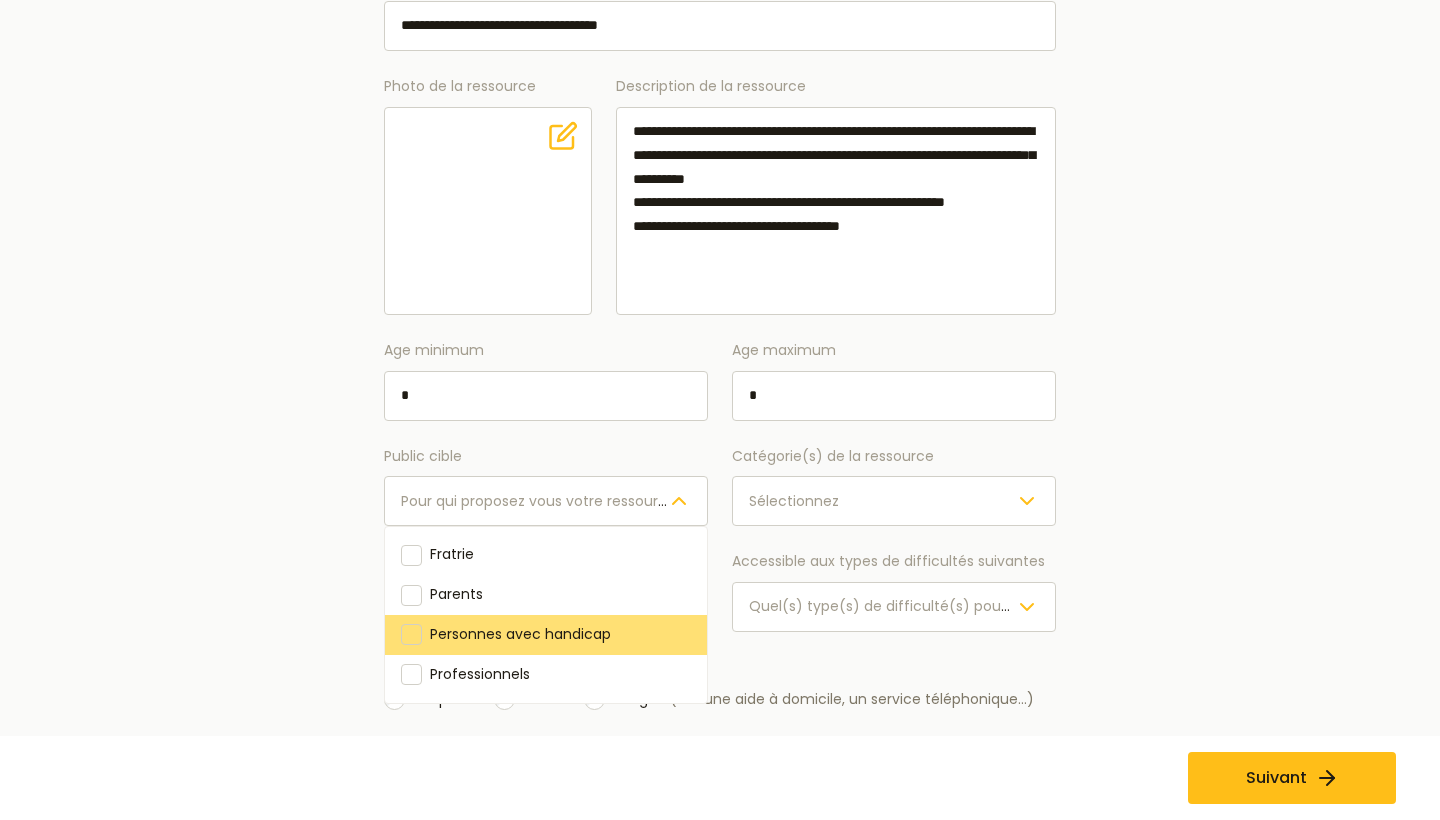 click on "Personnes avec handicap" at bounding box center (520, 634) 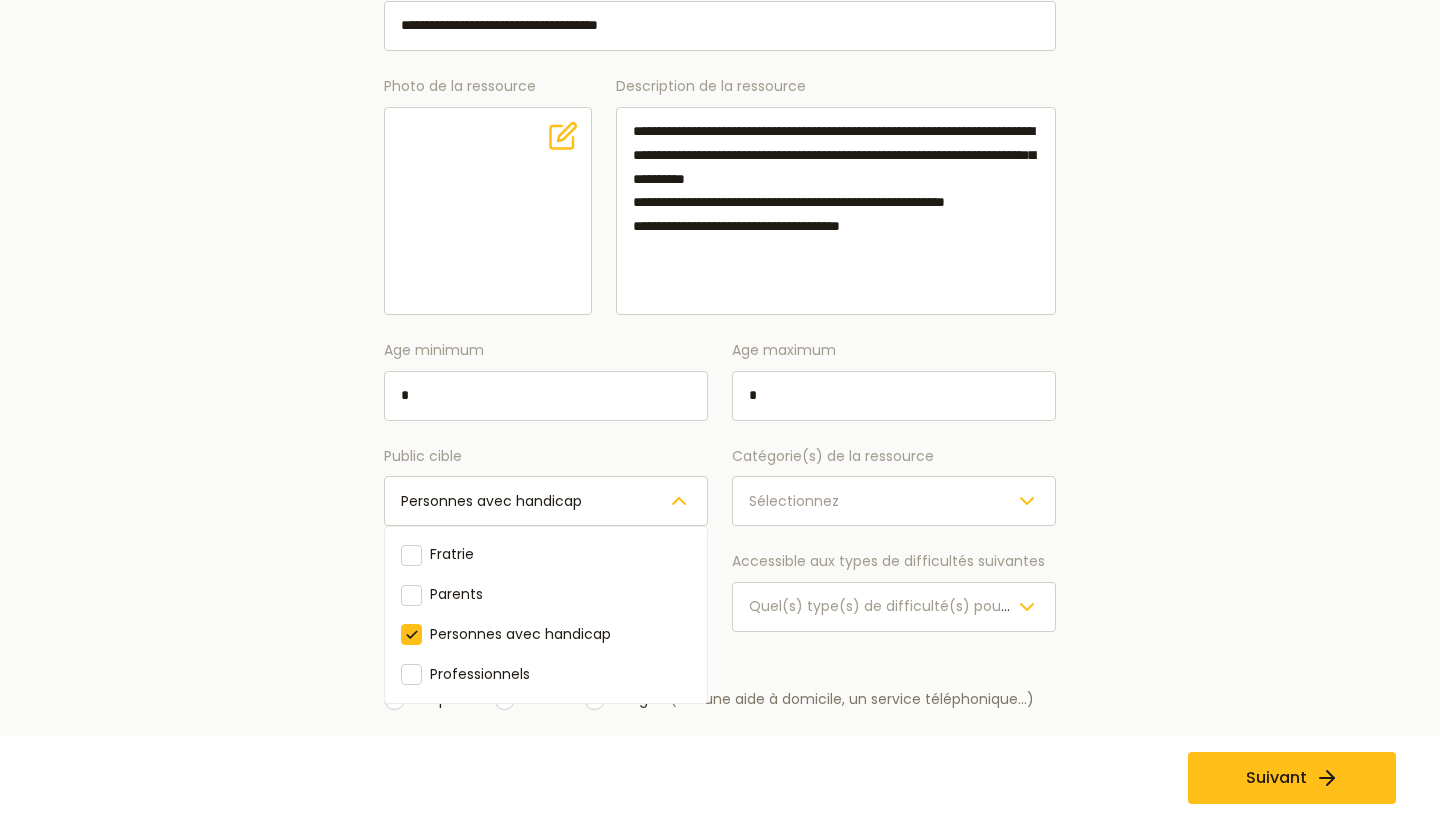 click on "Age minimum * Age maximum * Public cible Personnes avec handicap Fratrie Parents Personnes avec handicap Professionnels Catégorie(s) de la ressource Sélectionnez Accessible aux types d'handicaps suivants Pour quel(s) type(s) de handicap votre ressource est elle prévue ? Accessible aux types de difficultés suivantes Quel(s) type(s) de difficulté(s) pouvez vous prendre en charge ?" at bounding box center (720, 485) 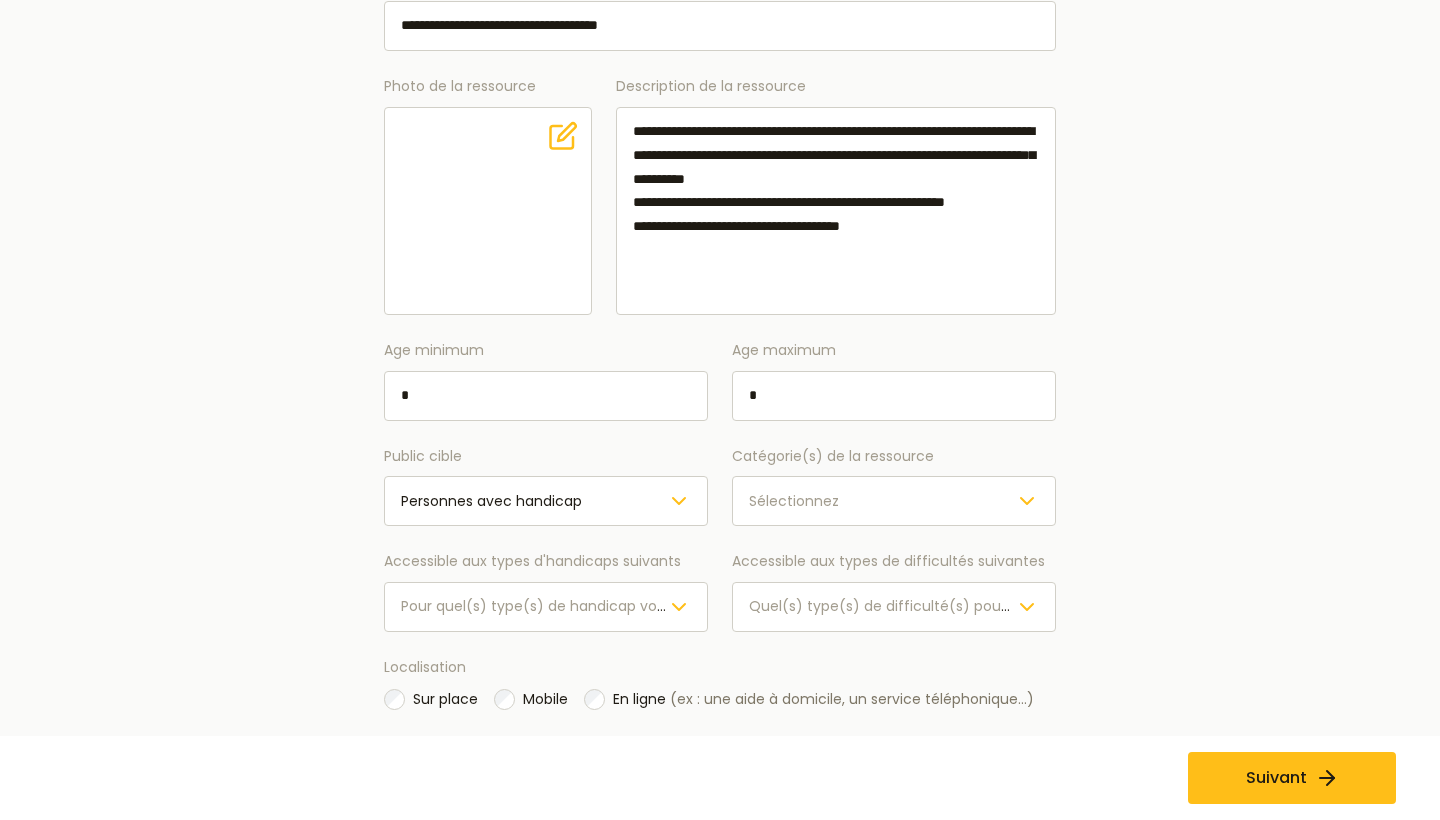click on "Sélectionnez" at bounding box center [794, 501] 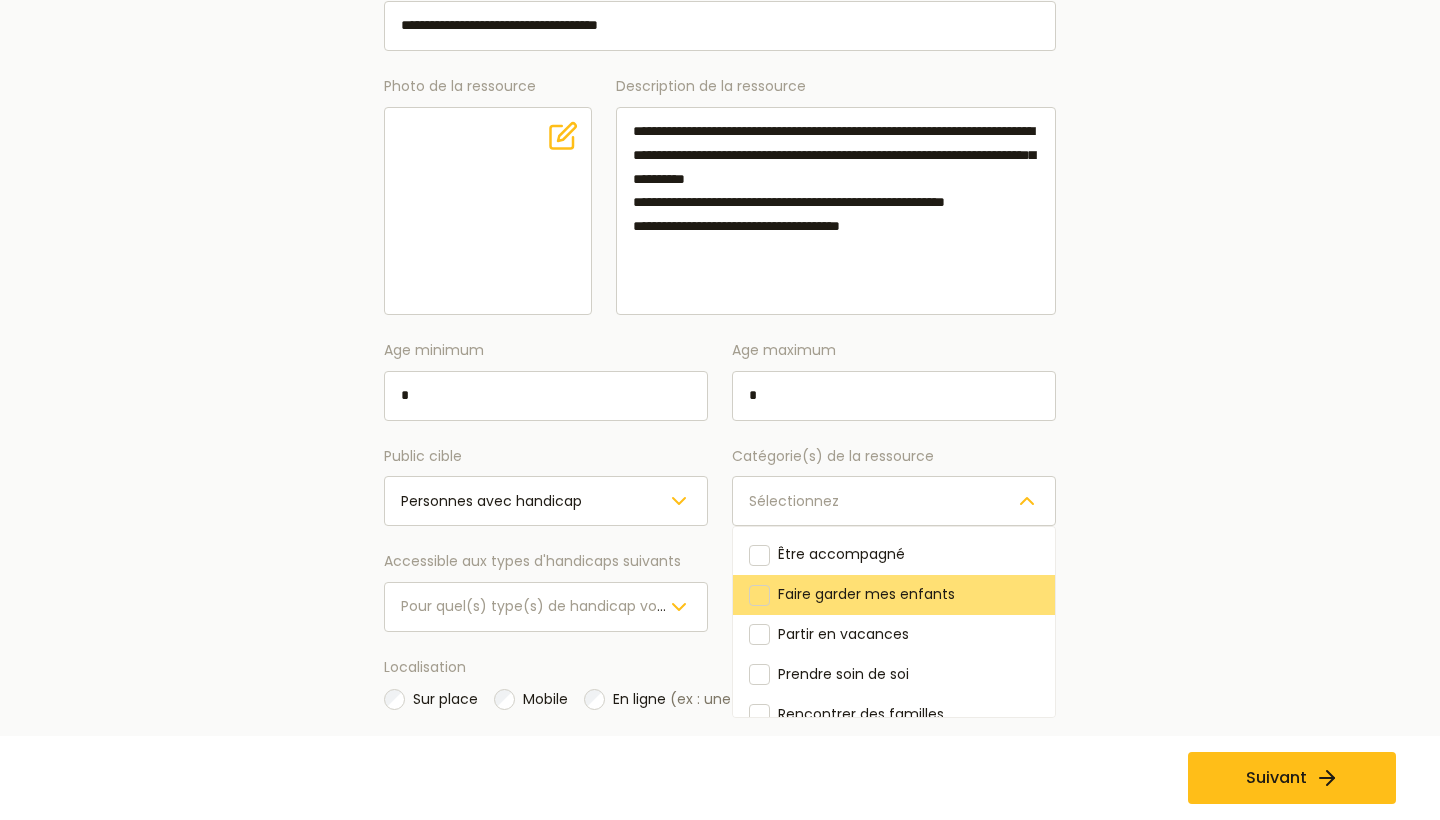 click on "Faire garder mes enfants" at bounding box center [866, 594] 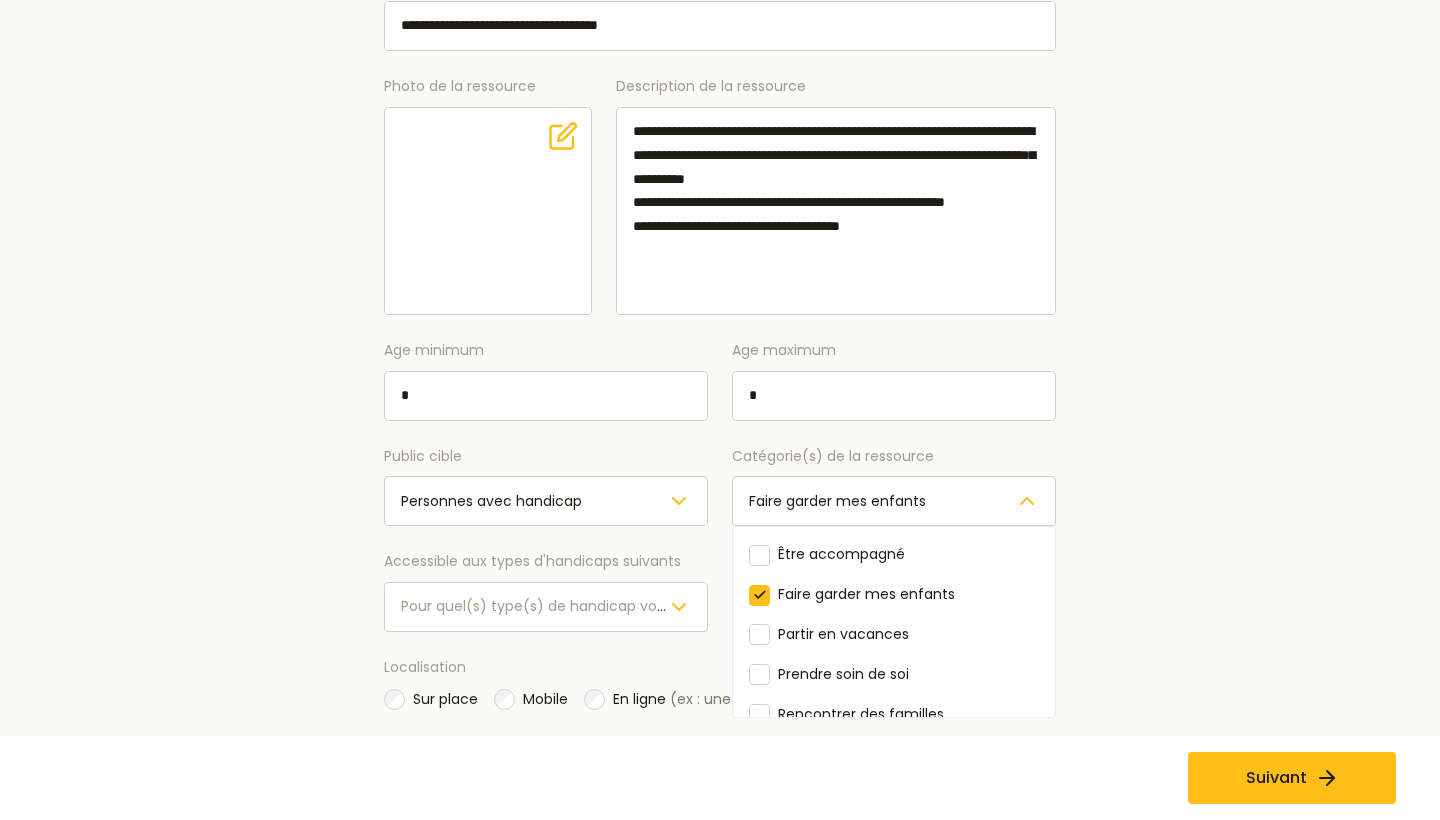click on "**********" at bounding box center [720, 299] 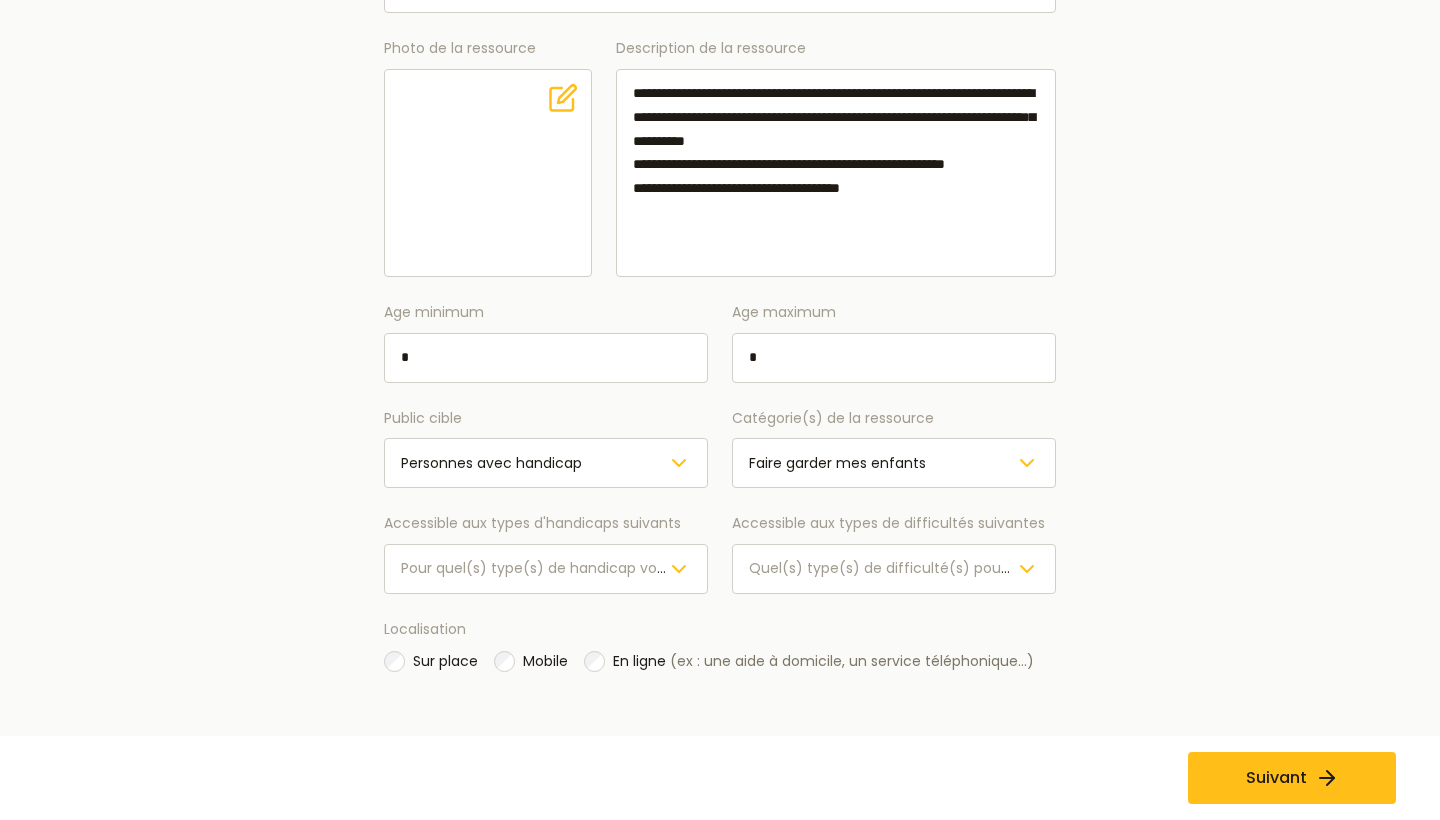 scroll, scrollTop: 390, scrollLeft: 0, axis: vertical 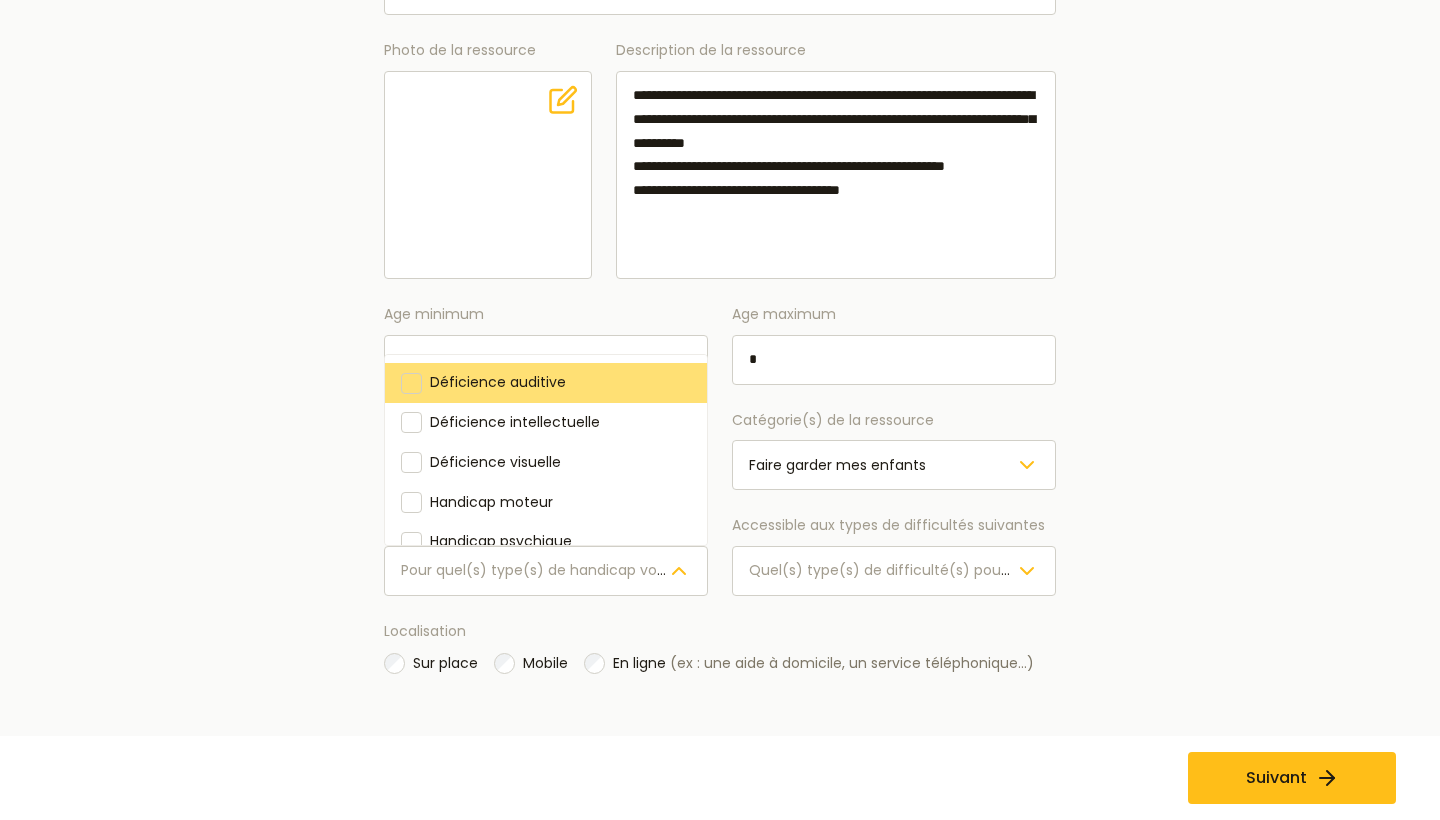 click at bounding box center [411, 383] 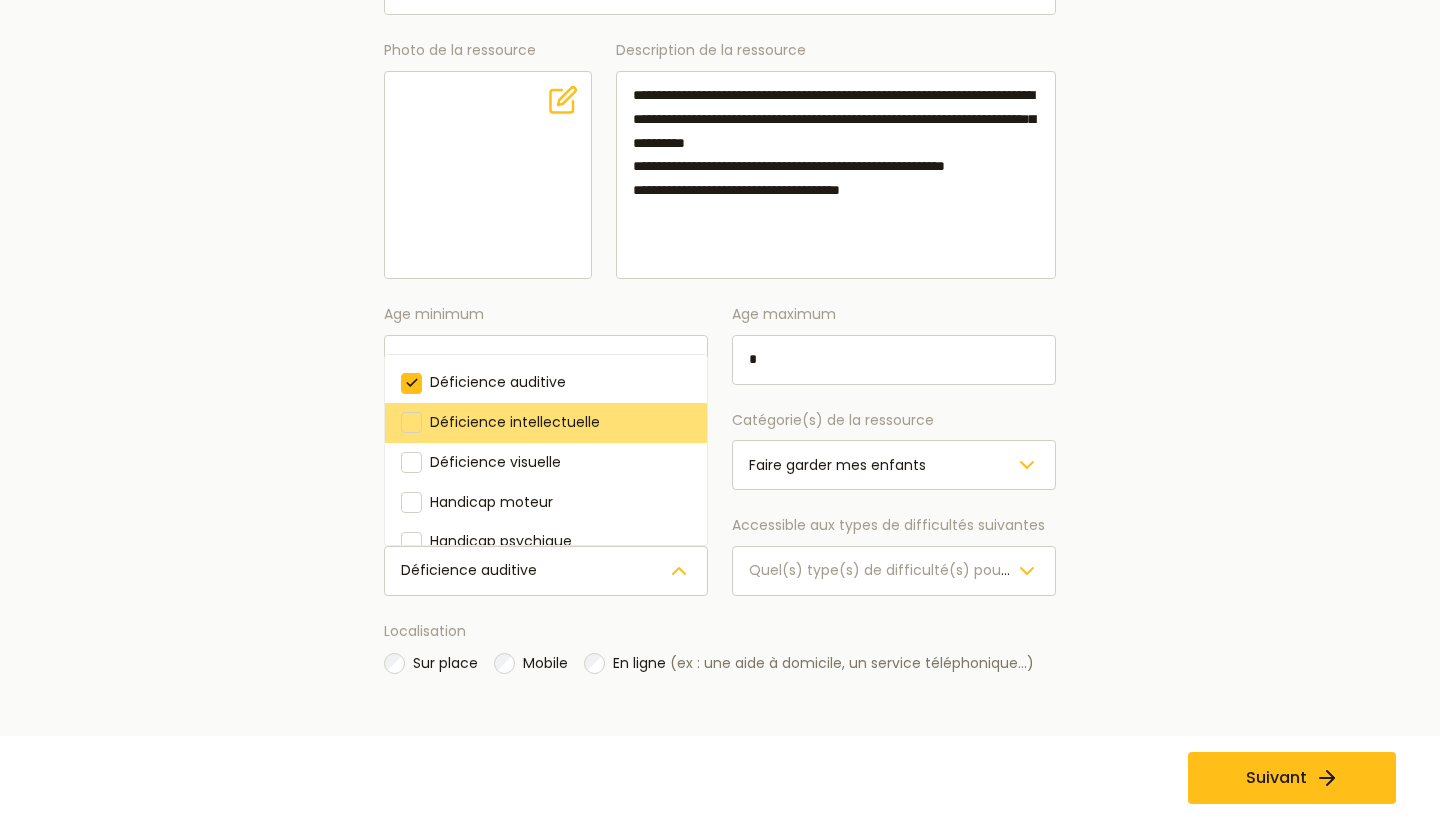 click at bounding box center [411, 422] 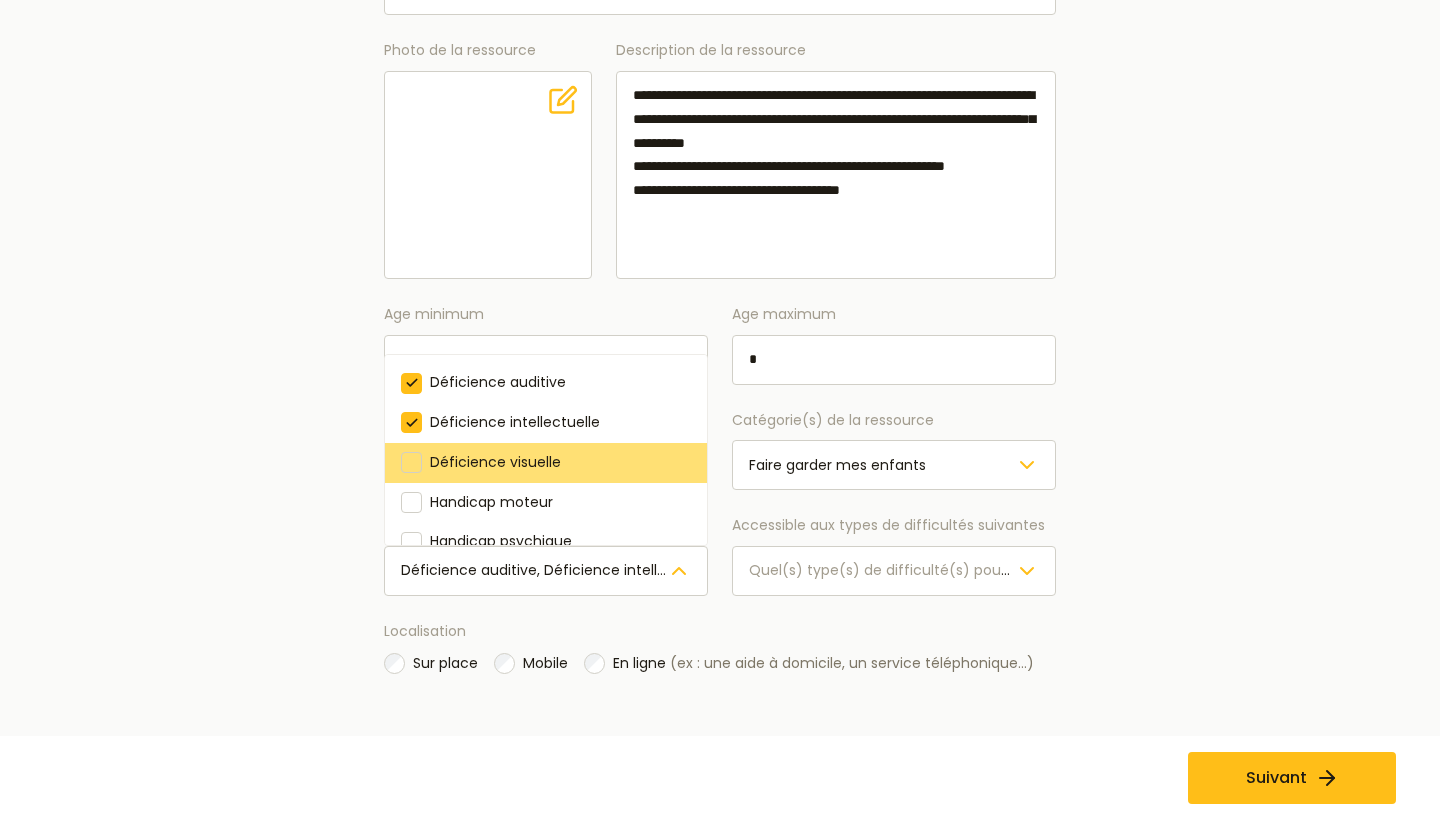 click at bounding box center [411, 462] 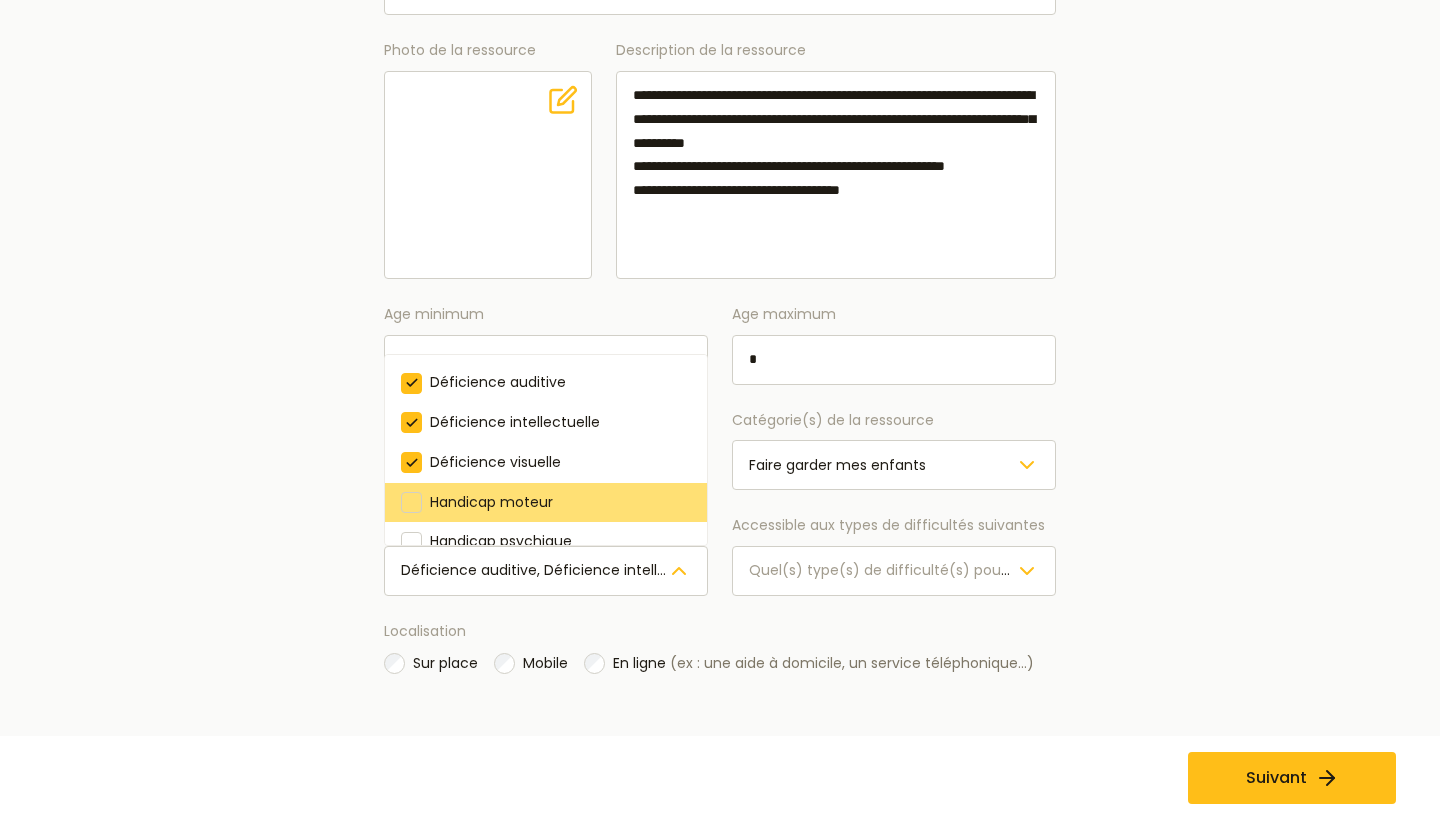 click at bounding box center (411, 502) 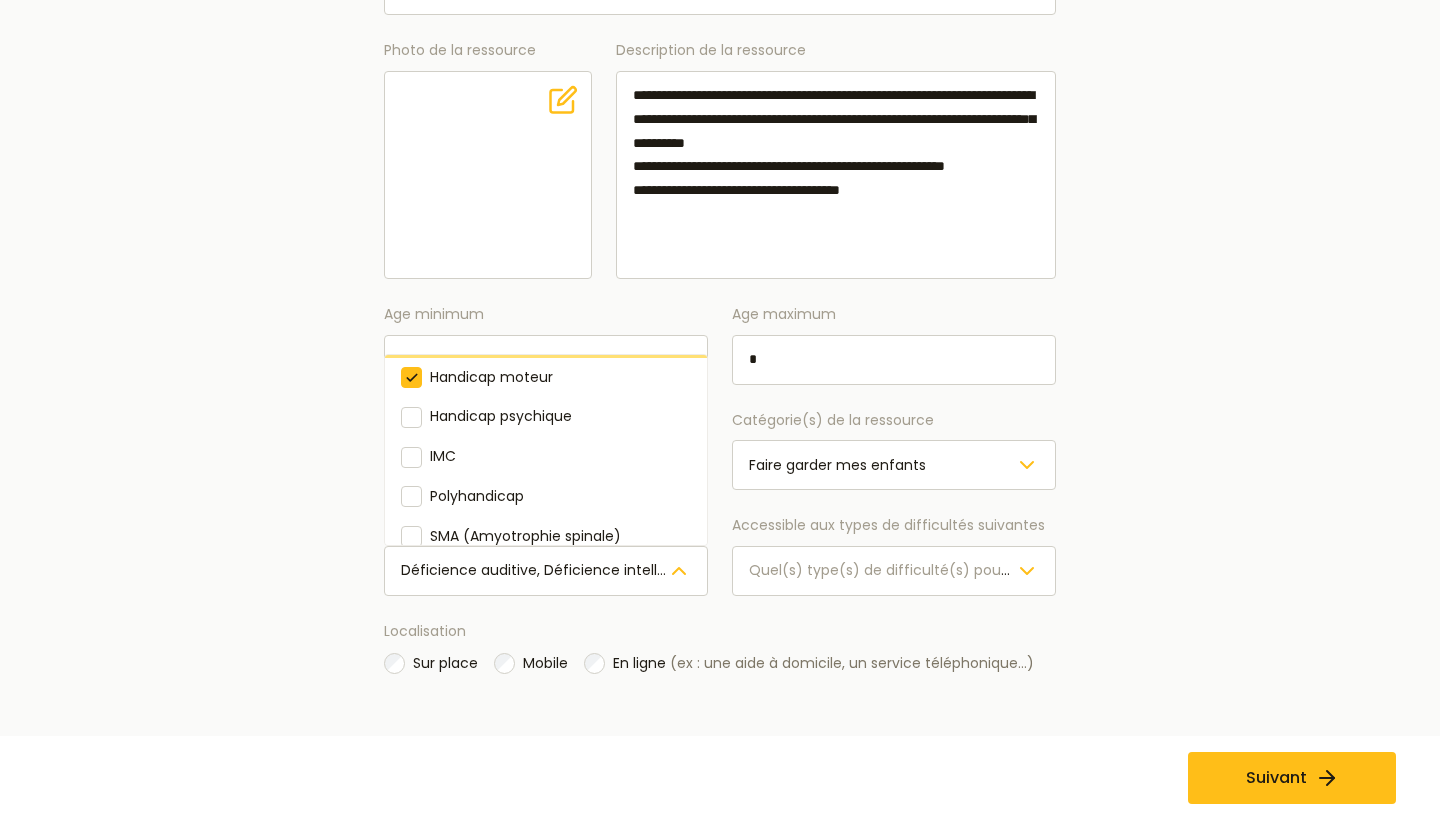 scroll, scrollTop: 129, scrollLeft: 0, axis: vertical 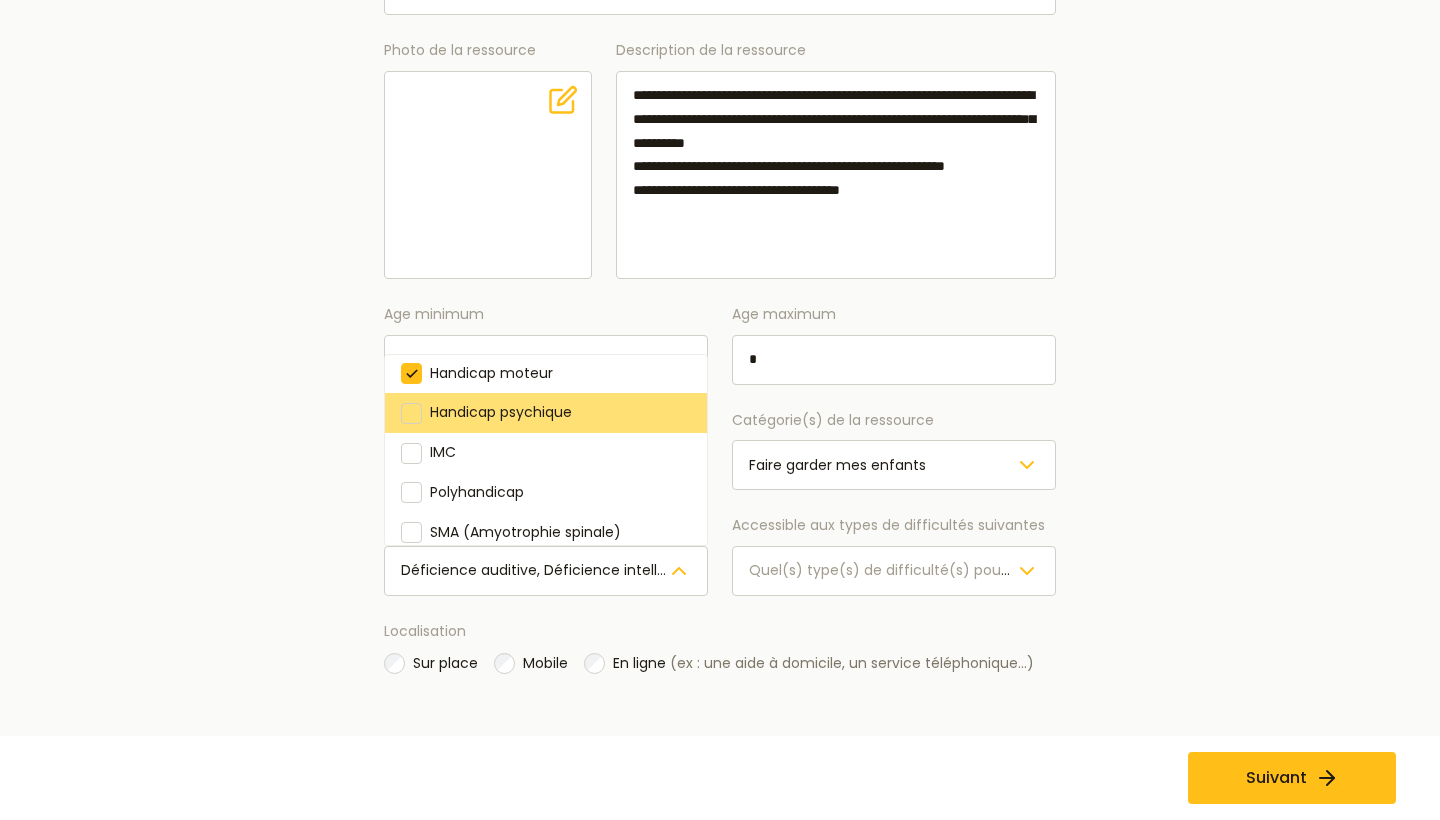 click at bounding box center (411, 413) 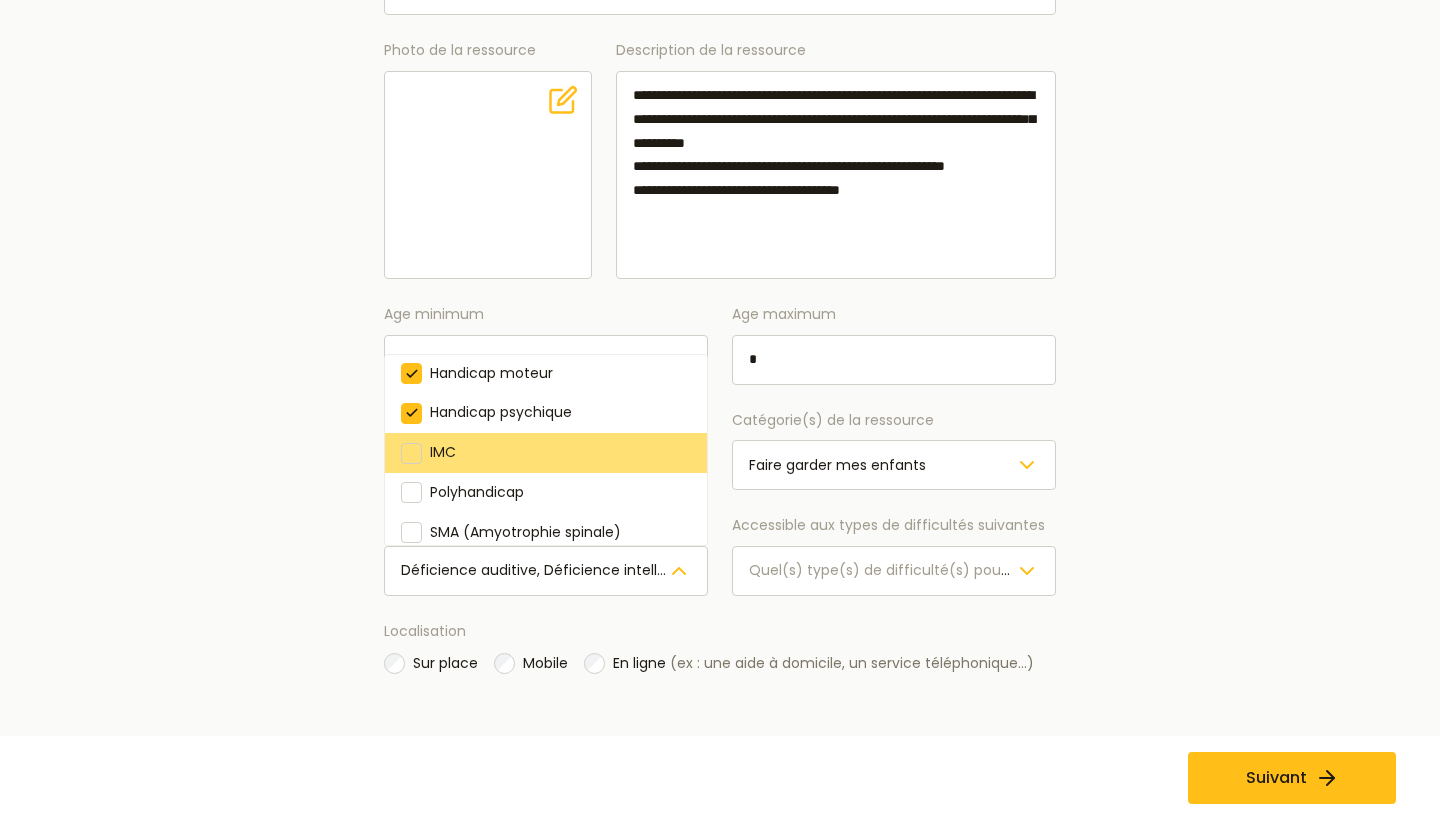 click at bounding box center (411, 453) 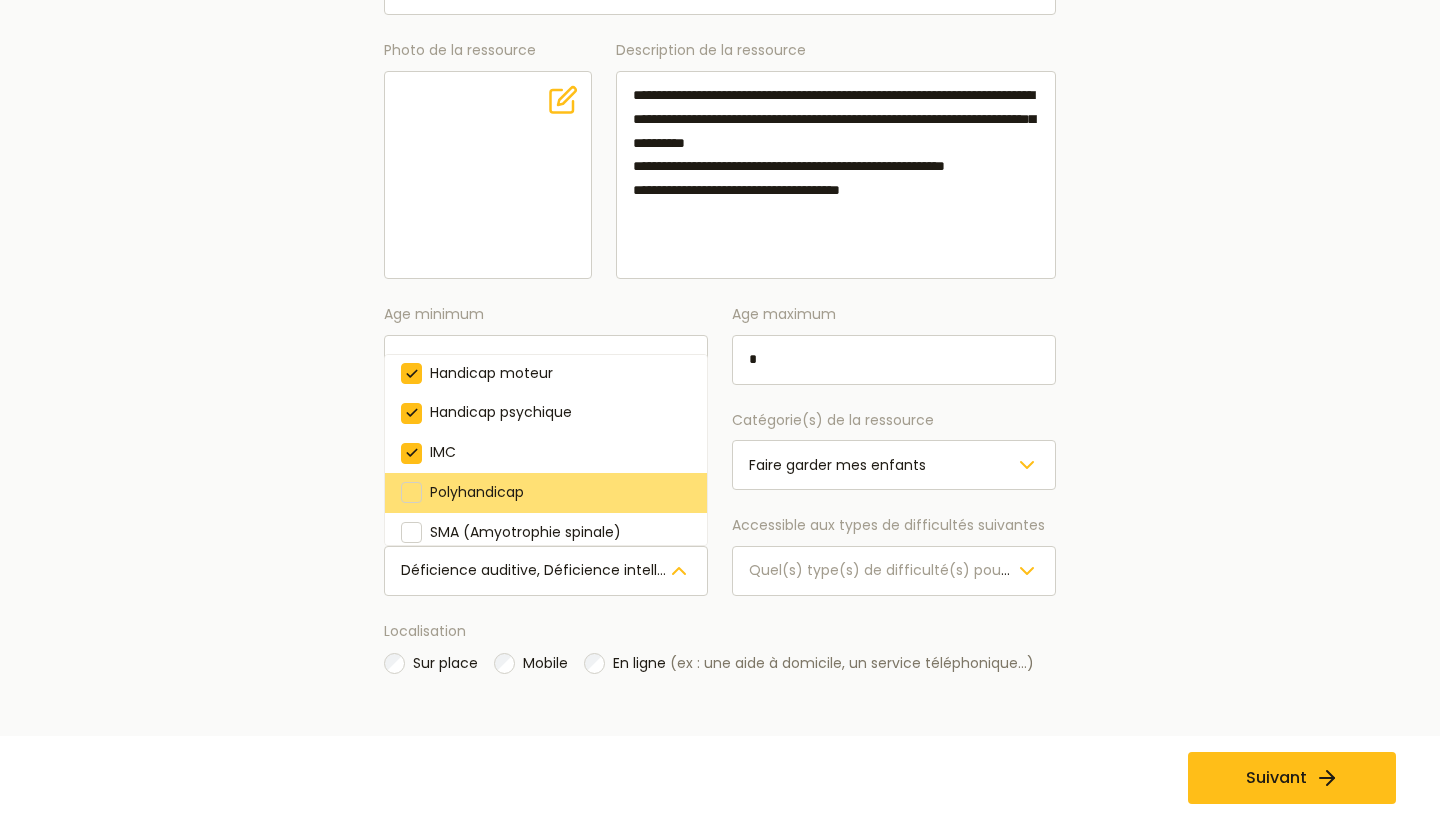 click on "Polyhandicap" at bounding box center [546, 493] 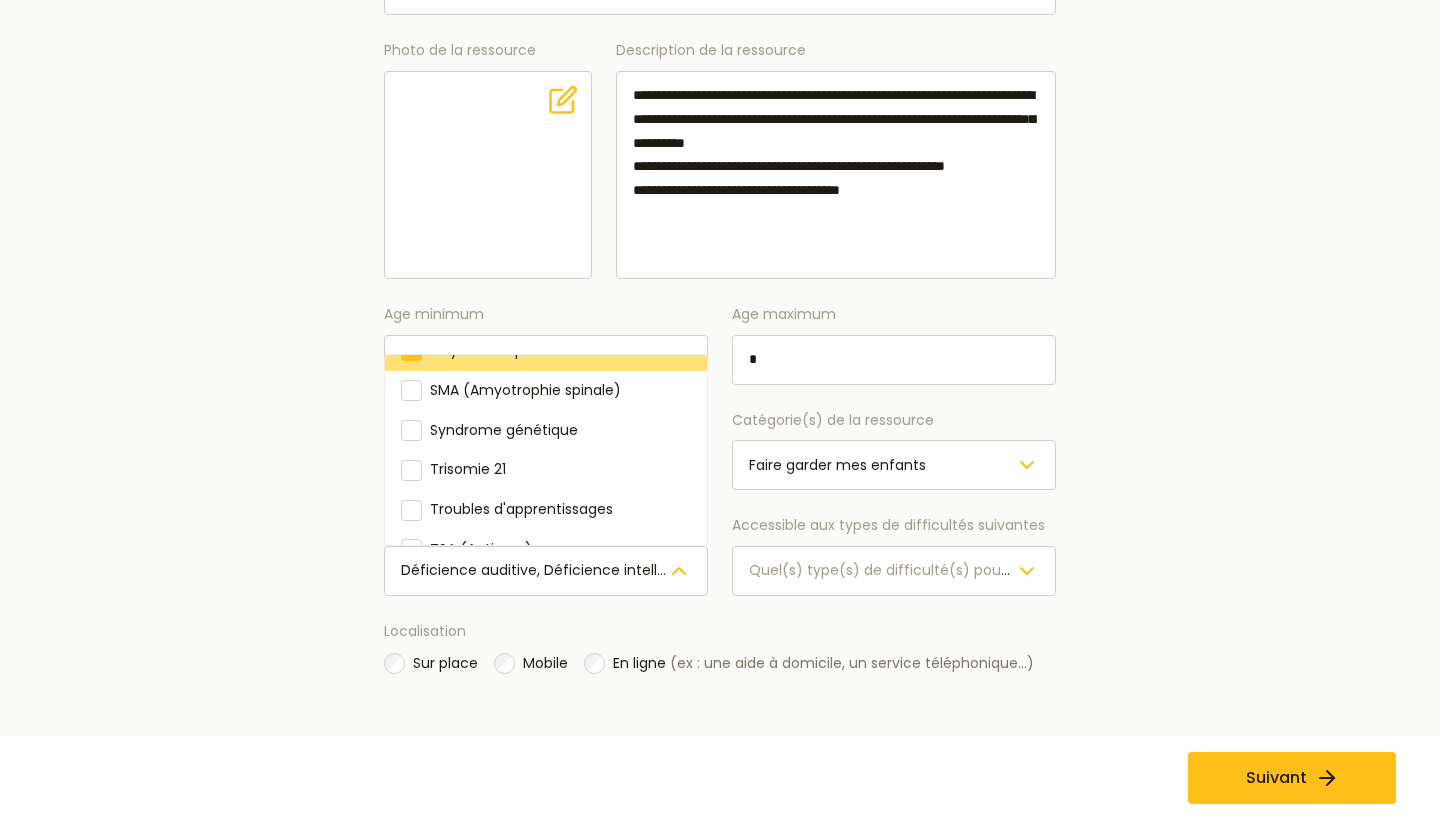 scroll, scrollTop: 275, scrollLeft: 0, axis: vertical 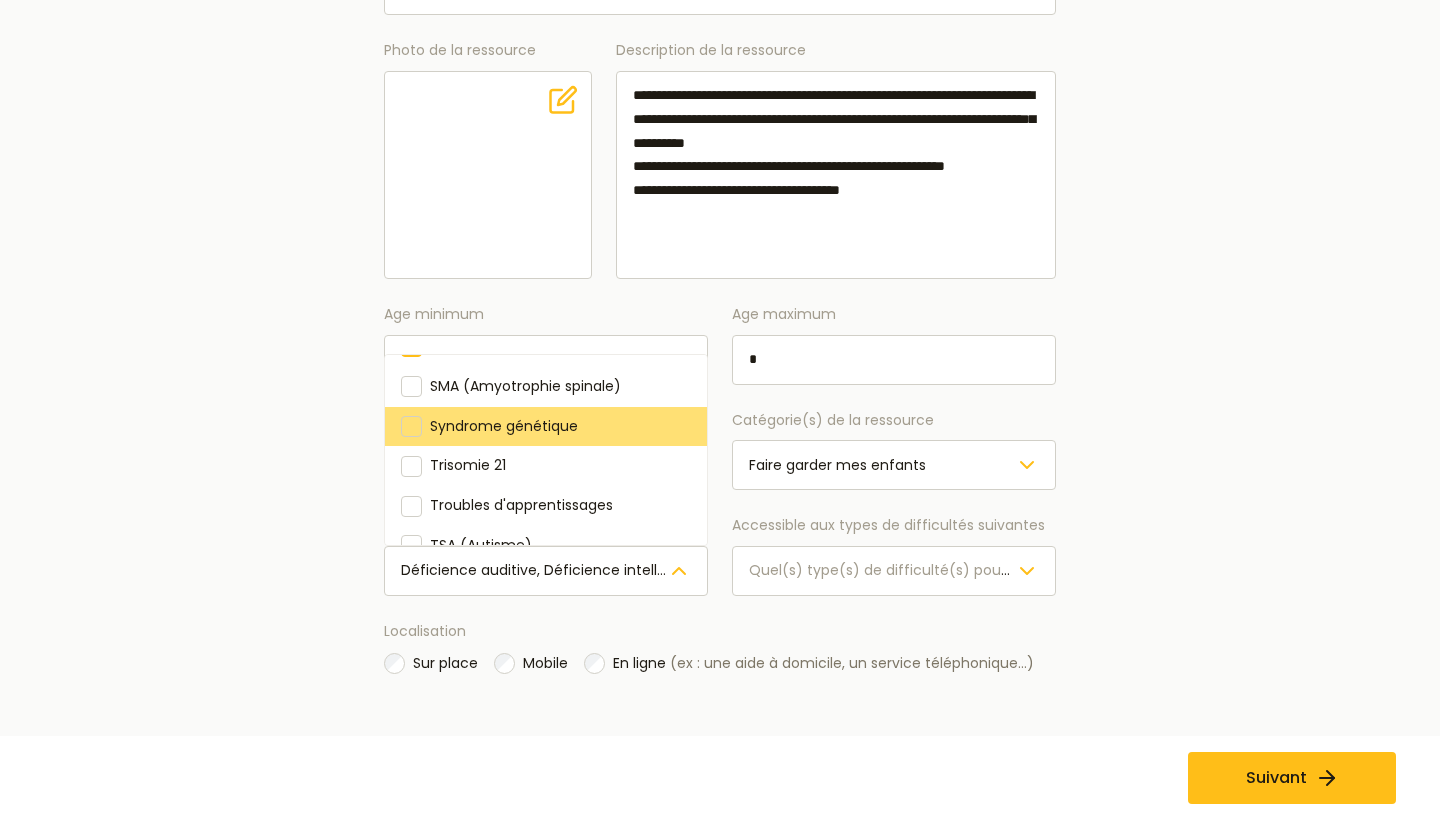 click at bounding box center (411, 426) 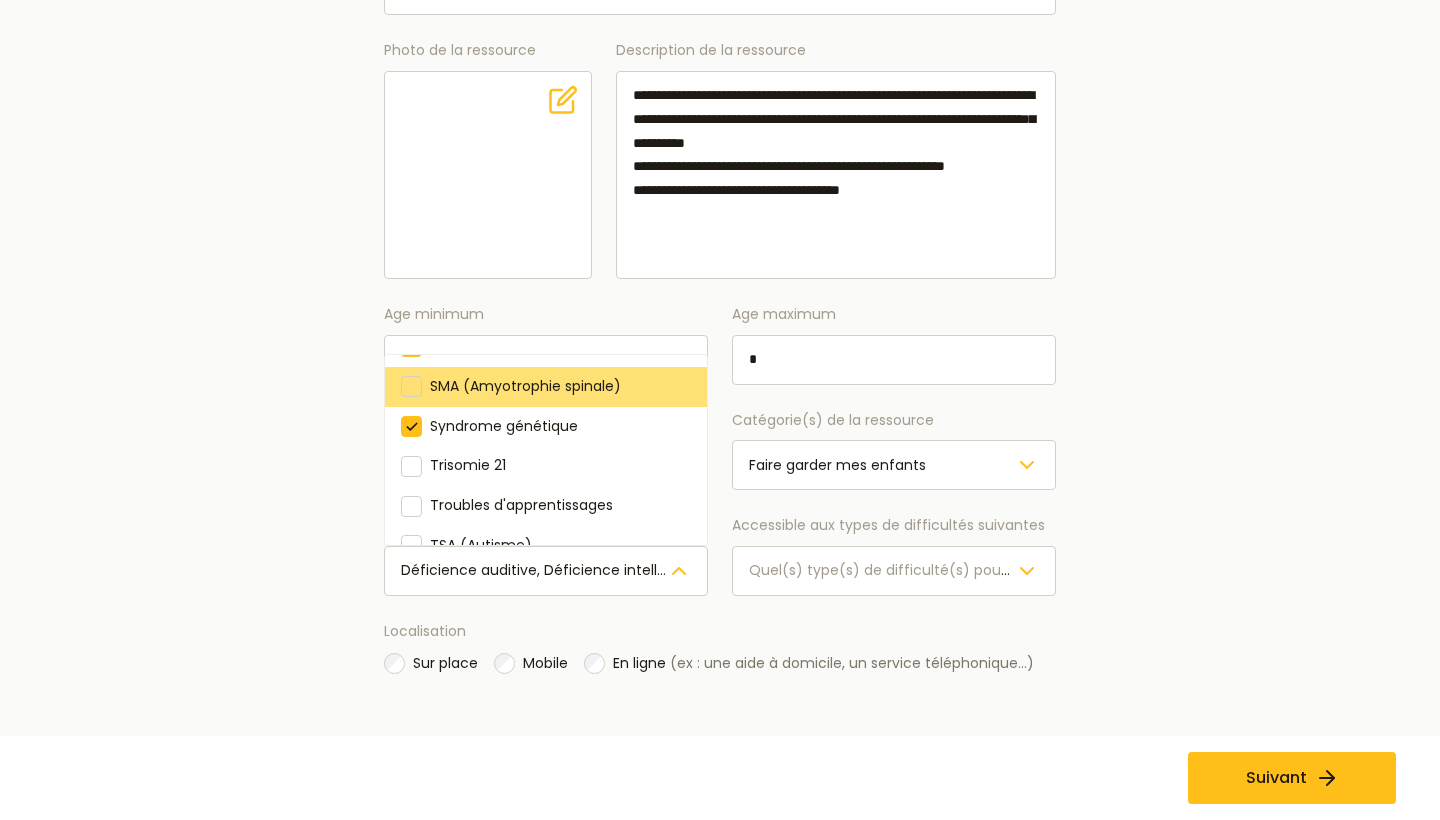 click at bounding box center (411, 386) 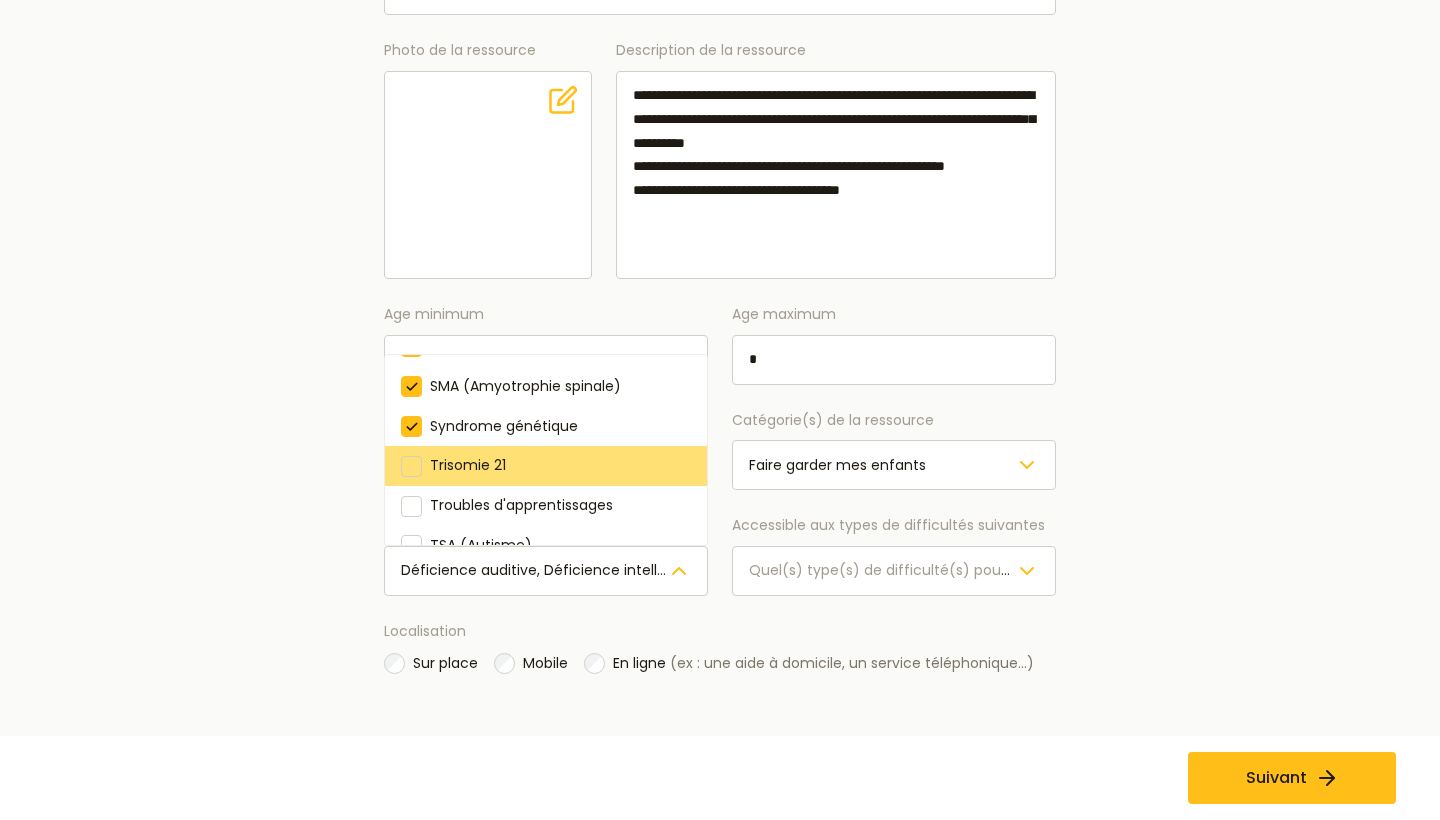 click at bounding box center (411, 466) 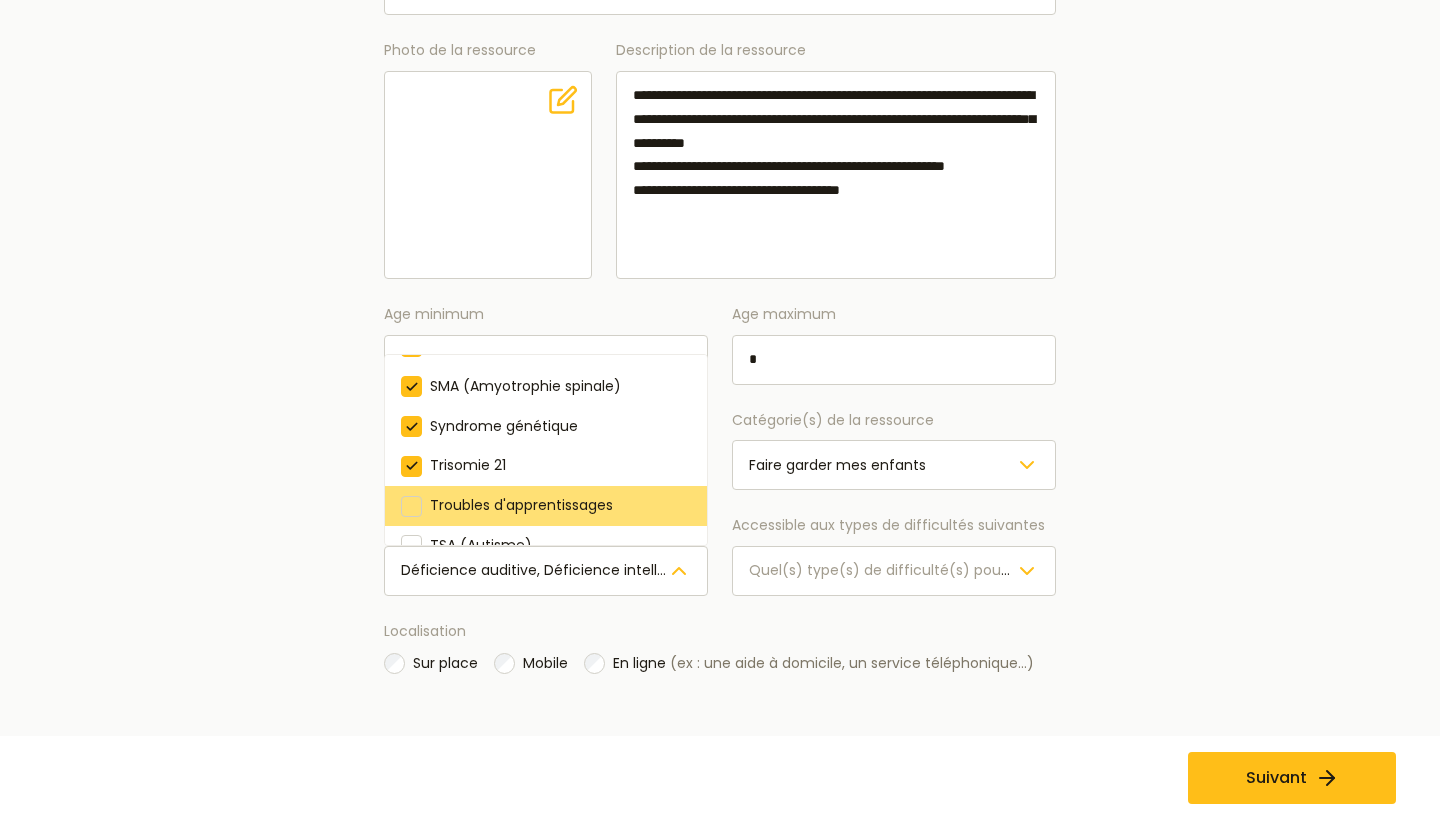 click on "Troubles d'apprentissages" at bounding box center (546, 506) 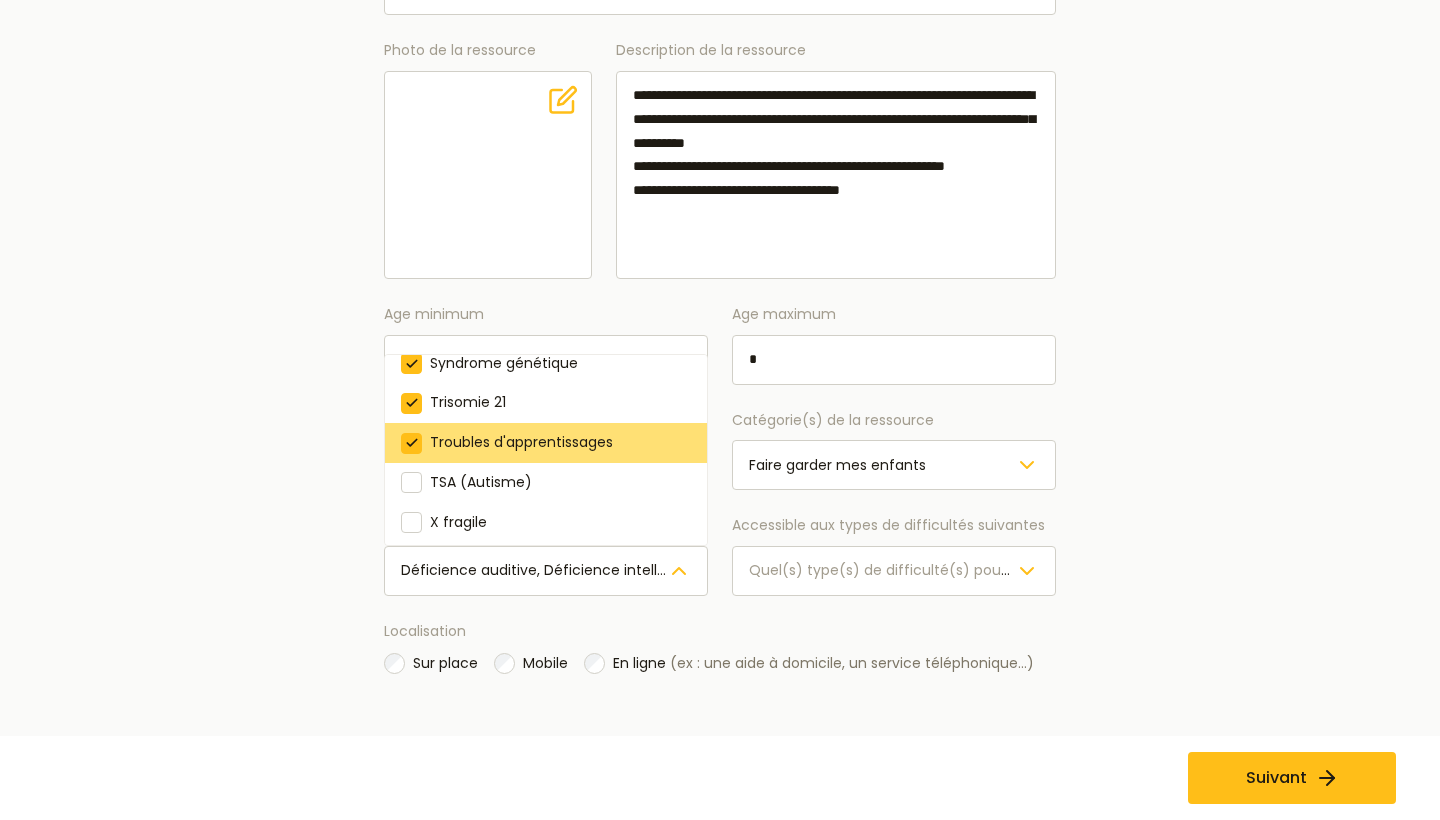 scroll, scrollTop: 333, scrollLeft: 0, axis: vertical 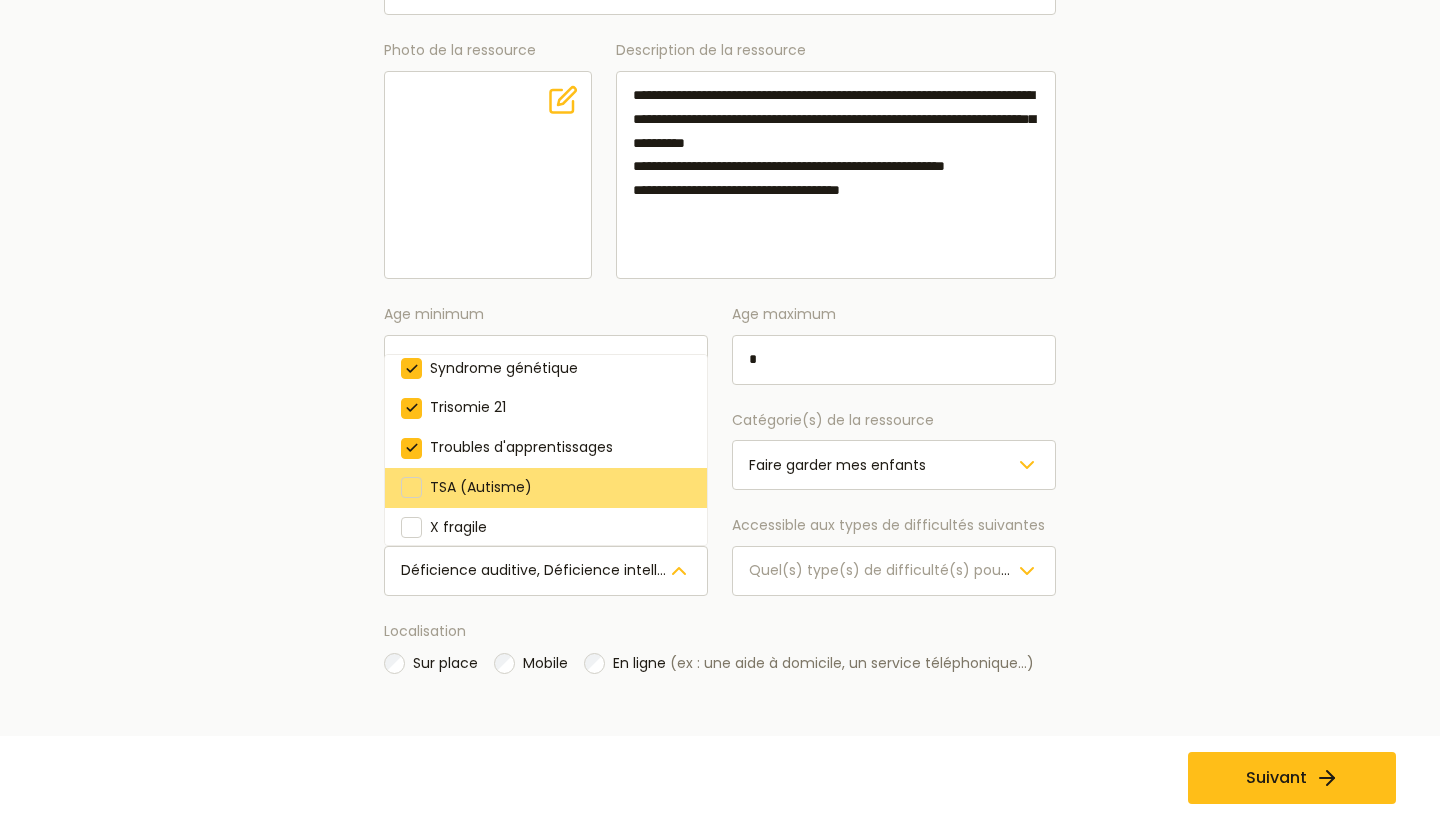 click at bounding box center [411, 487] 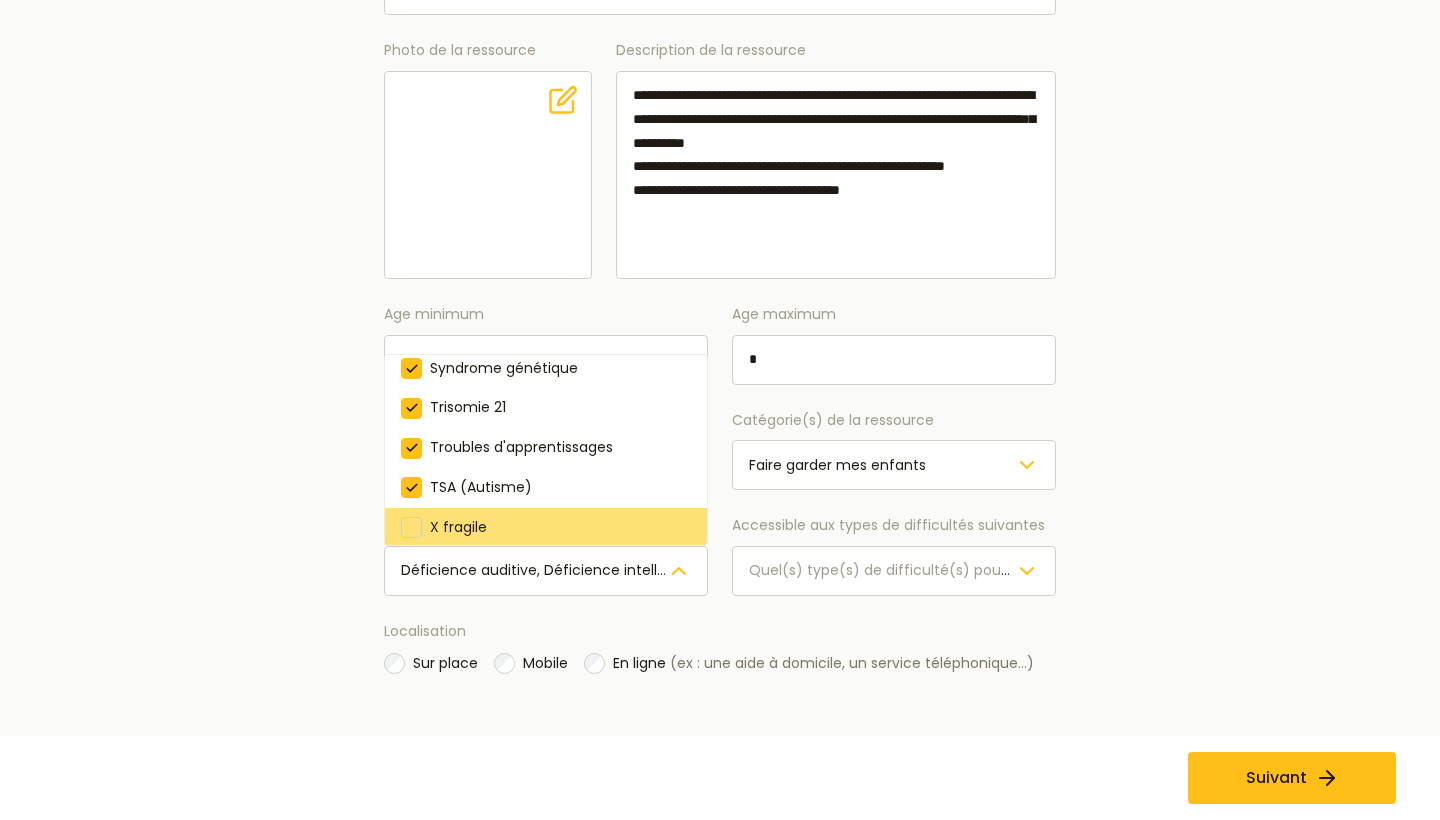 click at bounding box center [411, 527] 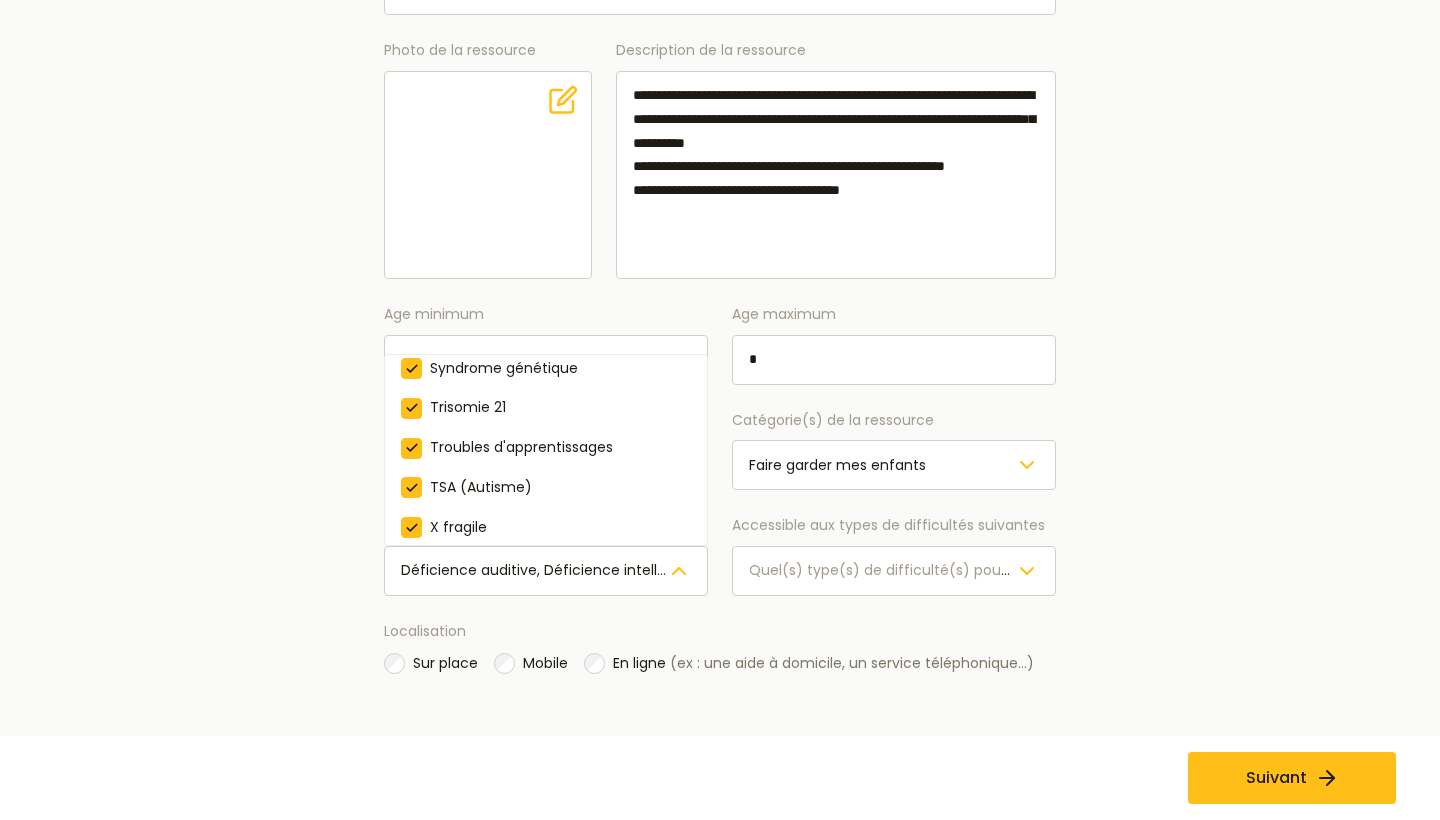 click on "**********" at bounding box center [720, 263] 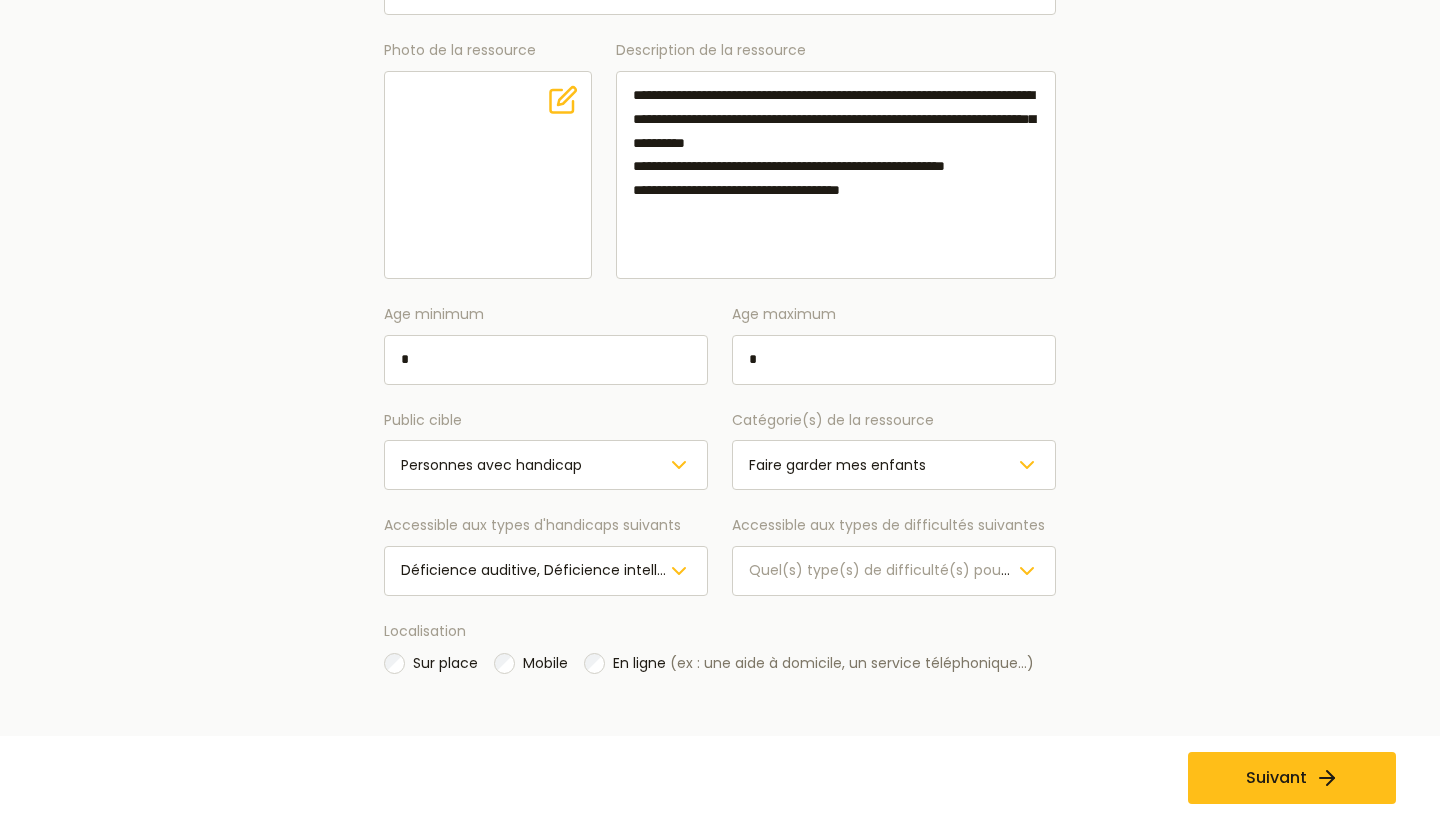 click 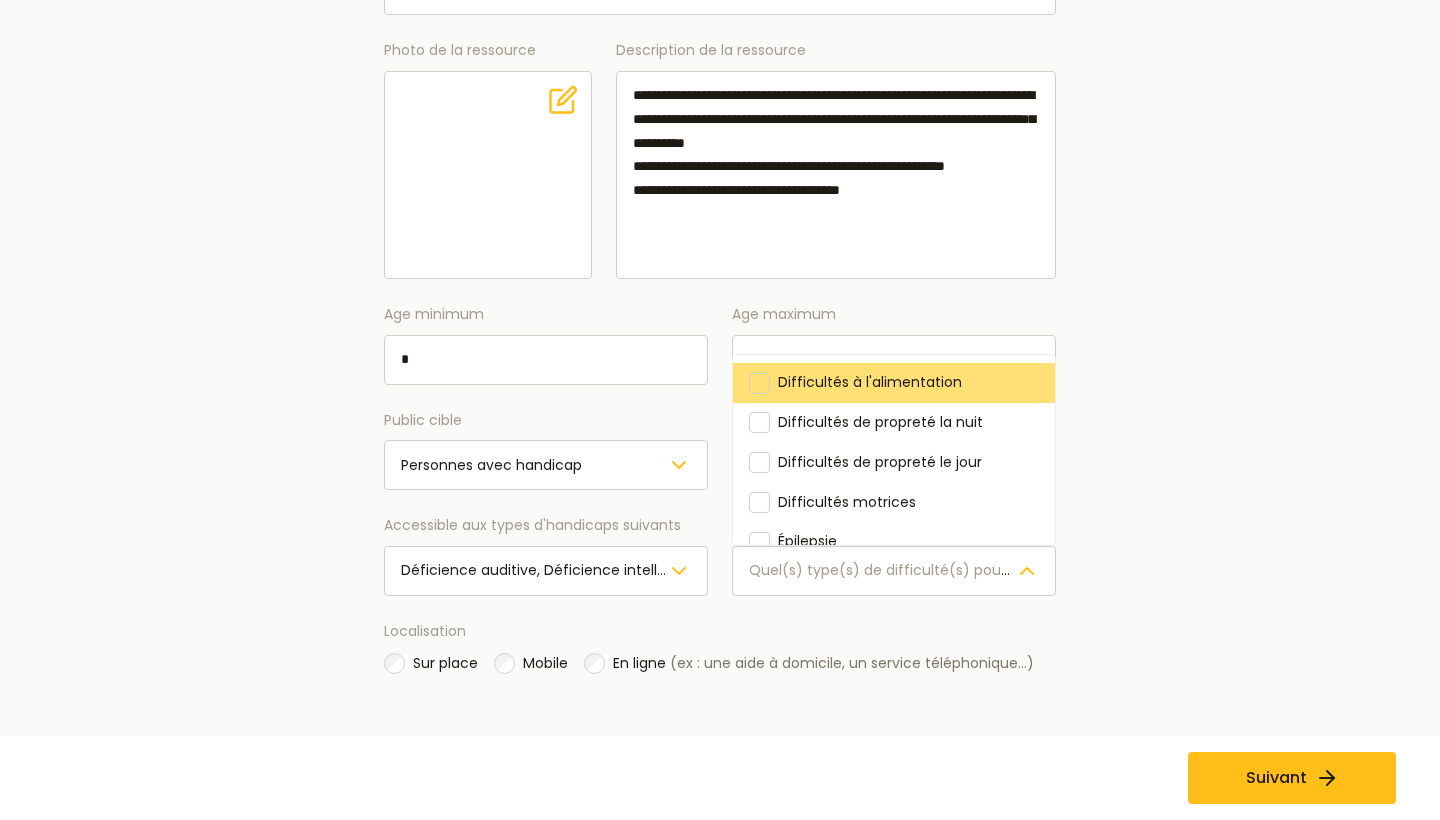 click on "Difficultés à l'alimentation" at bounding box center [870, 382] 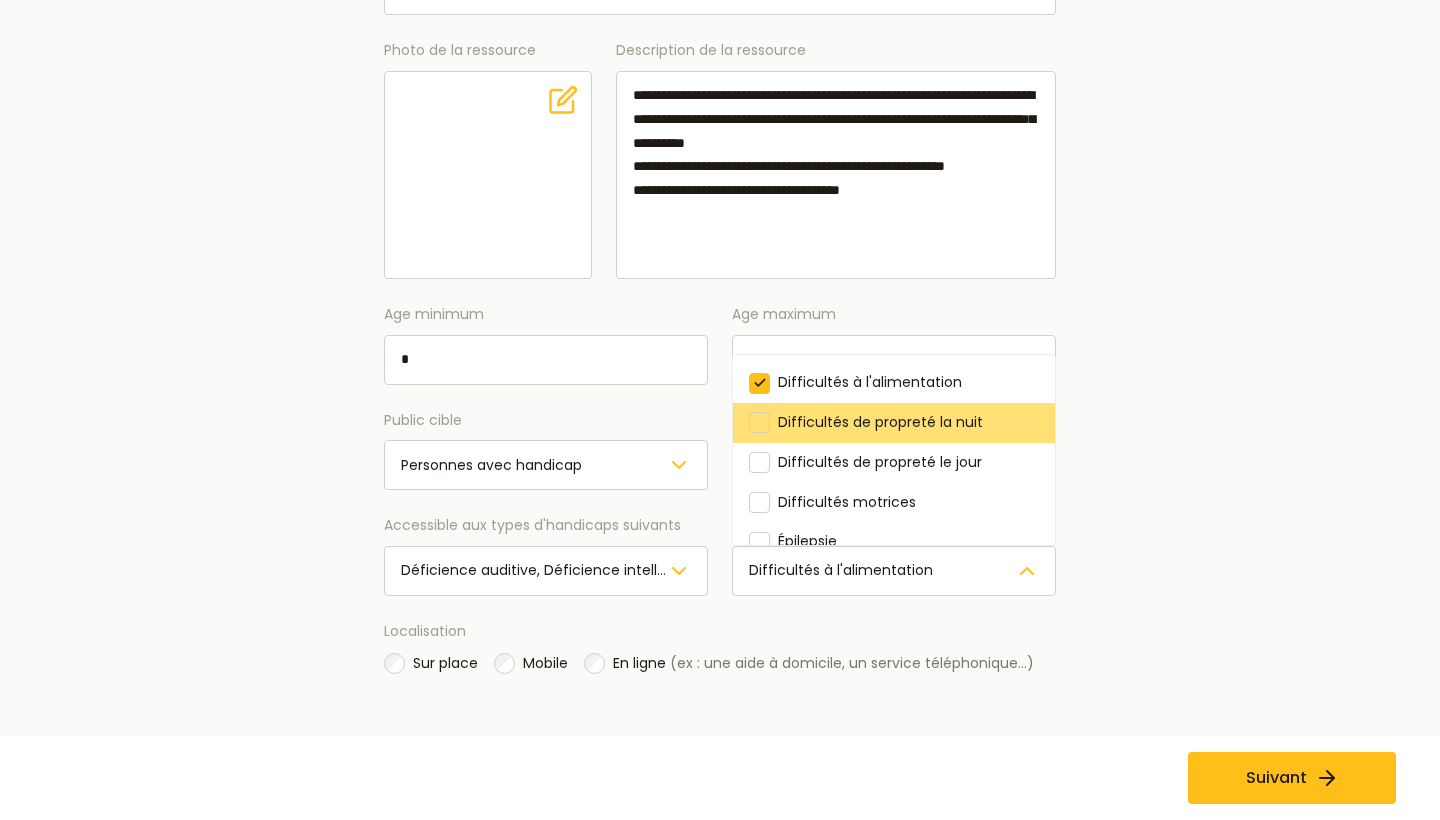 click on "Difficultés de propreté la nuit" at bounding box center (880, 422) 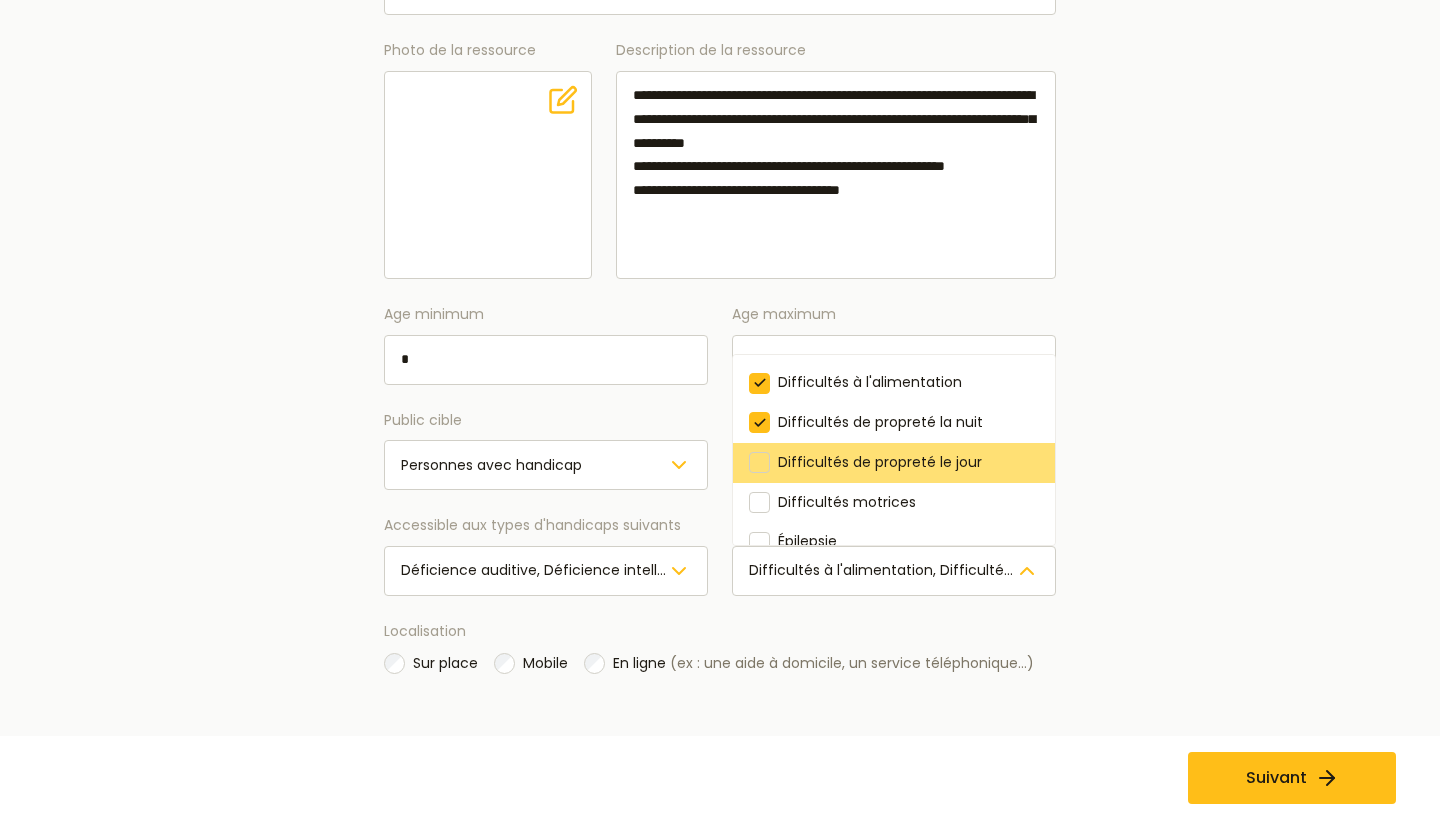 click on "Difficultés de propreté le jour" at bounding box center (880, 462) 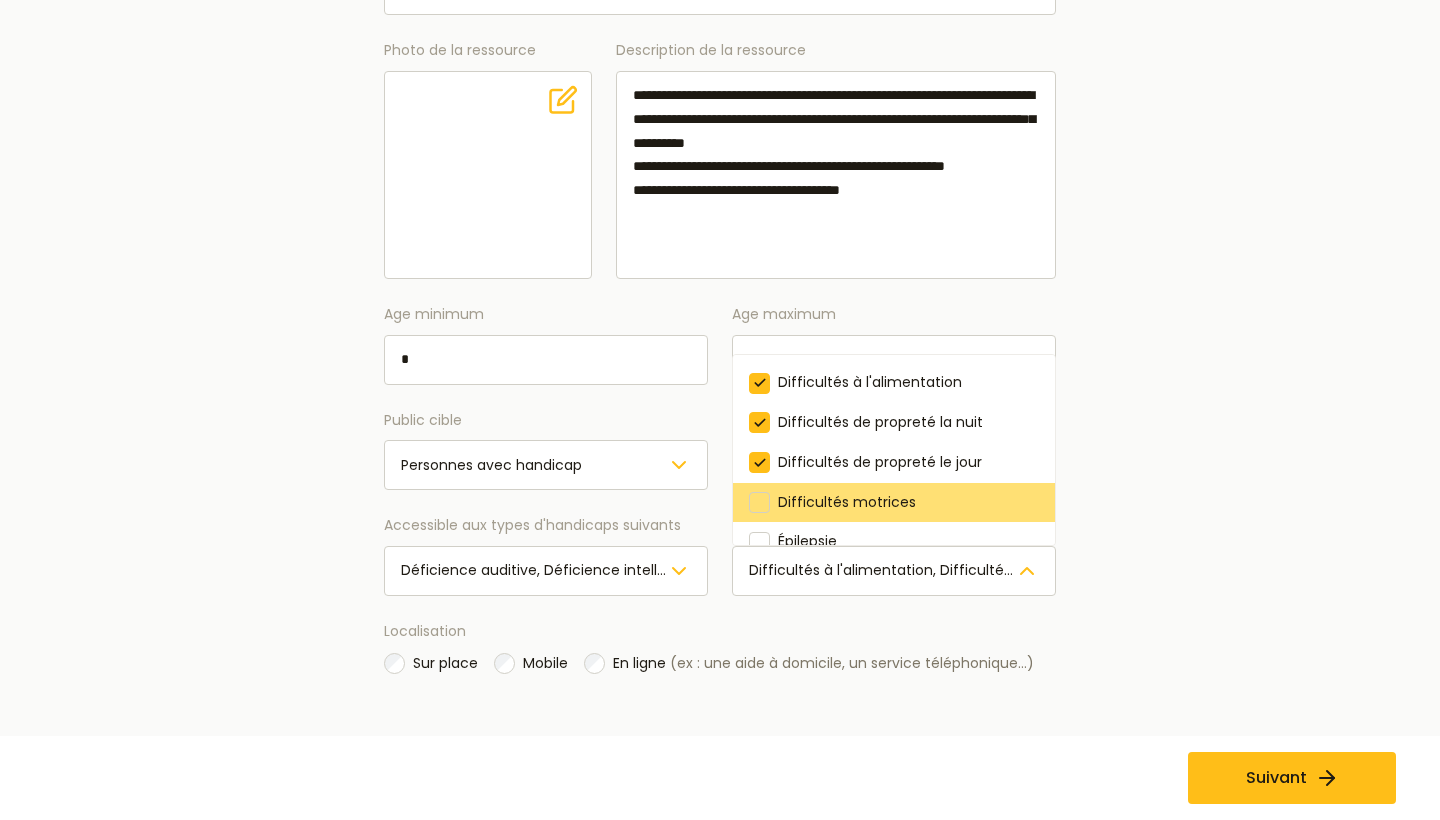 click on "Difficultés motrices" at bounding box center [847, 502] 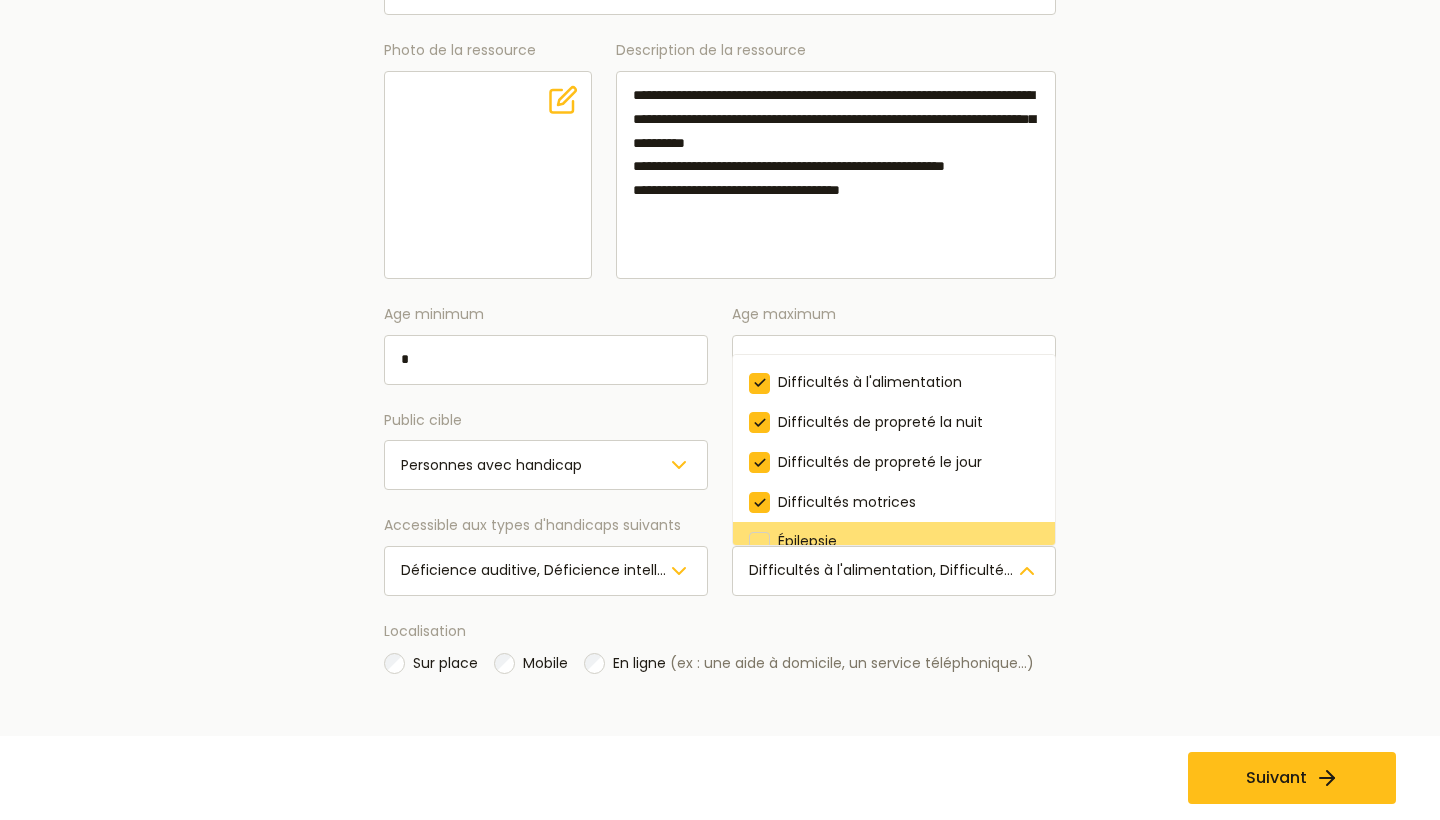 click on "Épilepsie" at bounding box center [894, 542] 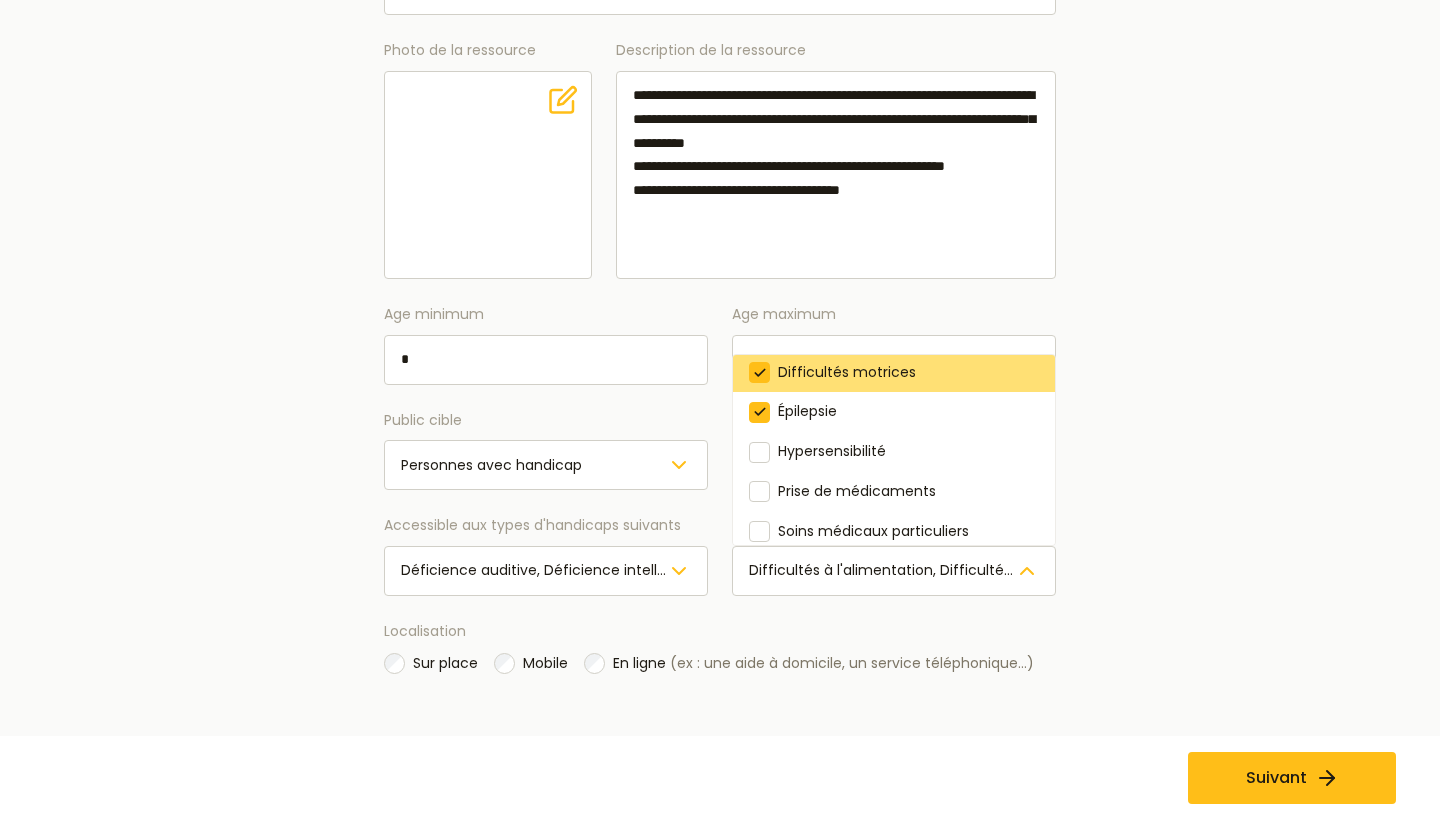 scroll, scrollTop: 163, scrollLeft: 0, axis: vertical 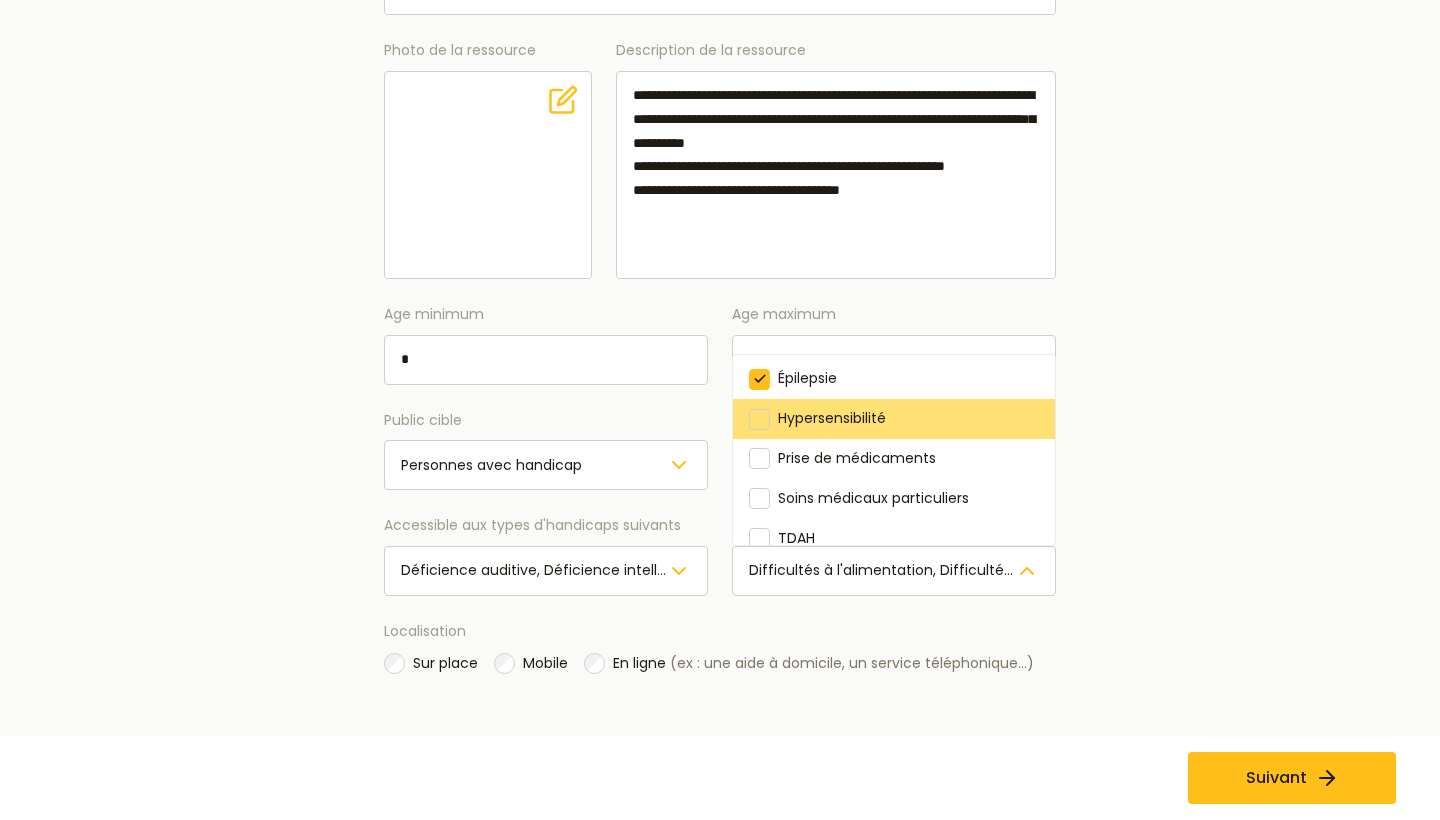 click on "Hypersensibilité" at bounding box center [894, 419] 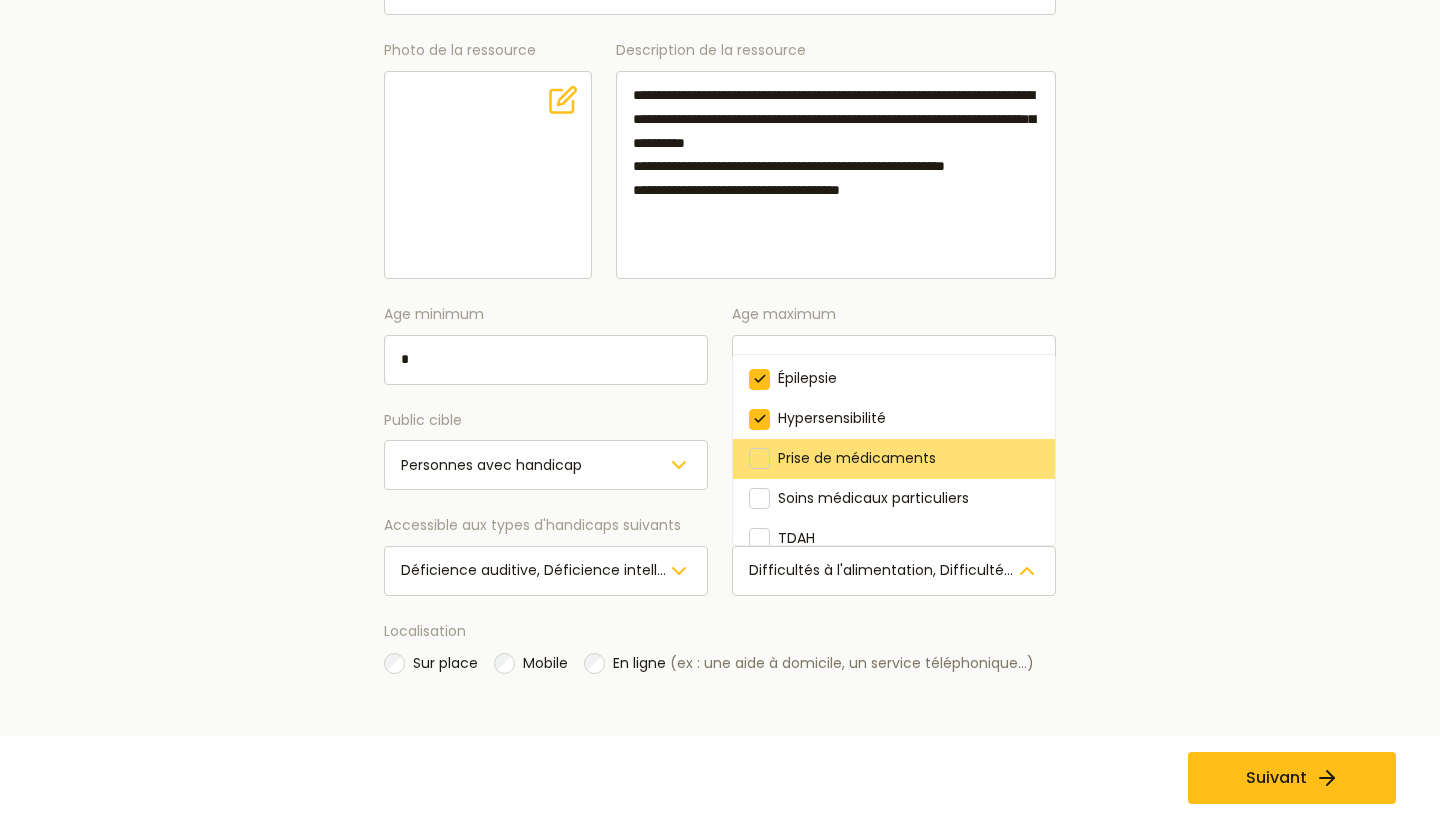 click on "Prise de médicaments" at bounding box center (857, 458) 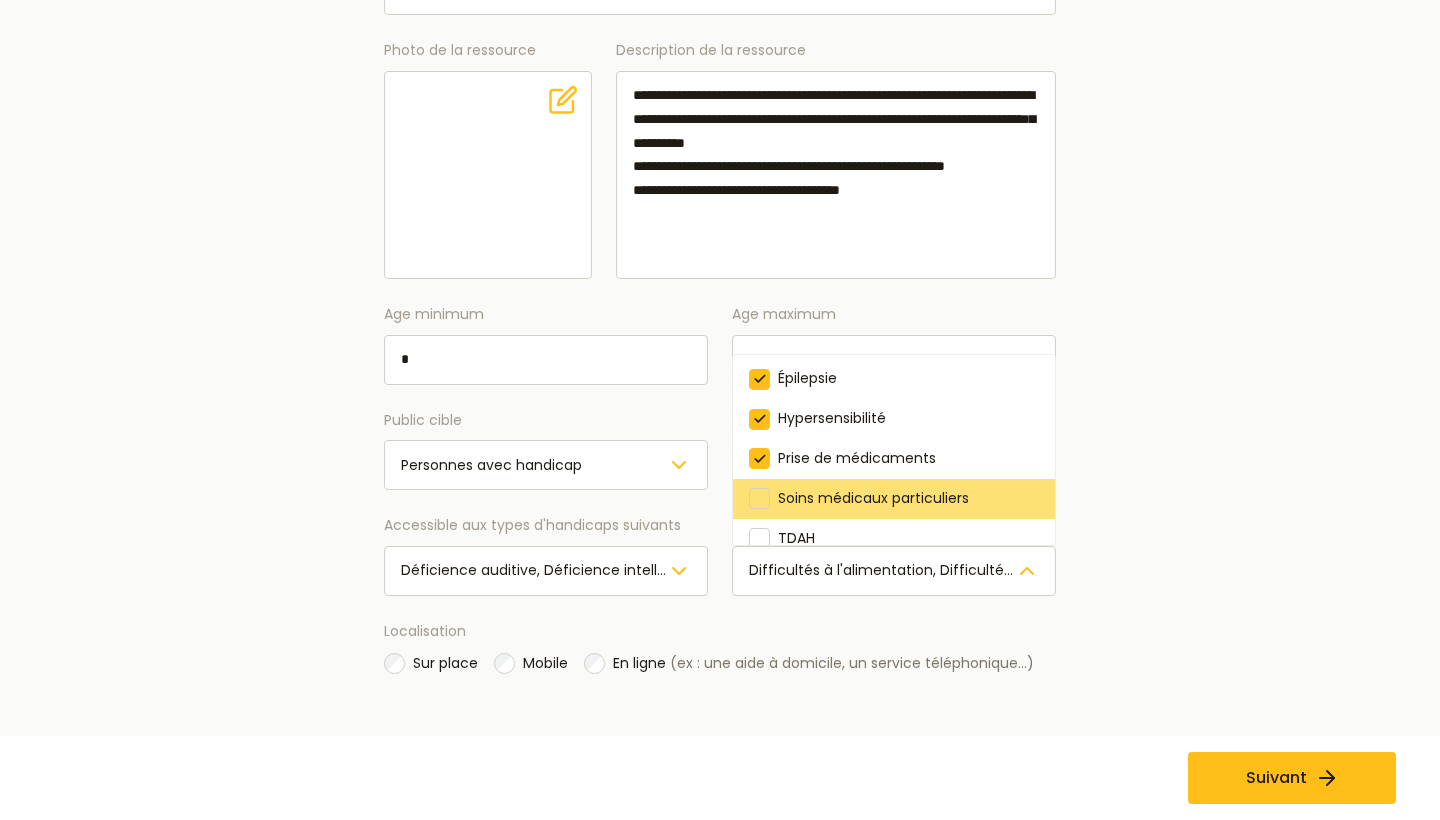 click on "Soins médicaux particuliers" at bounding box center (873, 498) 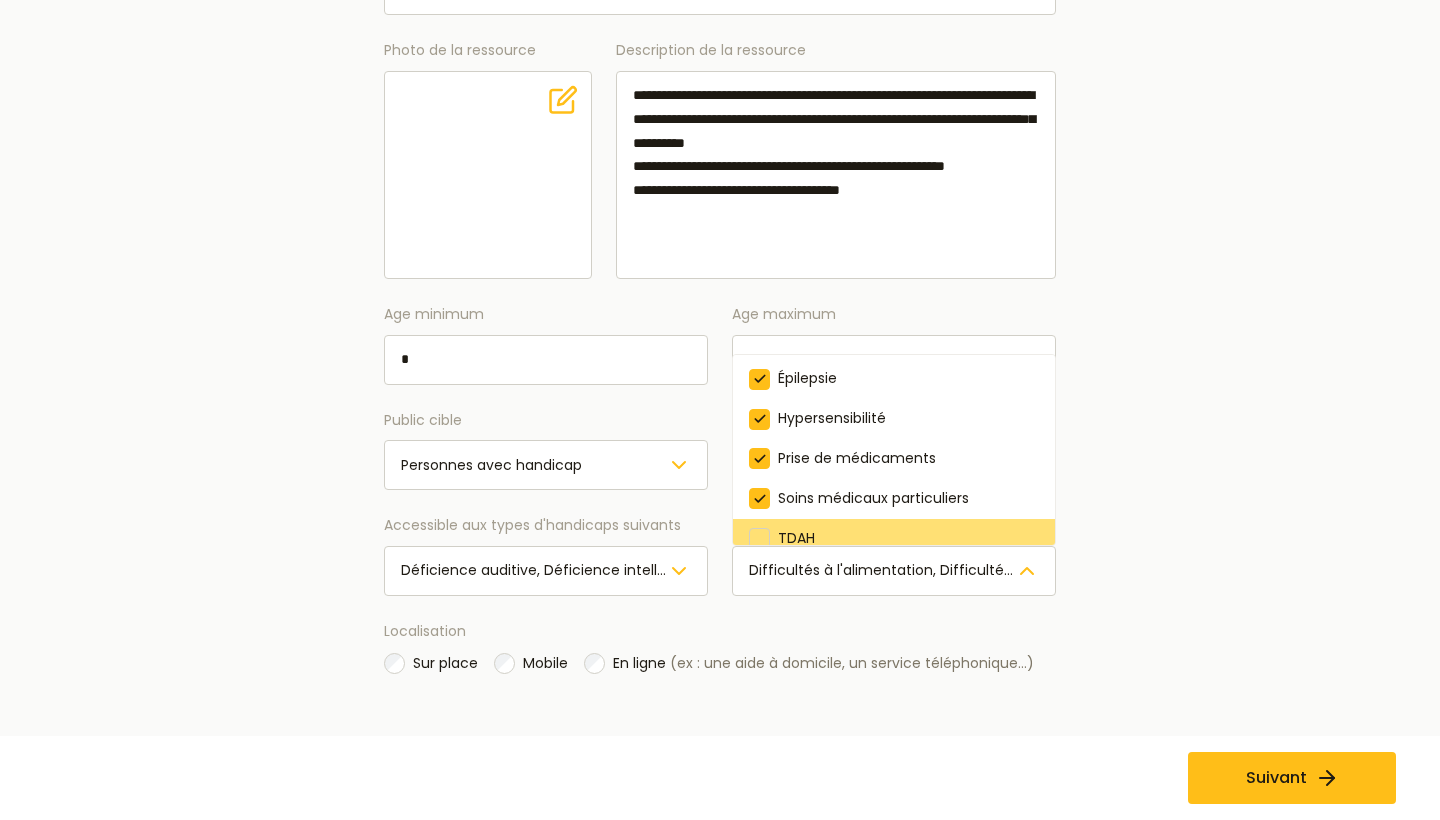click on "TDAH" at bounding box center (894, 539) 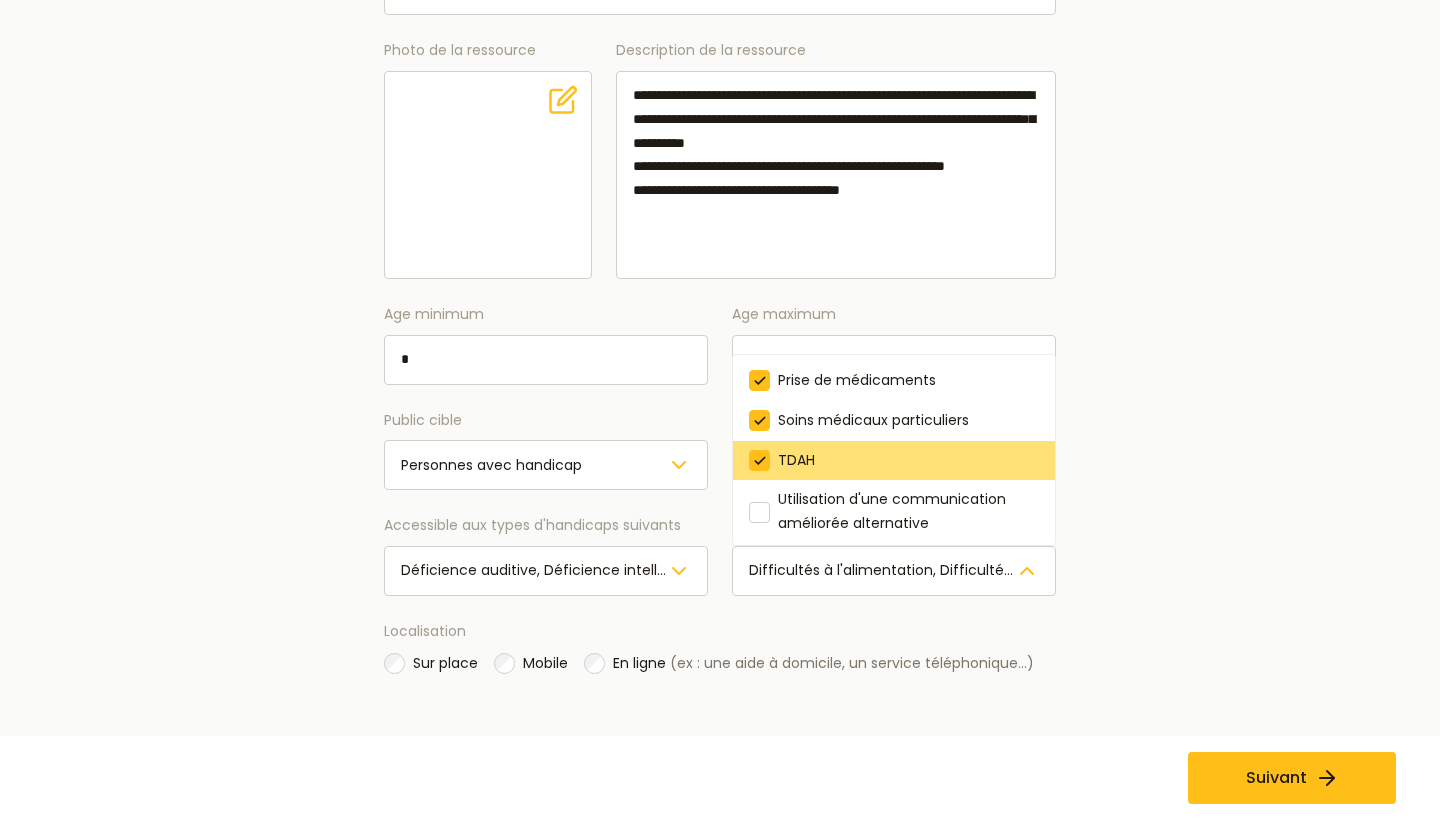 scroll, scrollTop: 239, scrollLeft: 0, axis: vertical 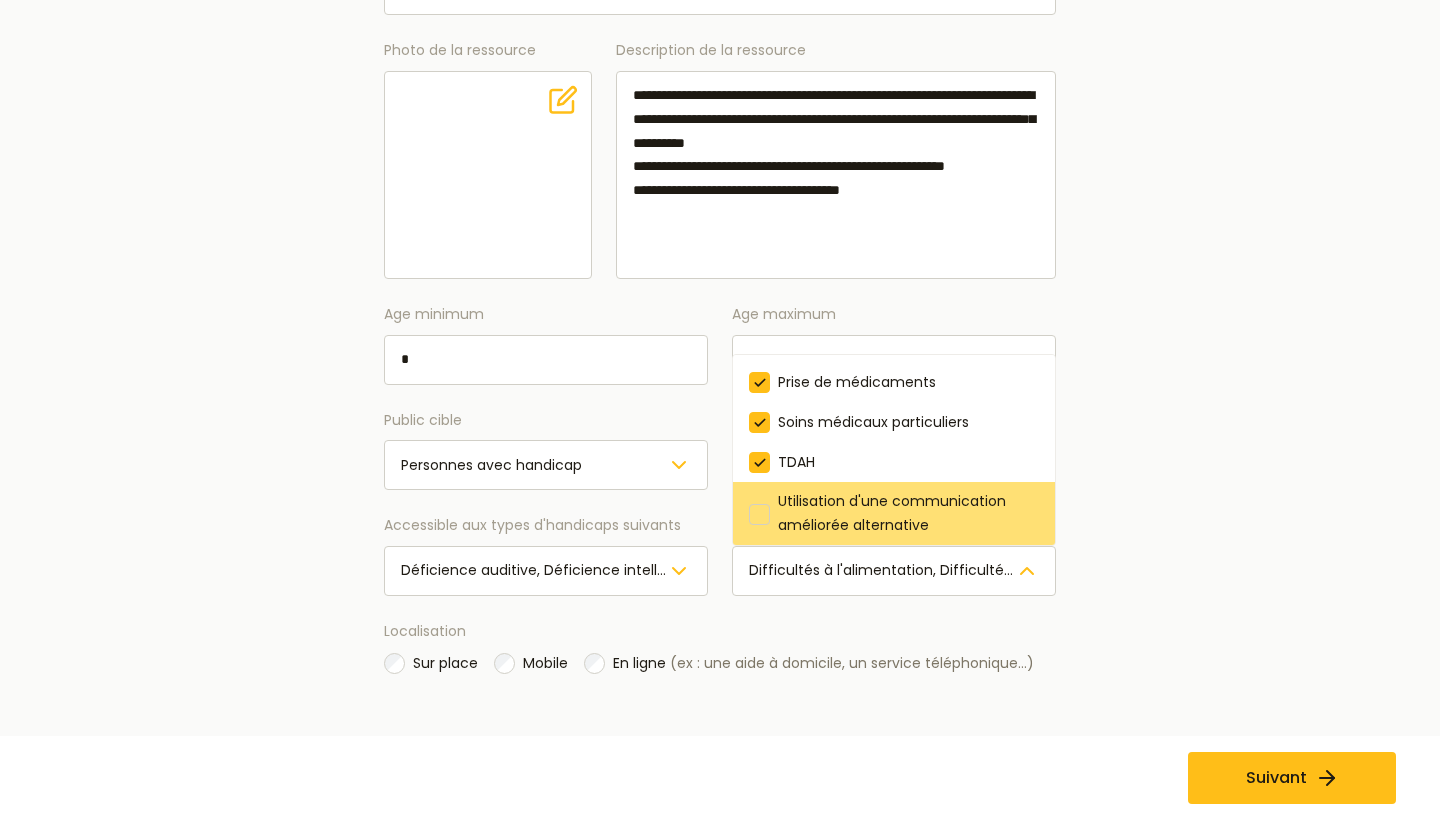 click on "Utilisation d'une communication améliorée alternative" at bounding box center [892, 513] 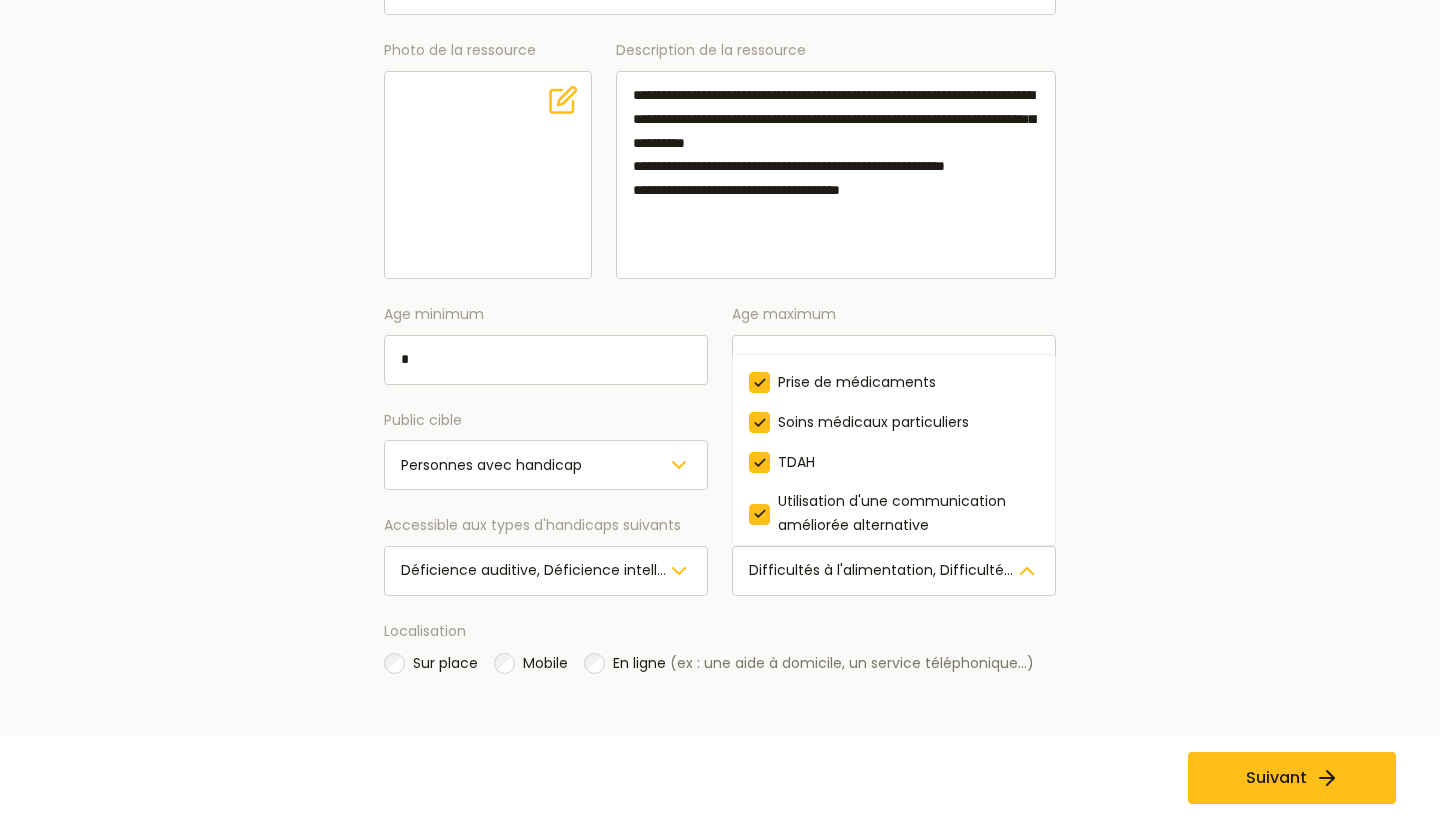 click on "**********" at bounding box center (720, 263) 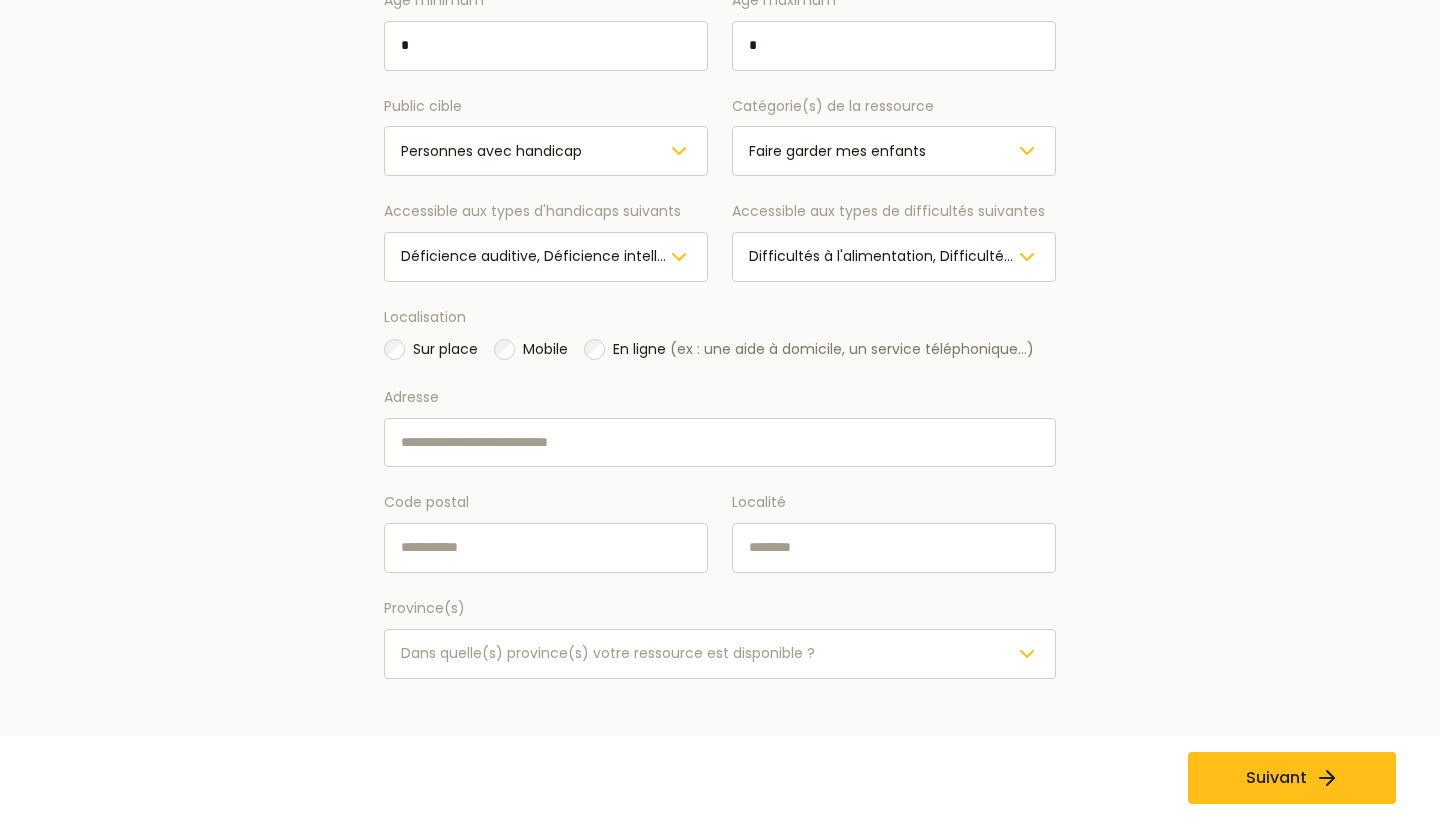 scroll, scrollTop: 703, scrollLeft: 0, axis: vertical 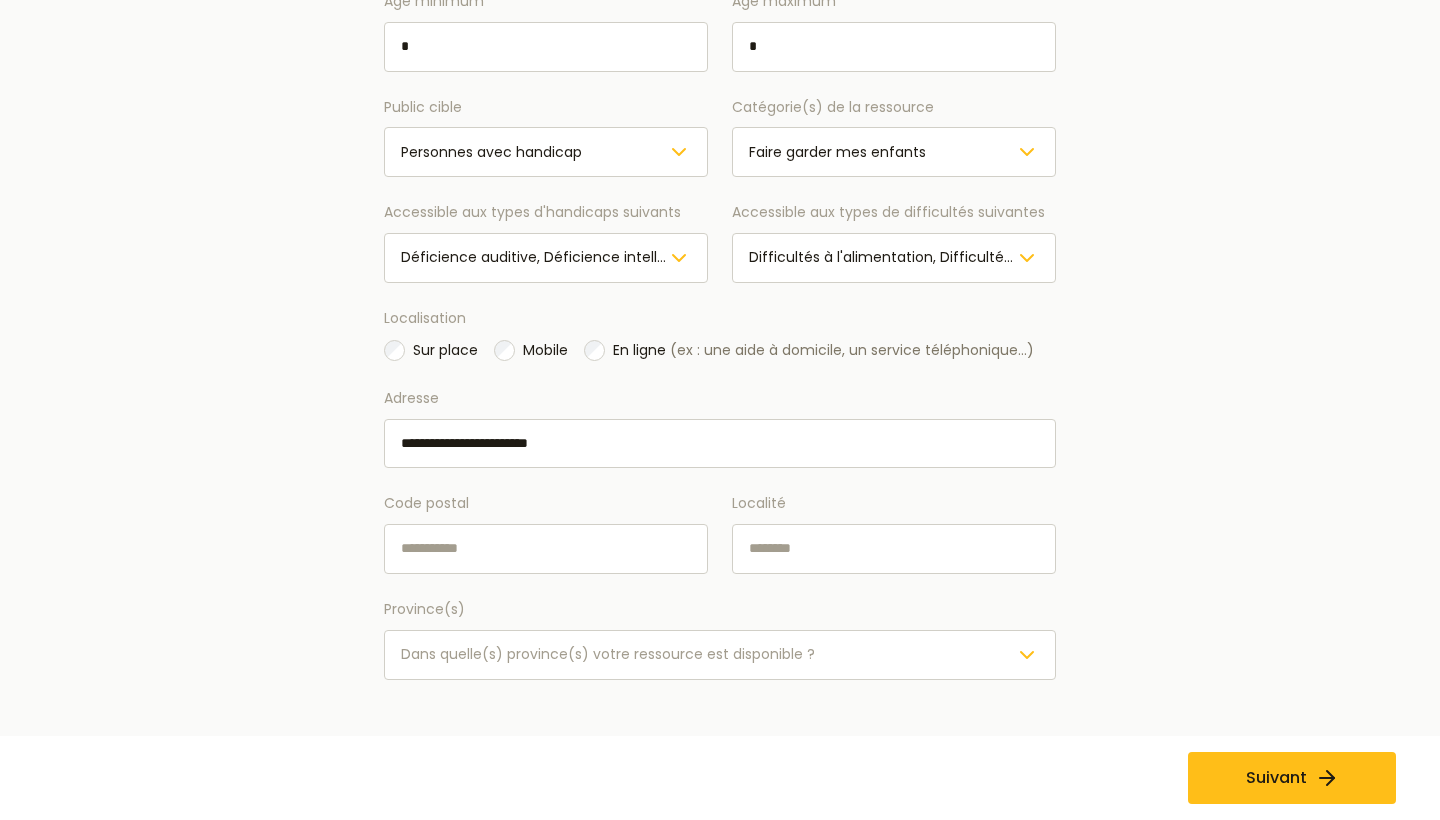 type on "**********" 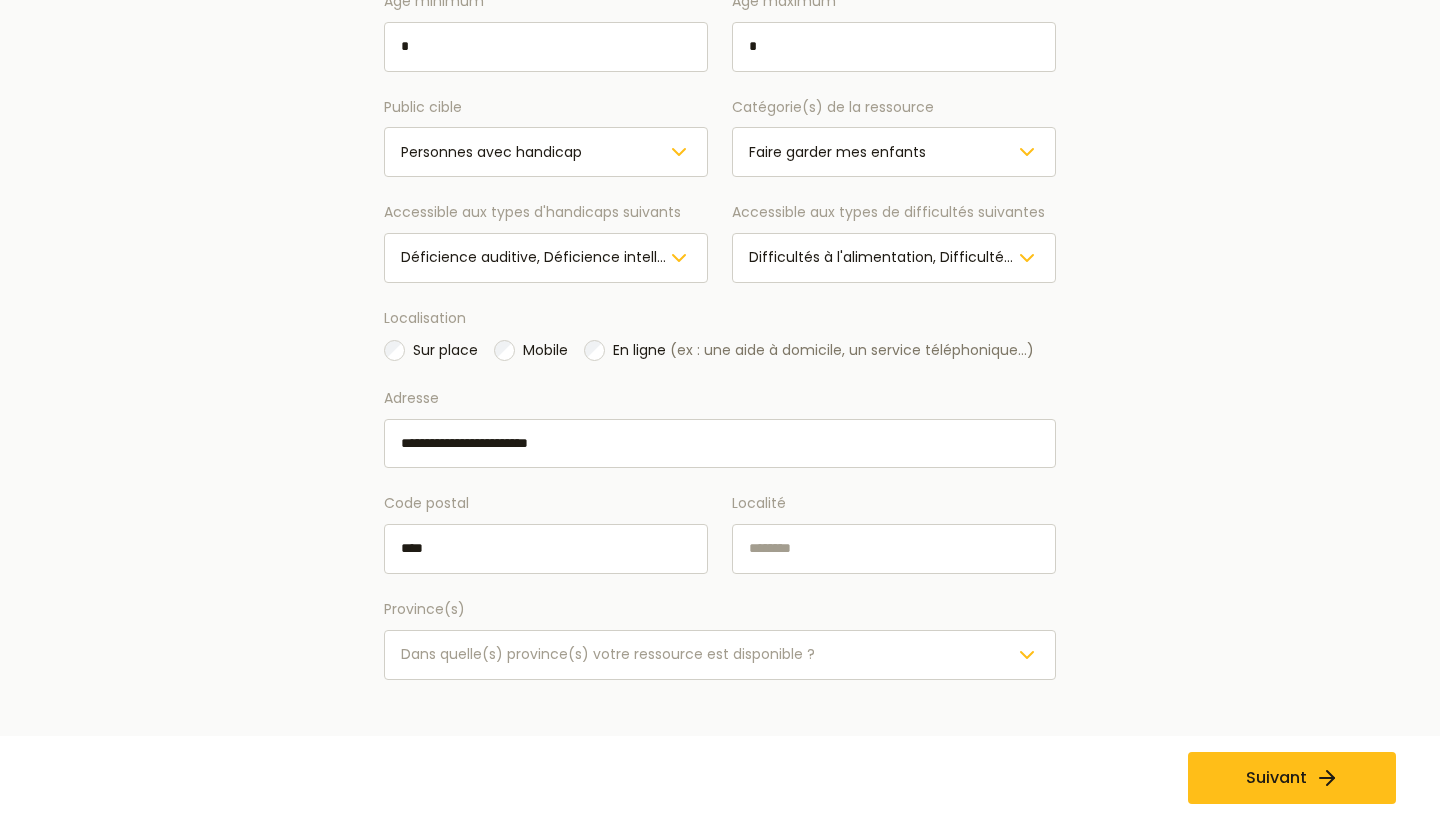 type on "****" 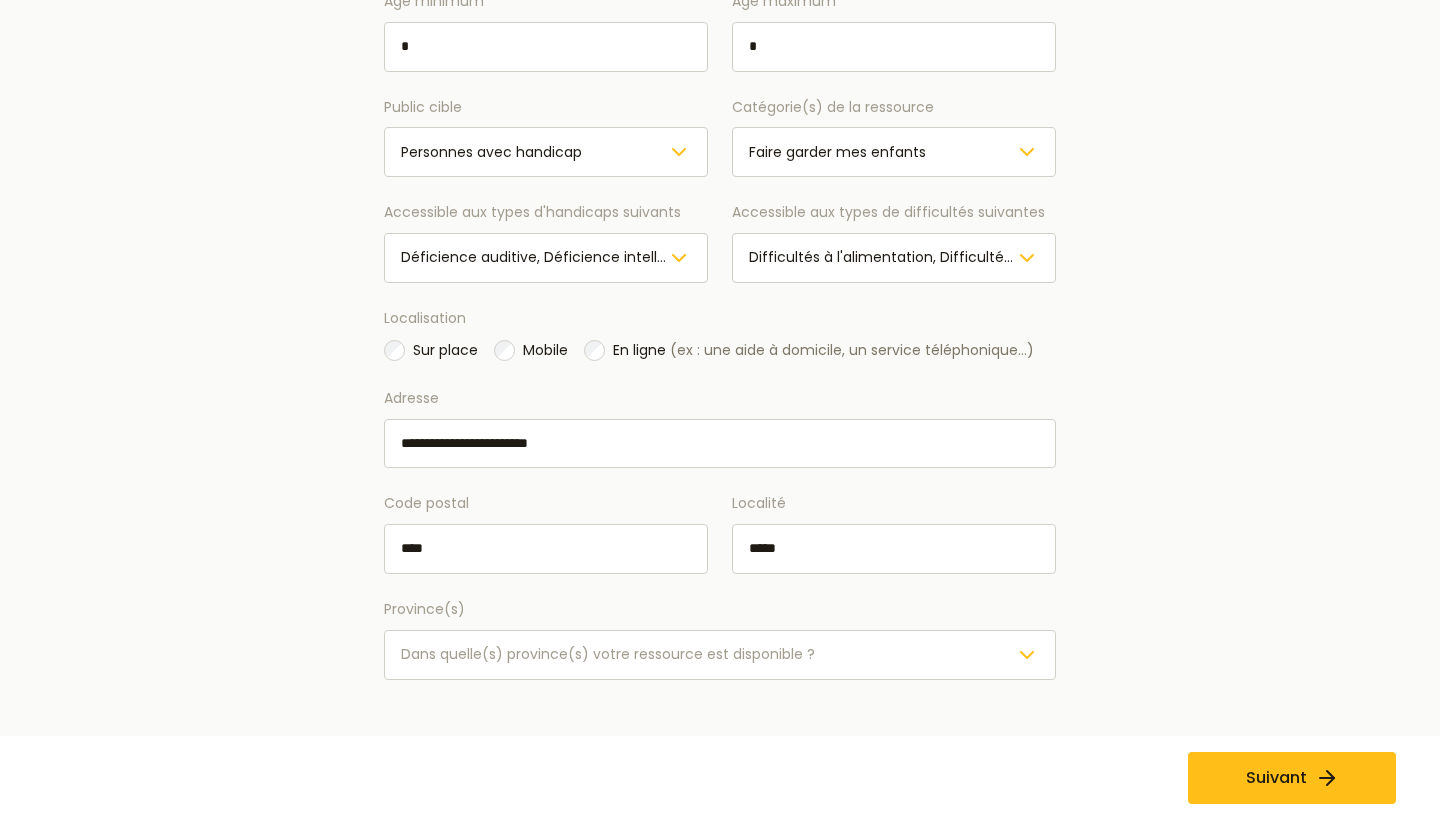type on "*****" 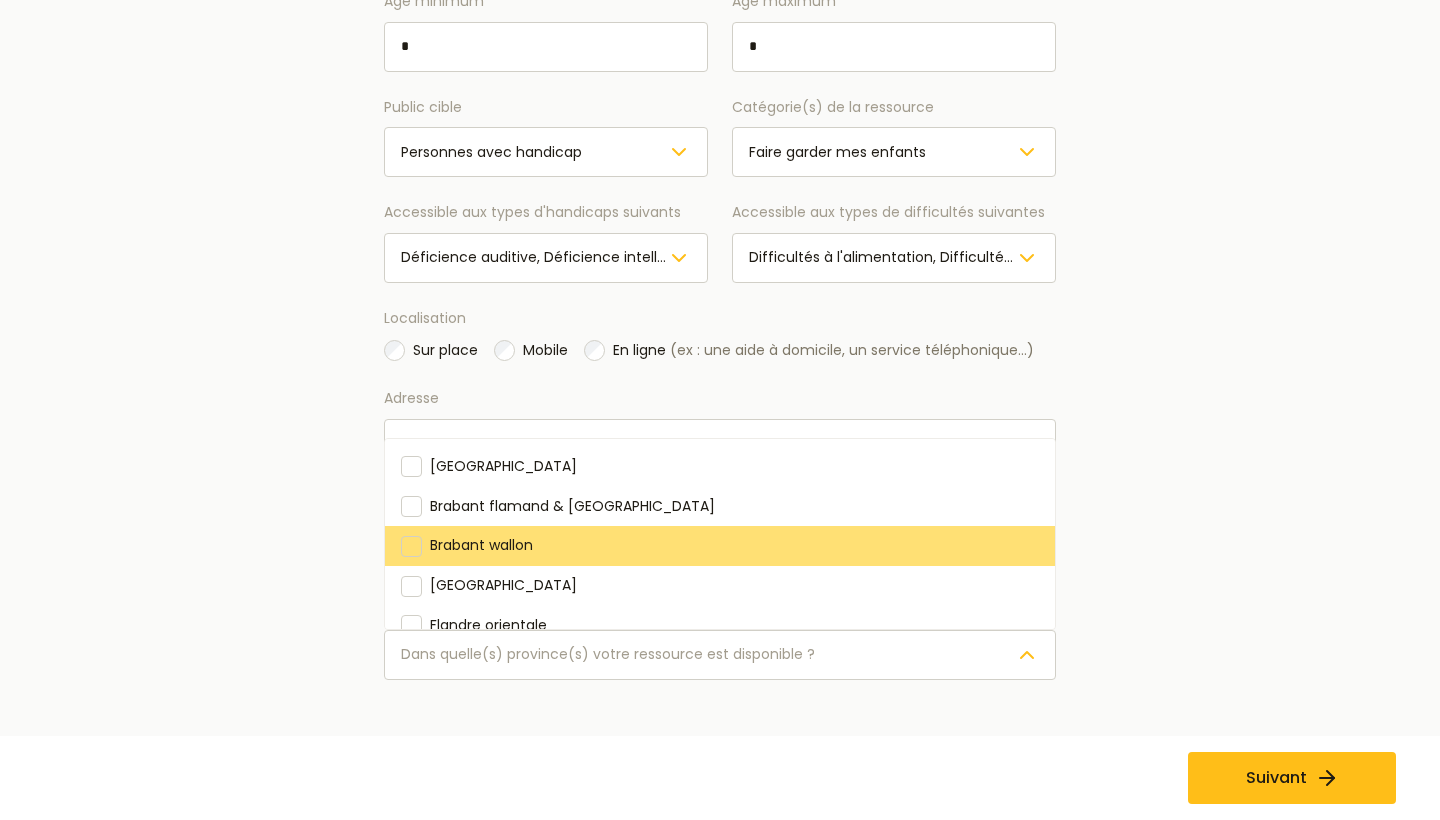 click on "Brabant wallon" at bounding box center [481, 545] 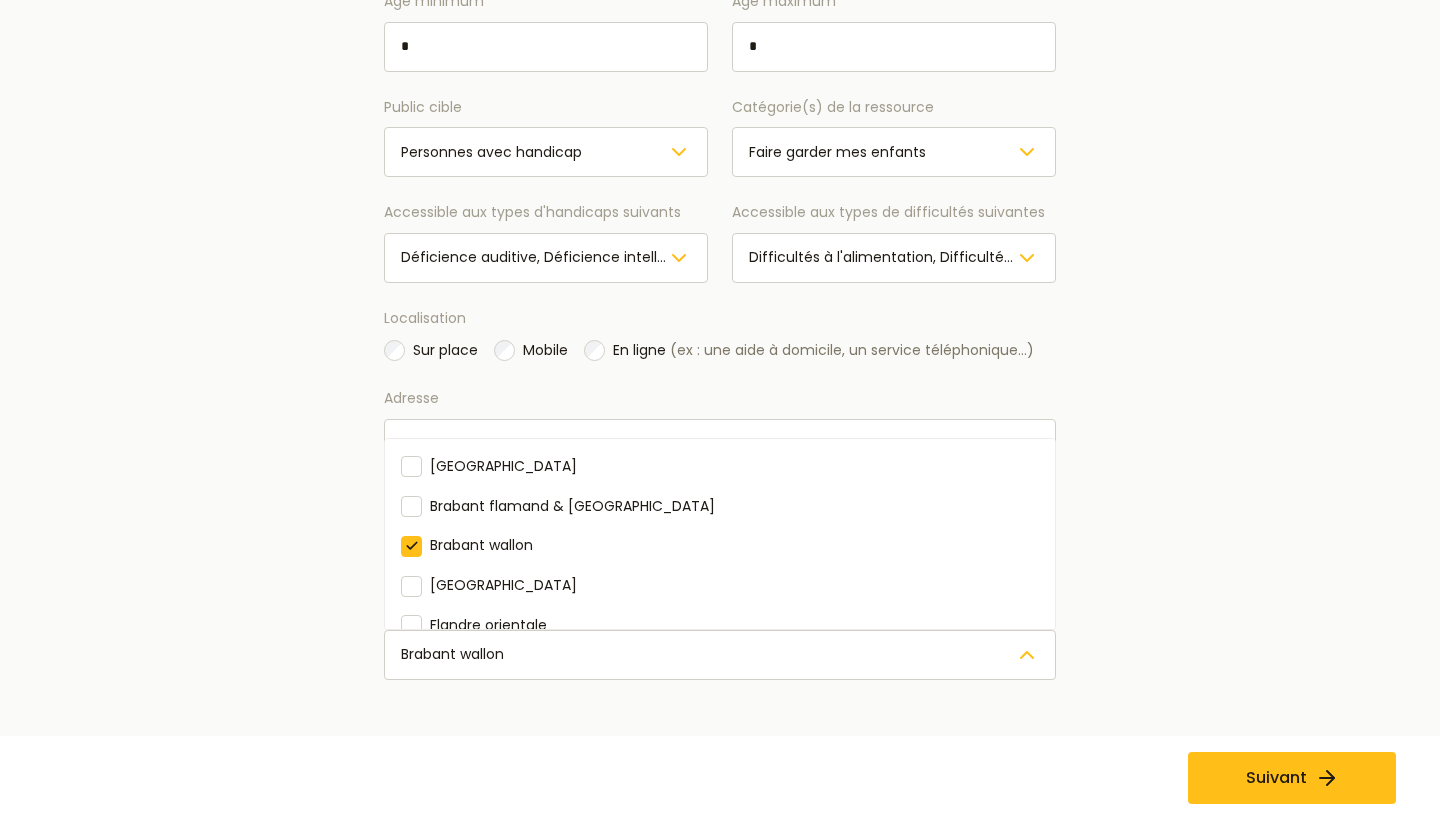 click on "**********" at bounding box center [720, 109] 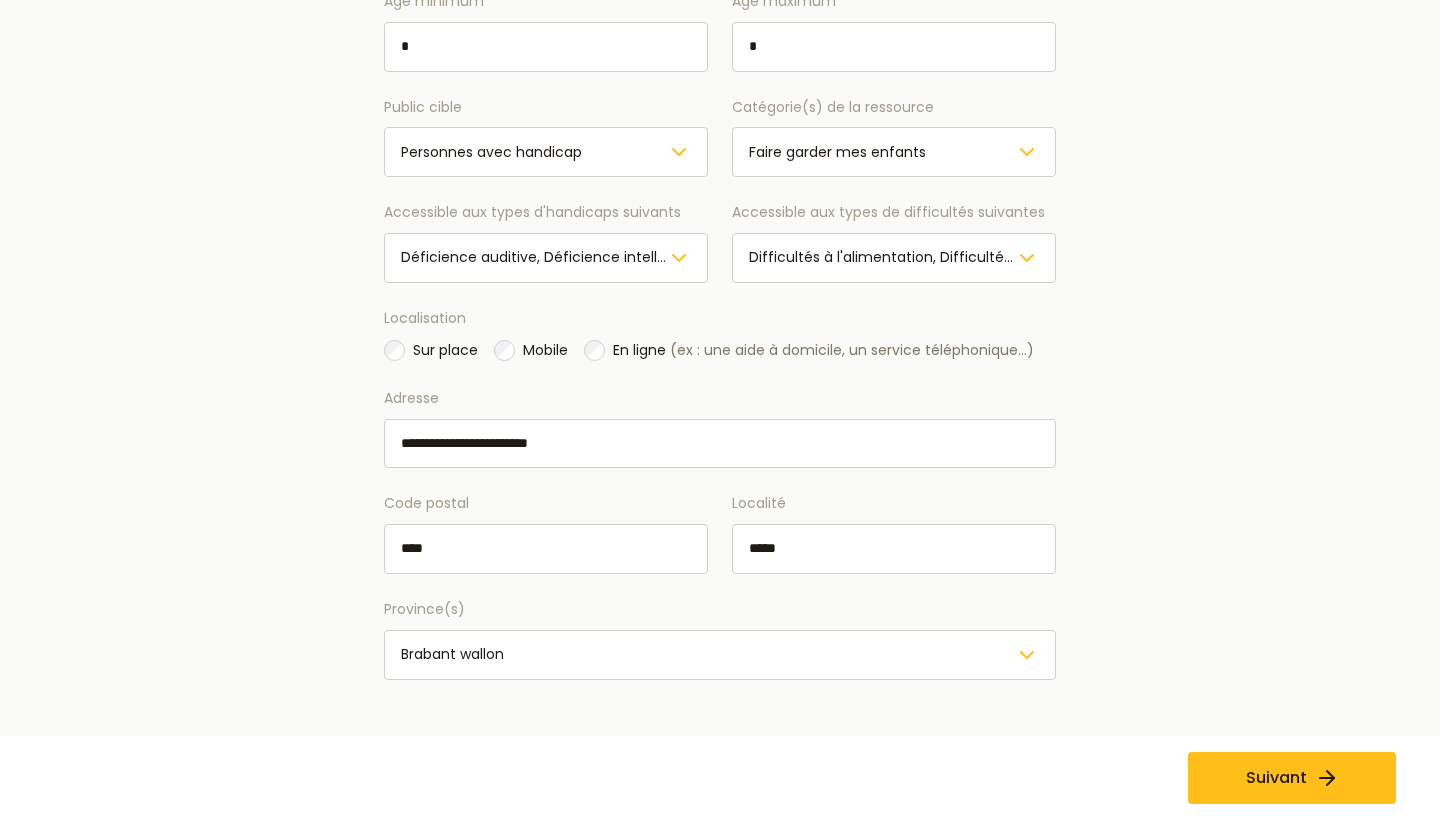 click on "Suivant" at bounding box center (1276, 778) 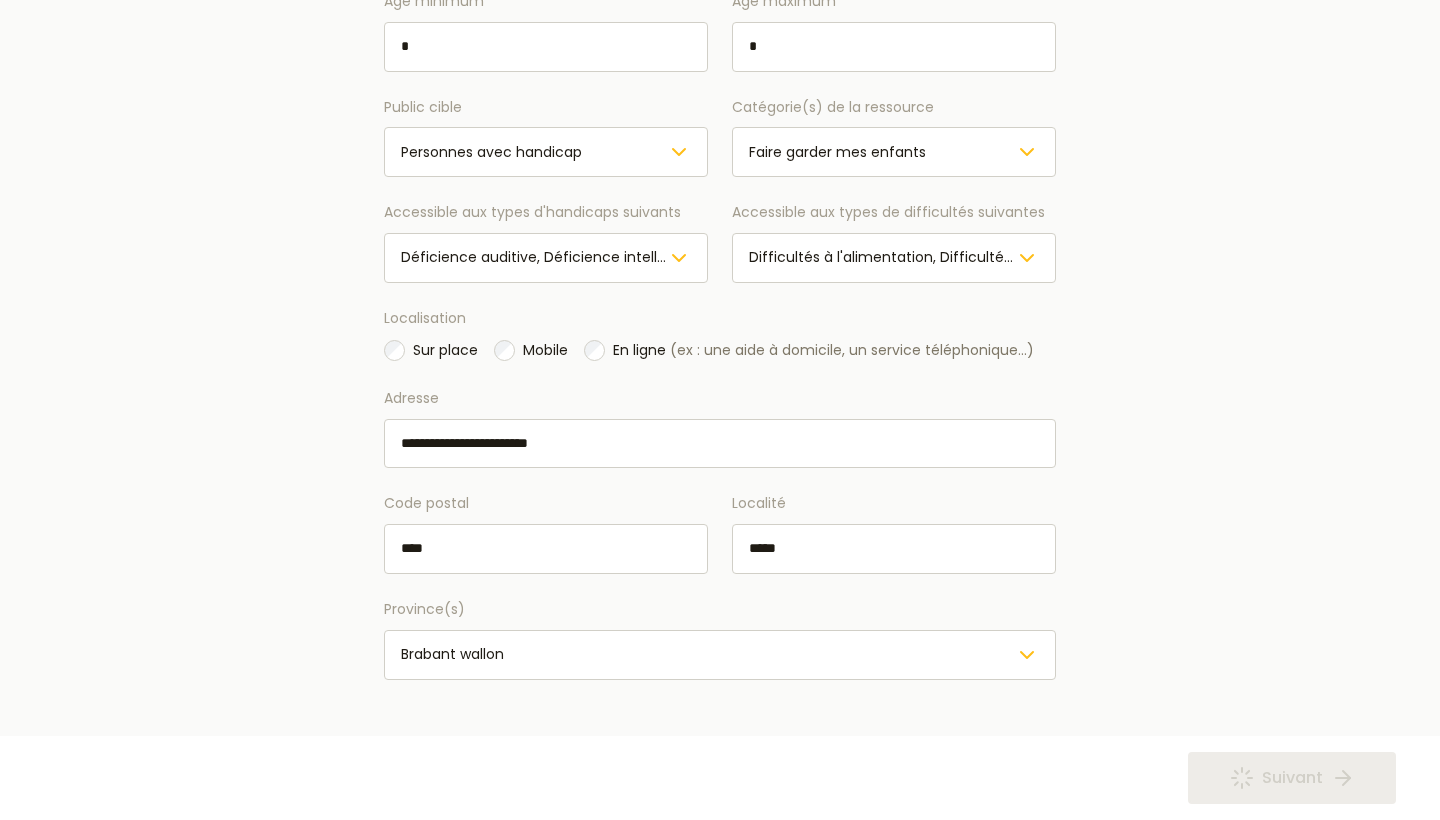 scroll, scrollTop: 47, scrollLeft: 0, axis: vertical 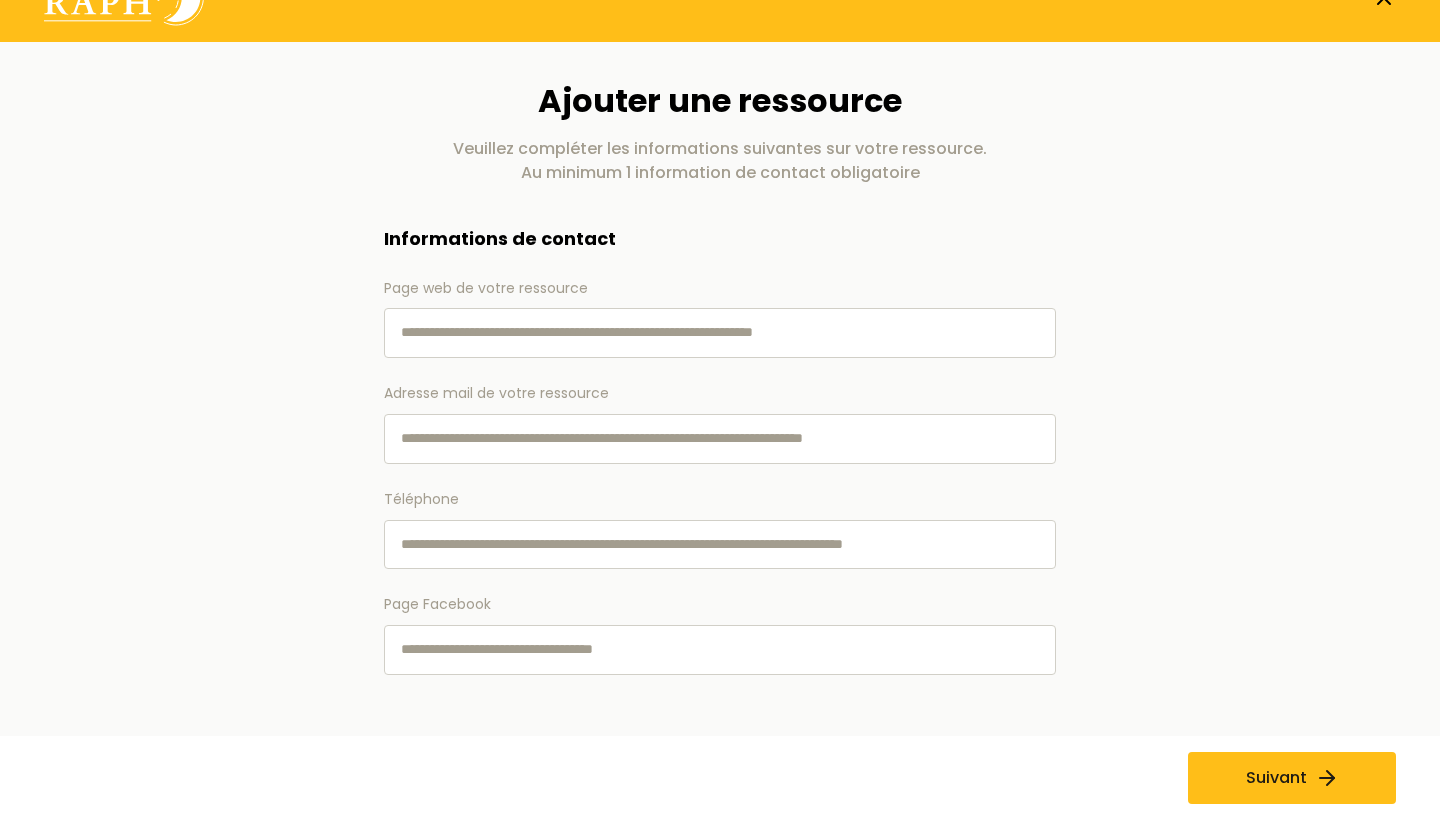 type on "**********" 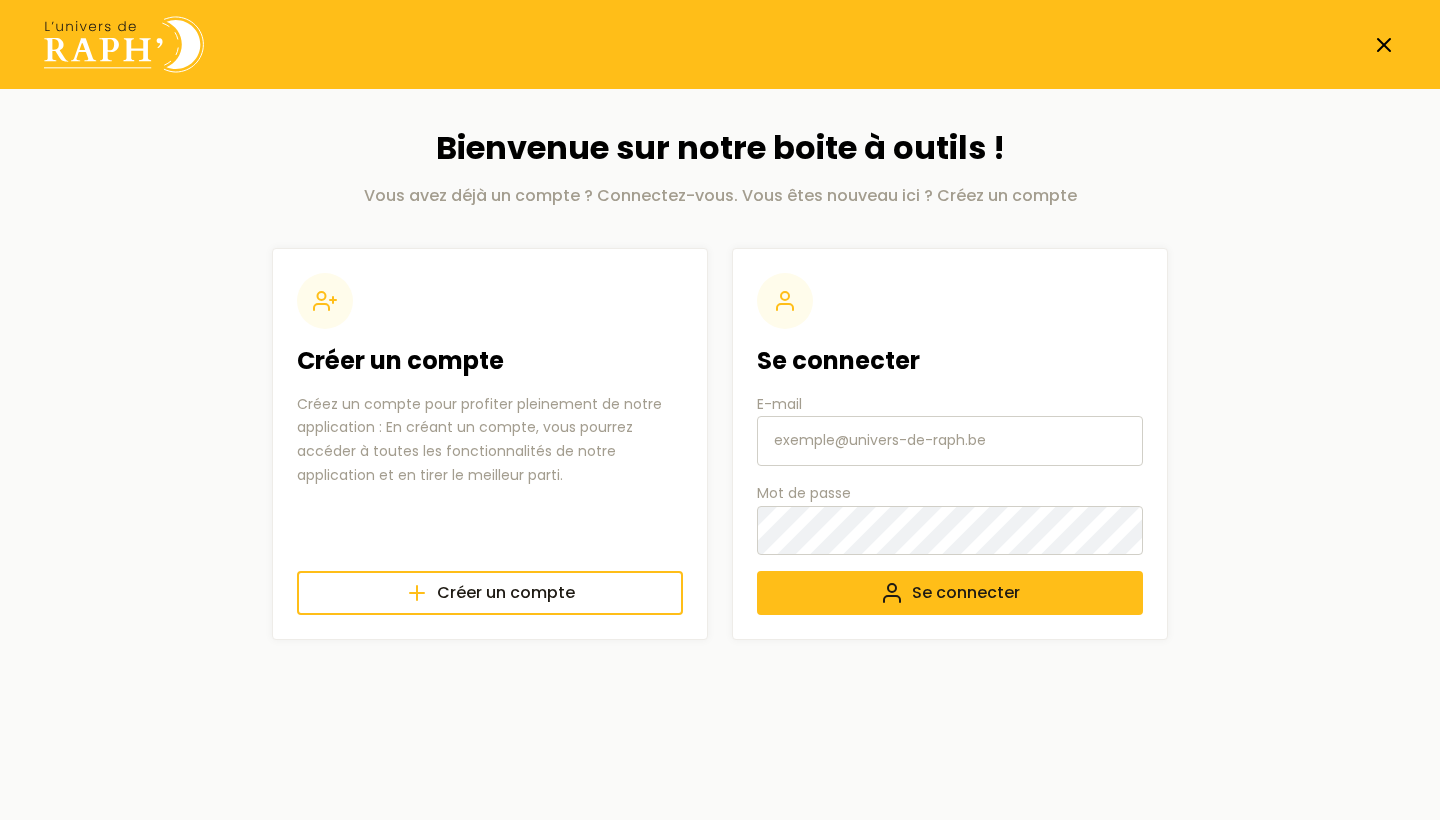 scroll, scrollTop: 0, scrollLeft: 0, axis: both 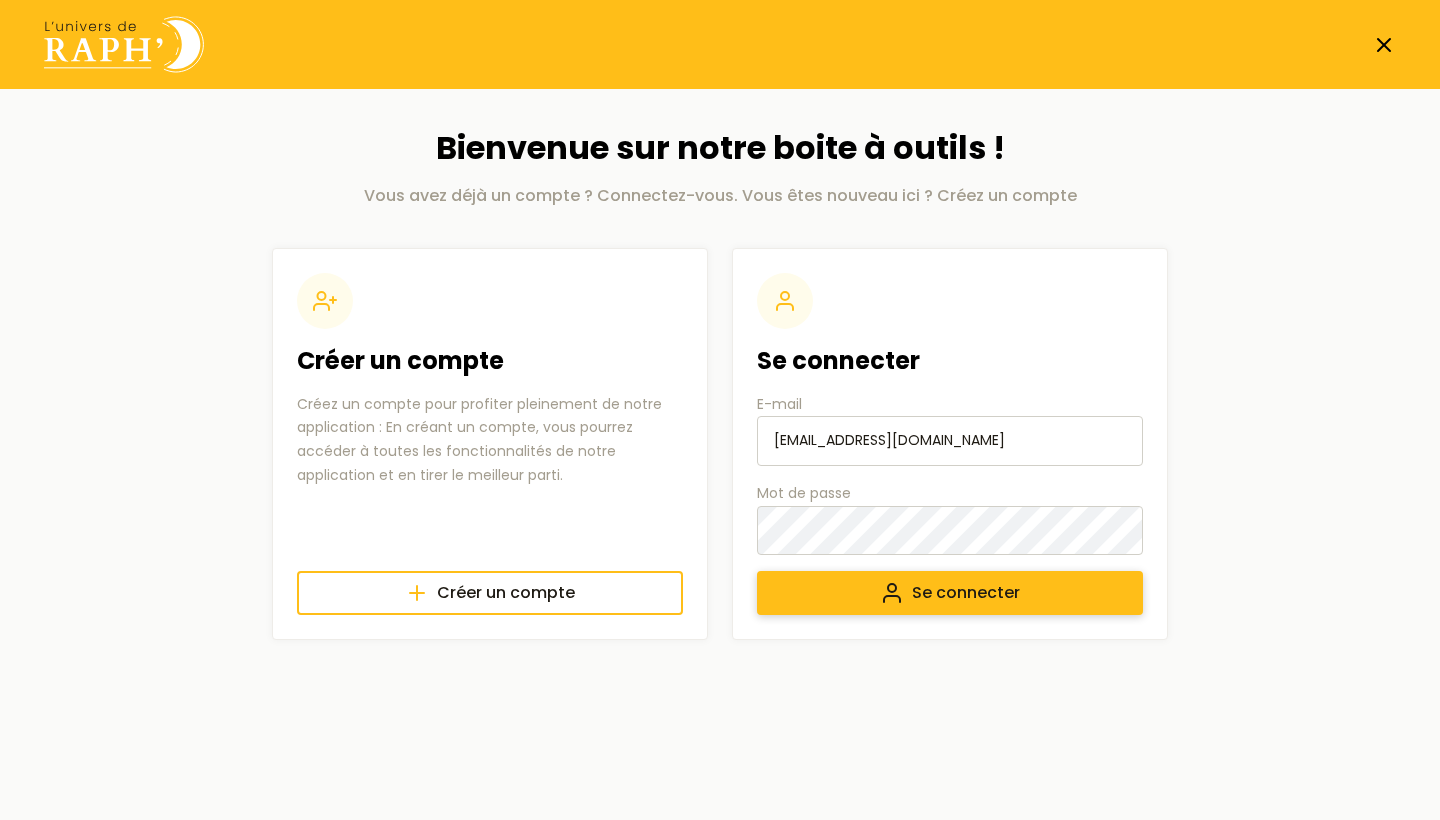click on "Se connecter" at bounding box center [950, 593] 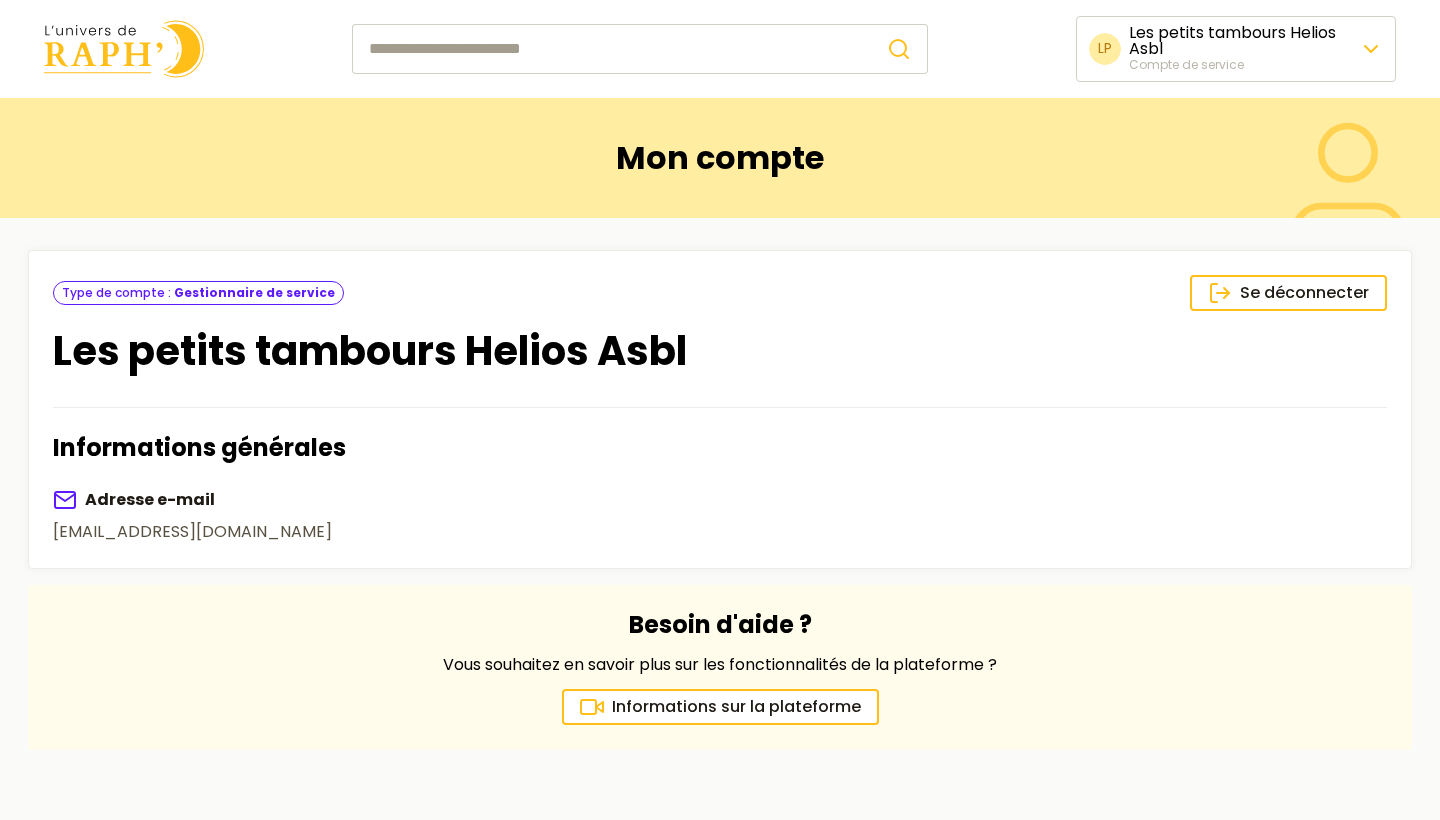 scroll, scrollTop: 0, scrollLeft: 0, axis: both 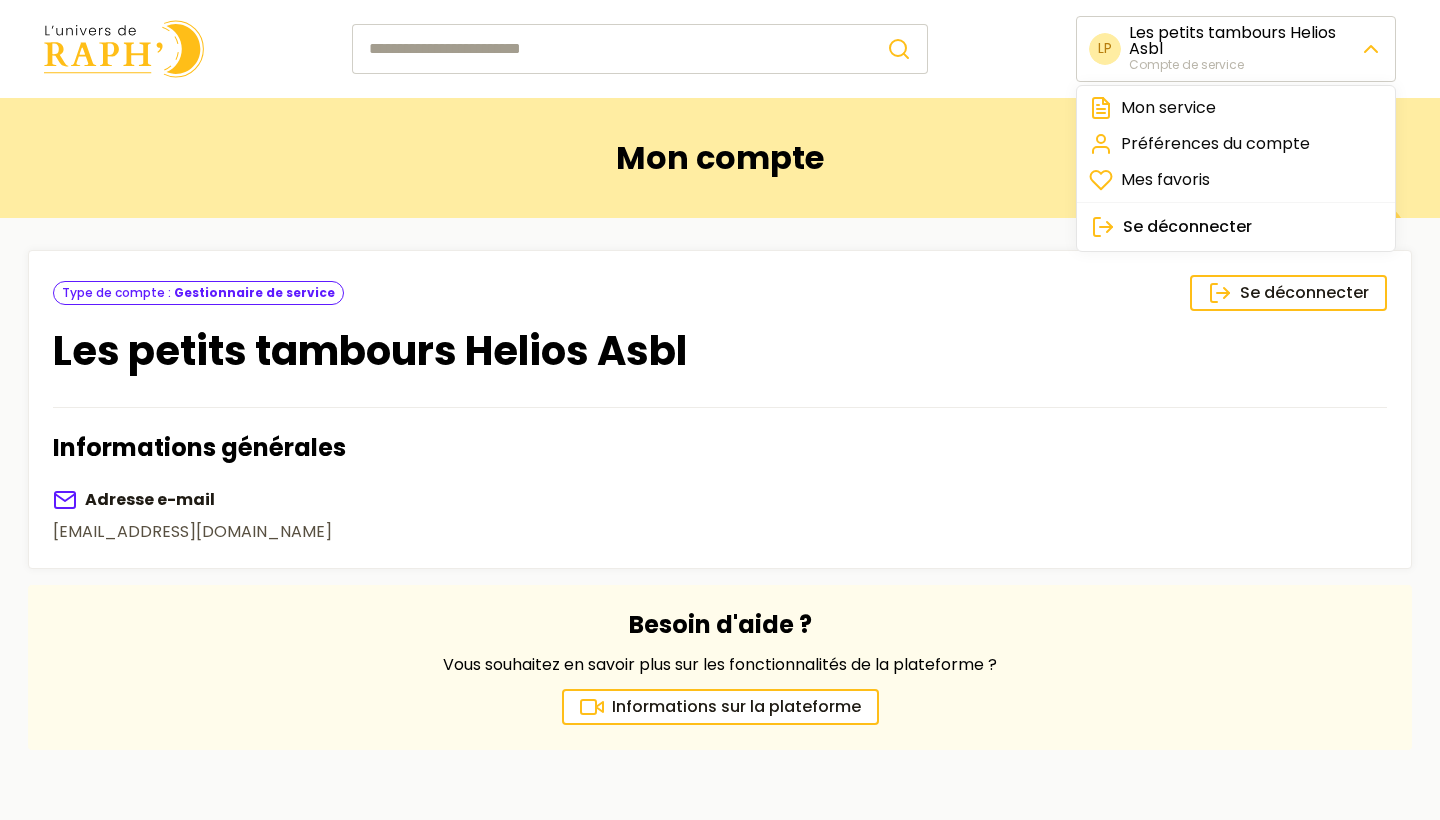 click on "LP Les petits tambours   Helios Asbl  Compte de service Mon compte Se déconnecter Type de compte :   Gestionnaire de service Les petits tambours Helios Asbl  Informations générales Adresse e-mail [EMAIL_ADDRESS][DOMAIN_NAME] Besoin d'aide ? Vous souhaitez en savoir plus sur les fonctionnalités de la plateforme ? Informations sur la plateforme Vous souhaitez nous aider ? L'Univers de RAPH', c'est plus qu’une ASBL et cela est possible grâce à vous. Nous soutenir Vous connaissez un service qui n’est pas encore sur la plateforme ? Contactez-nous ©  2025  Tout droit réservé Préférences de cookies Privacy policy À propos de l'Univers de RAPH' by Mon service Préférences du compte Mes favoris Se déconnecter" at bounding box center (720, 606) 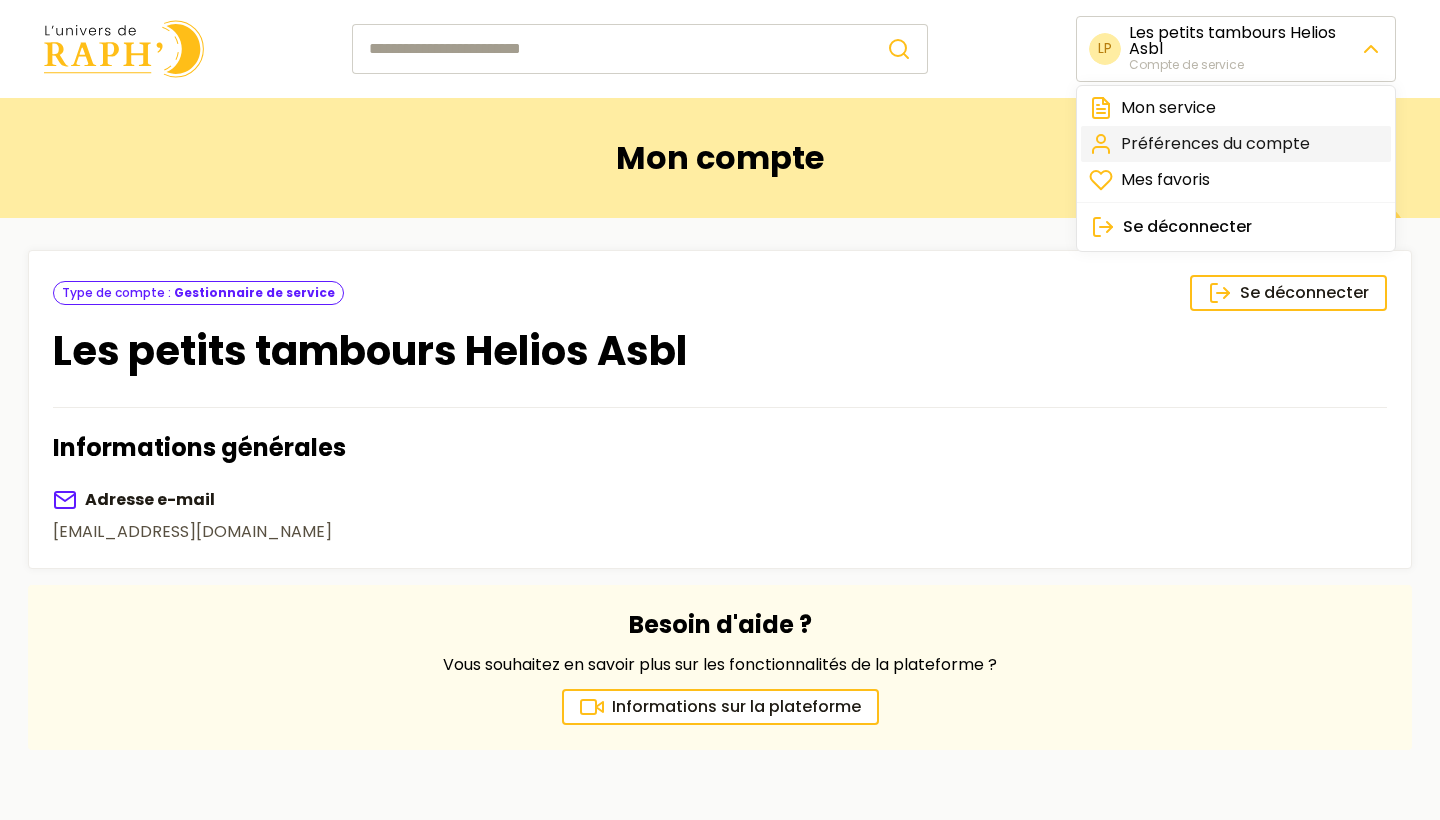 click on "Préférences du compte" at bounding box center [1236, 144] 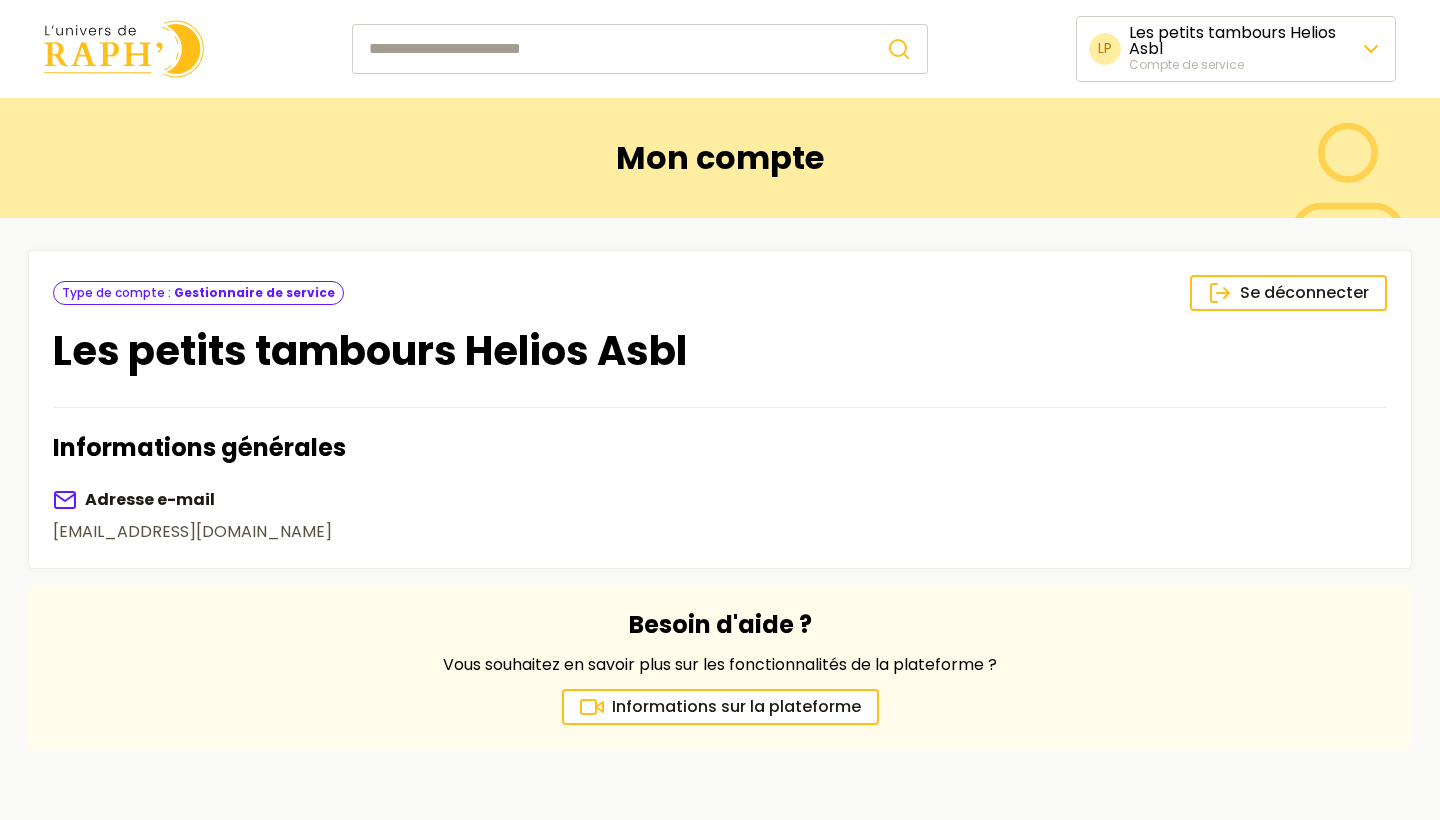 scroll, scrollTop: 0, scrollLeft: 0, axis: both 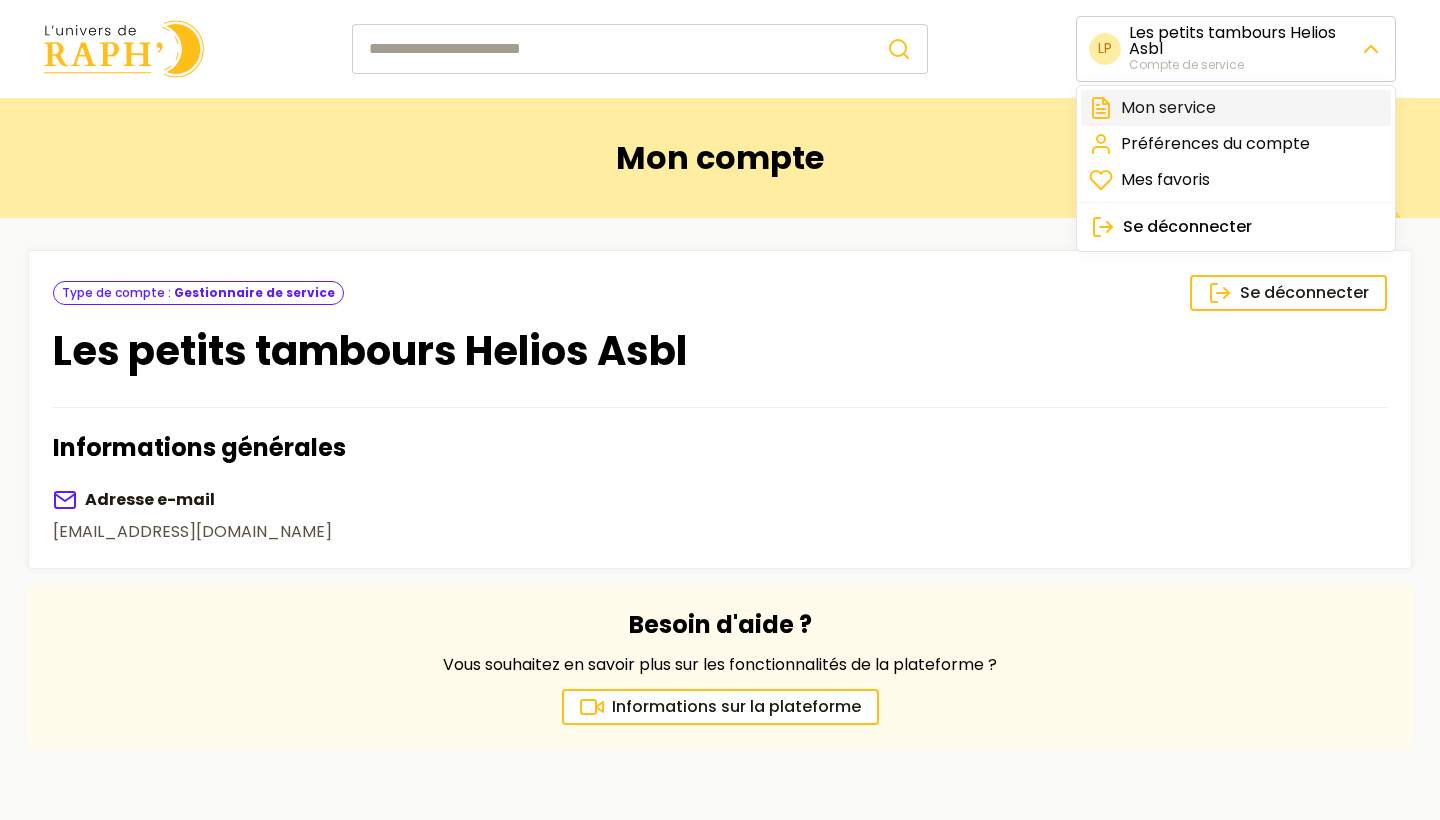 click on "Mon service" at bounding box center (1236, 108) 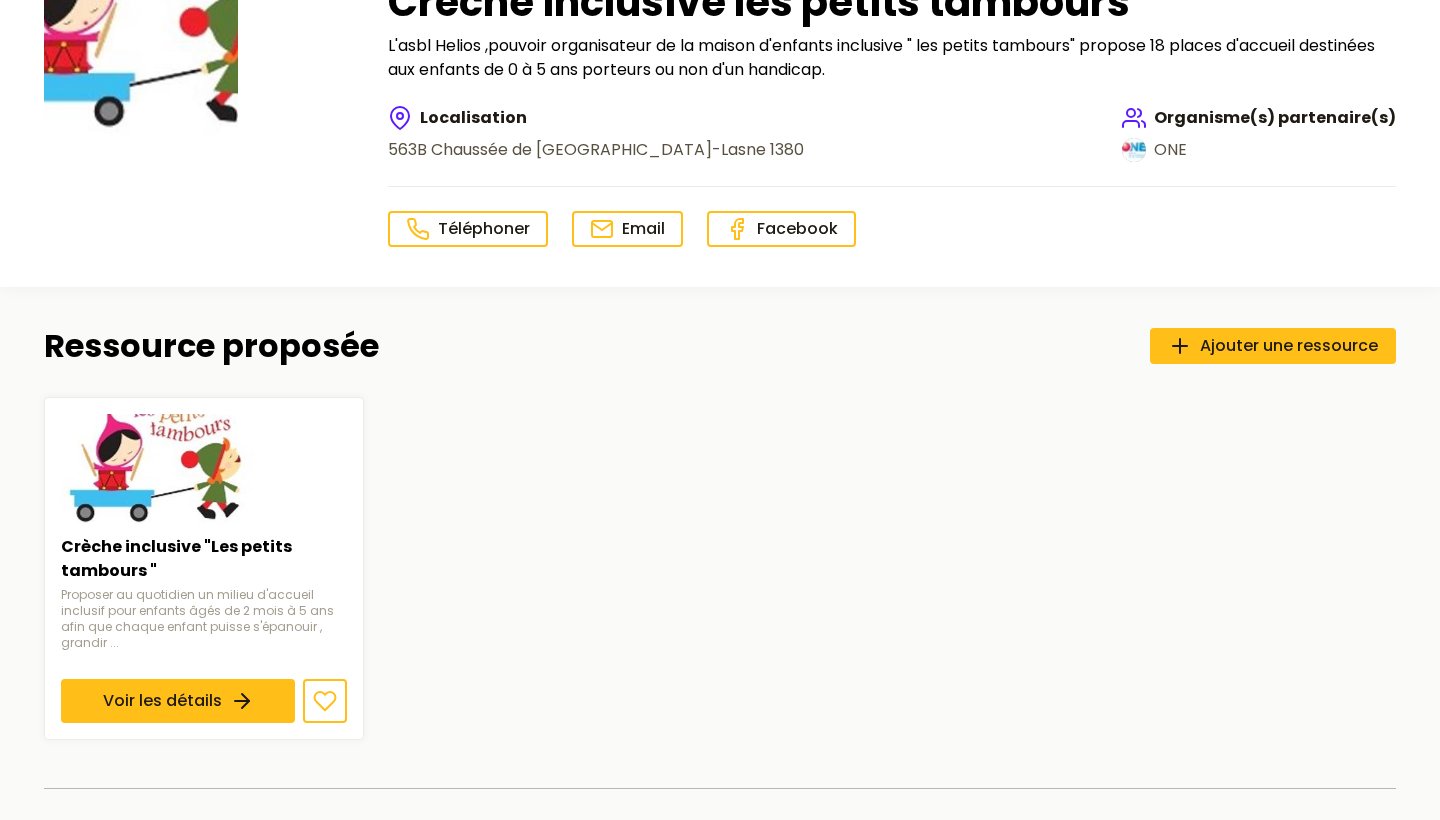 scroll, scrollTop: 406, scrollLeft: 0, axis: vertical 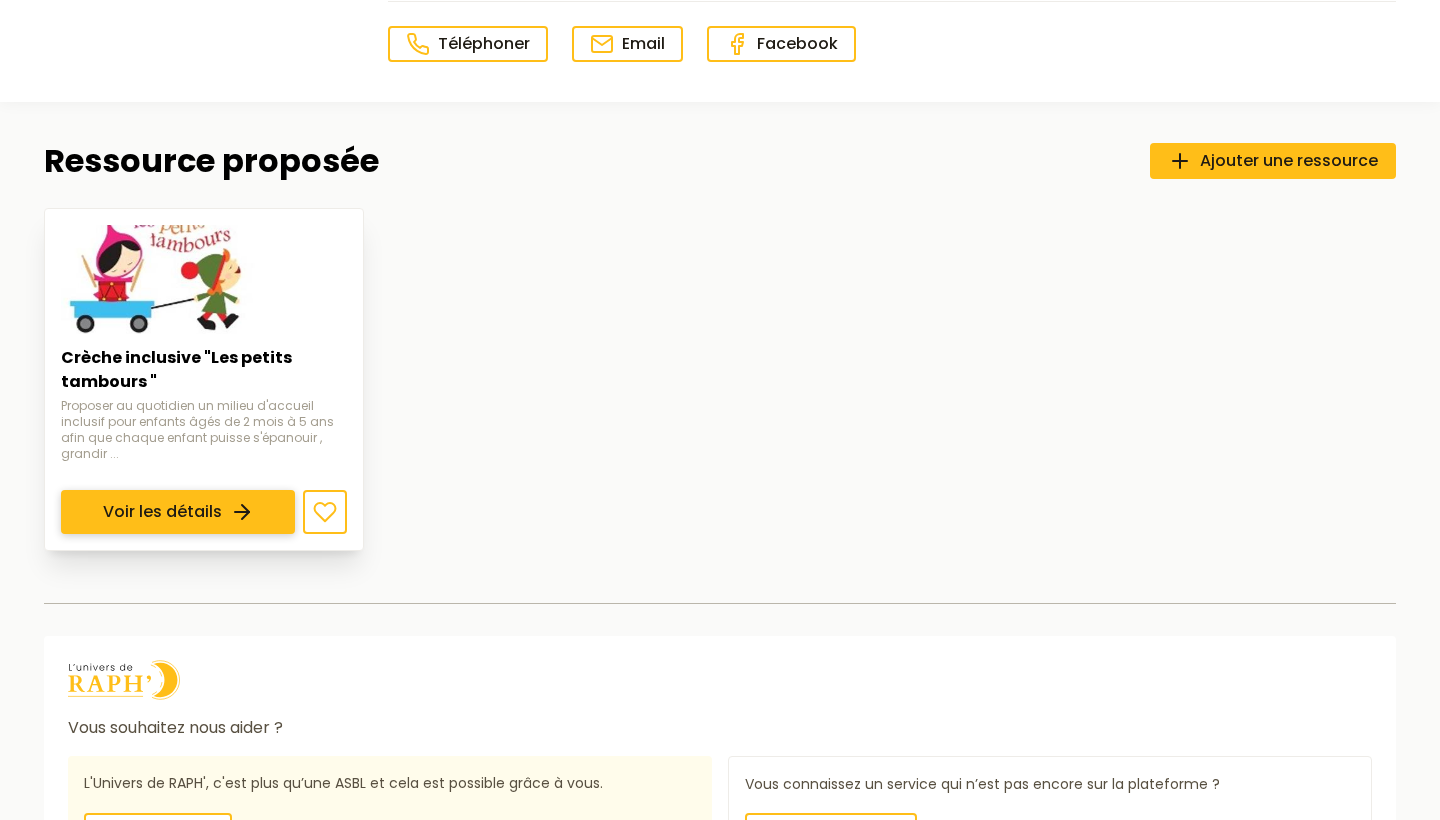 click on "Voir les détails" at bounding box center (178, 512) 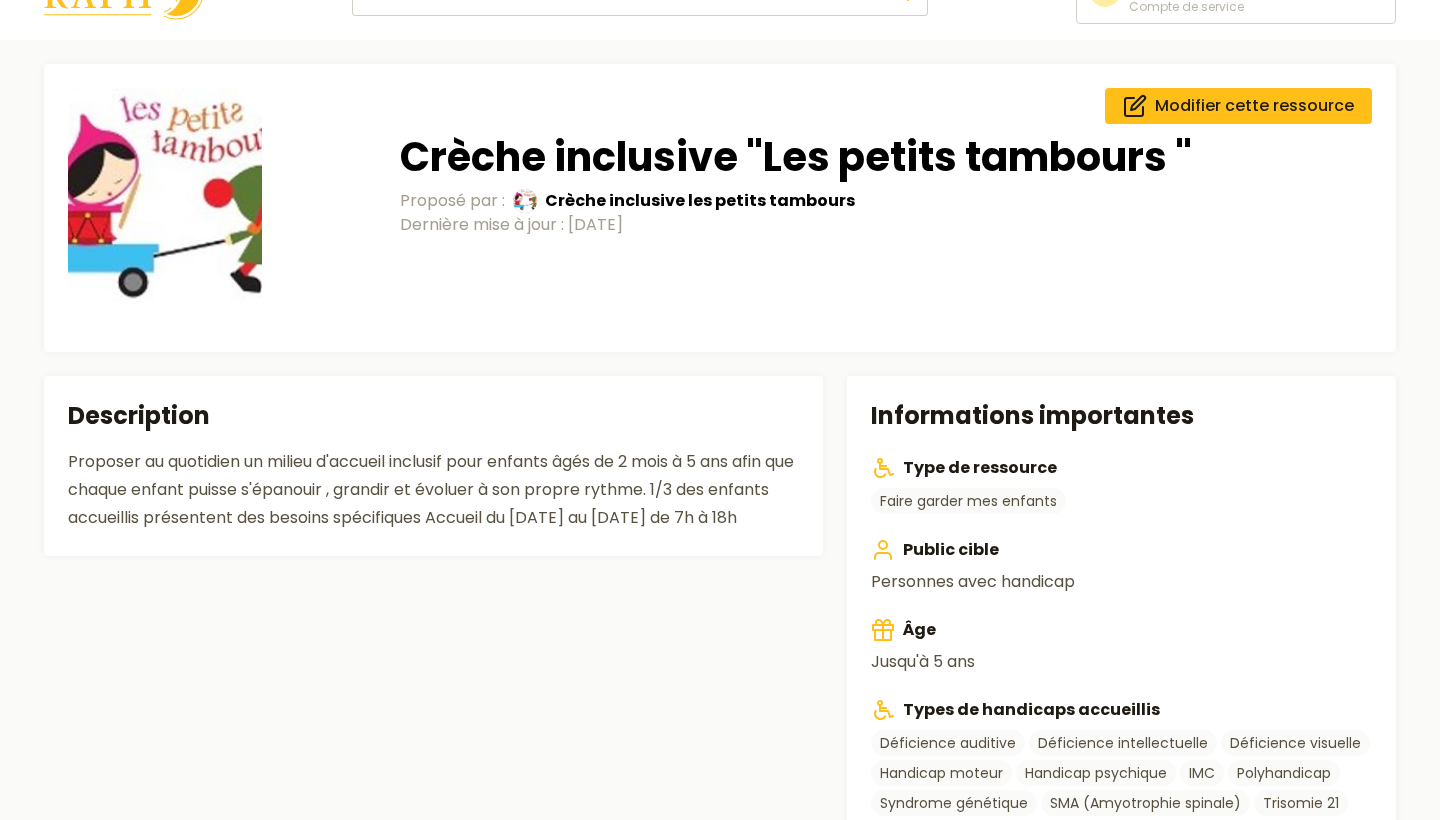 scroll, scrollTop: 61, scrollLeft: 0, axis: vertical 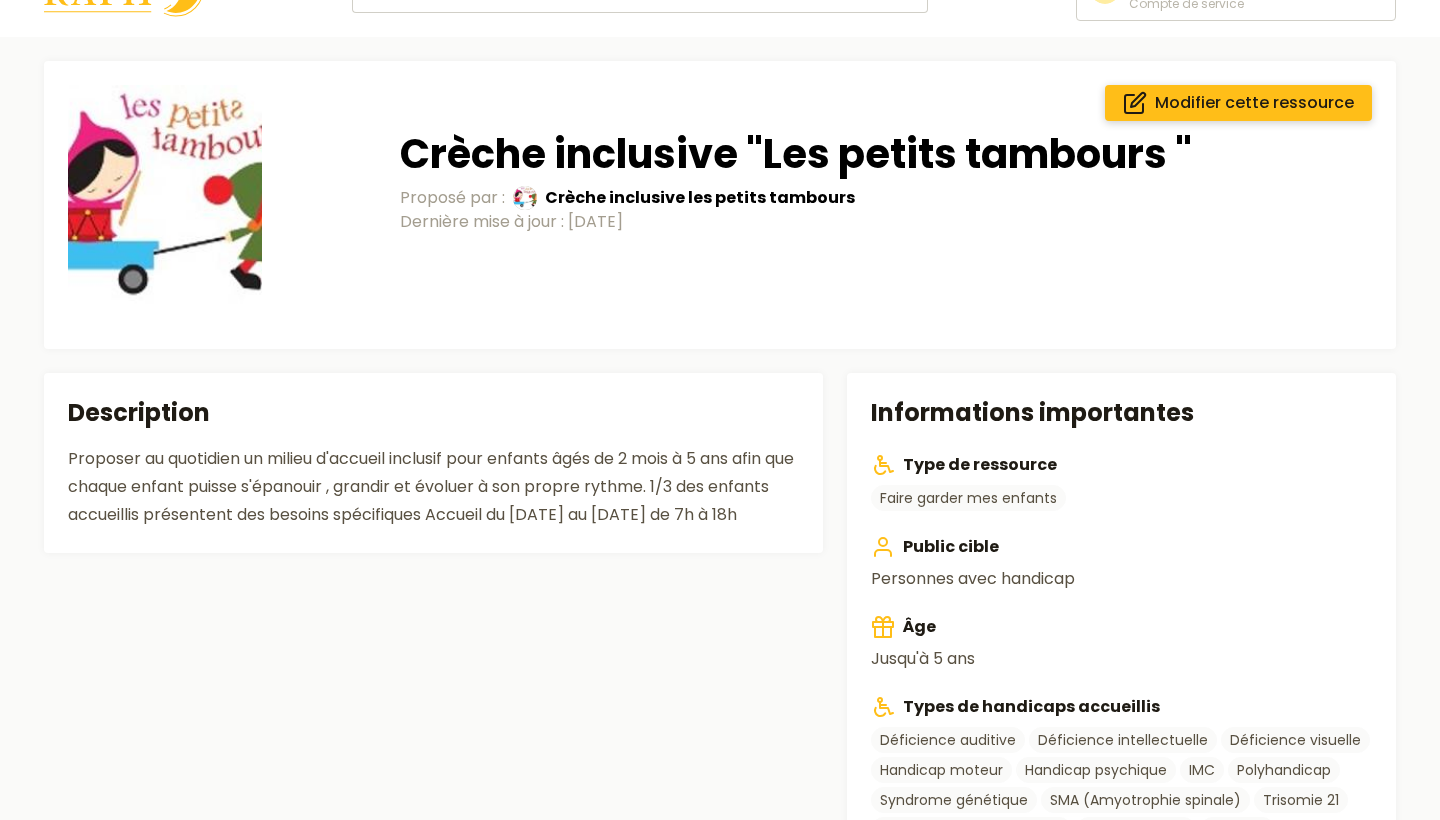 click on "Modifier cette ressource" at bounding box center (1254, 103) 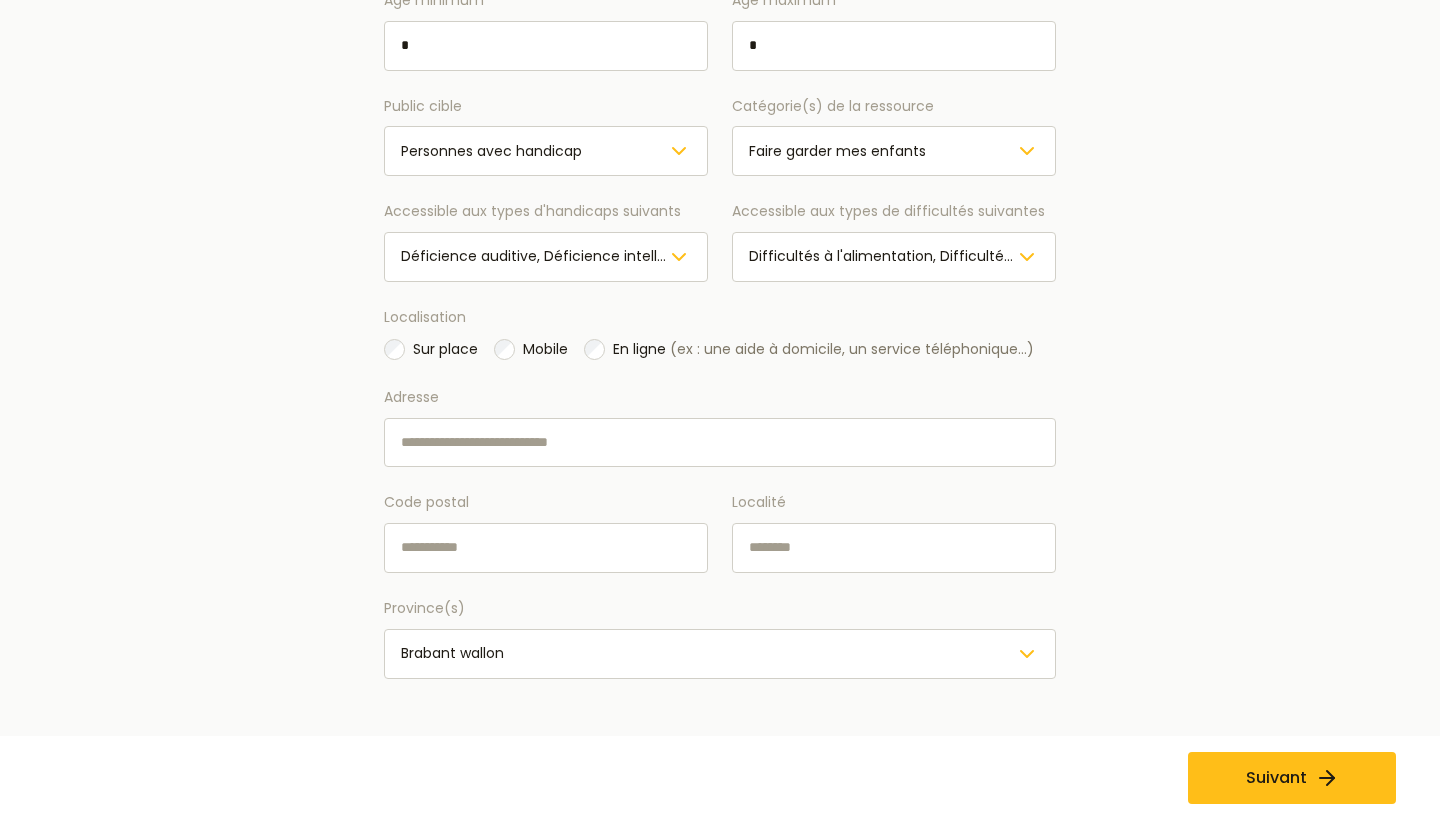 scroll, scrollTop: 703, scrollLeft: 0, axis: vertical 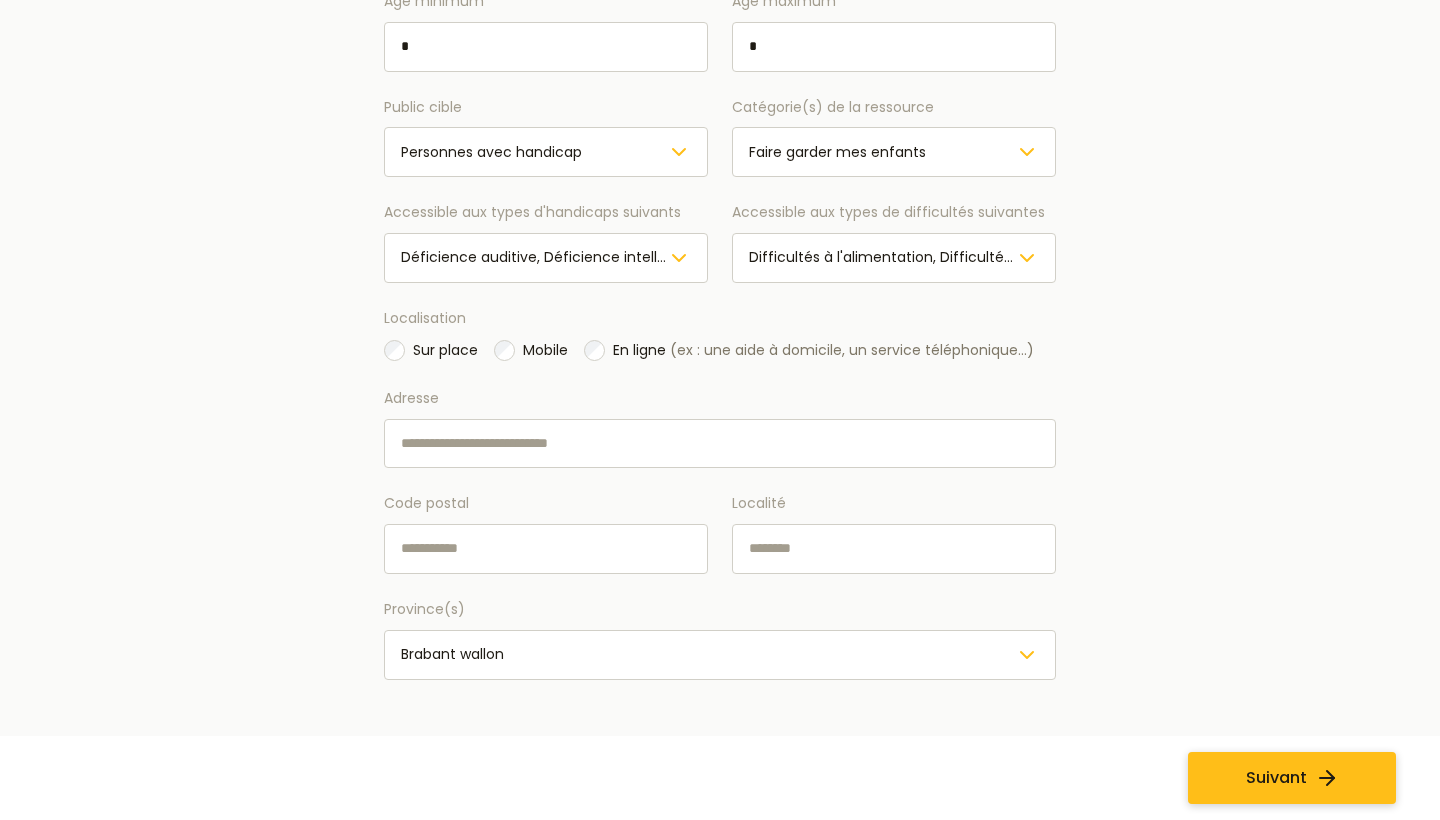 click on "Suivant" at bounding box center [1292, 778] 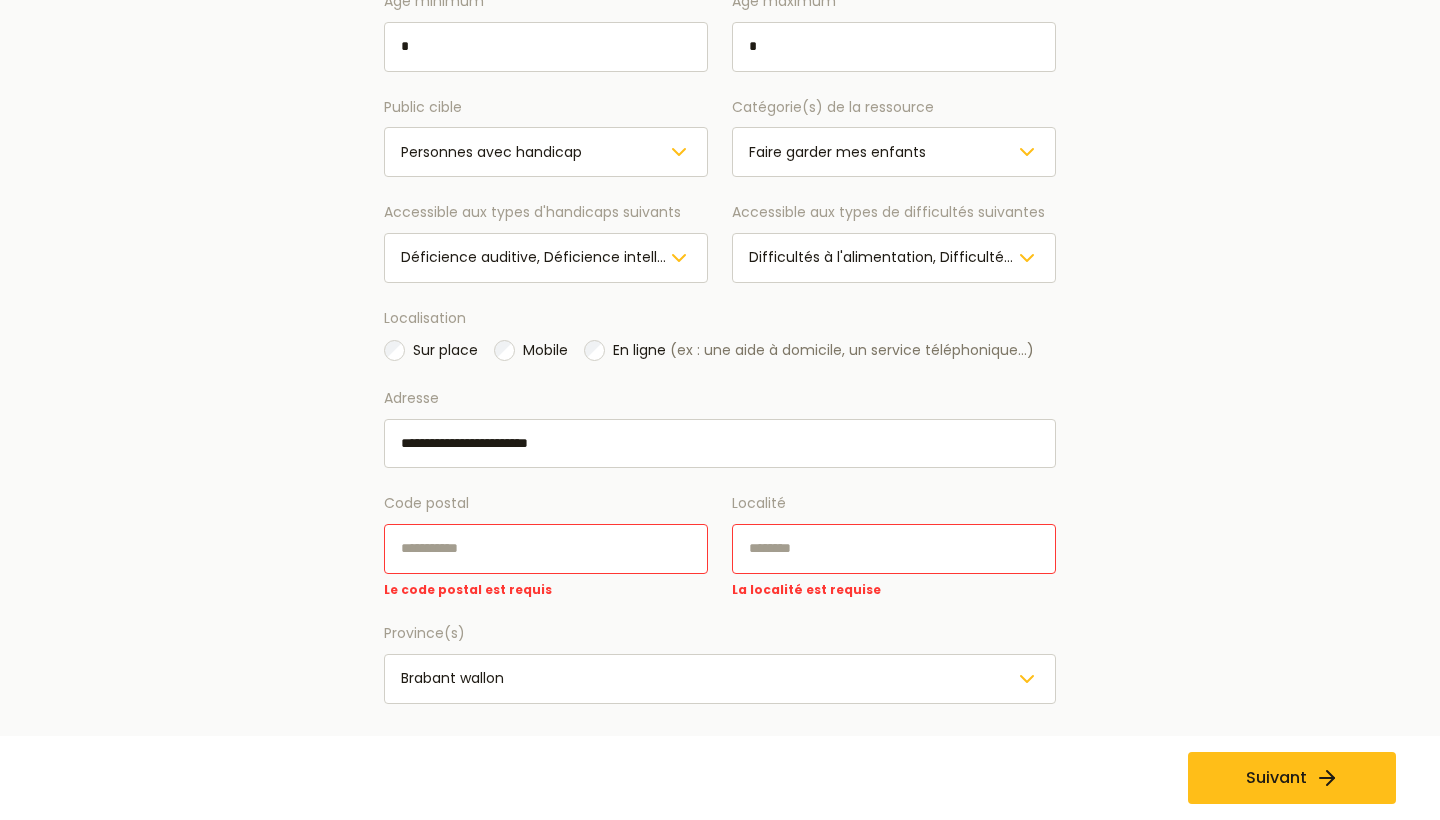 type on "**********" 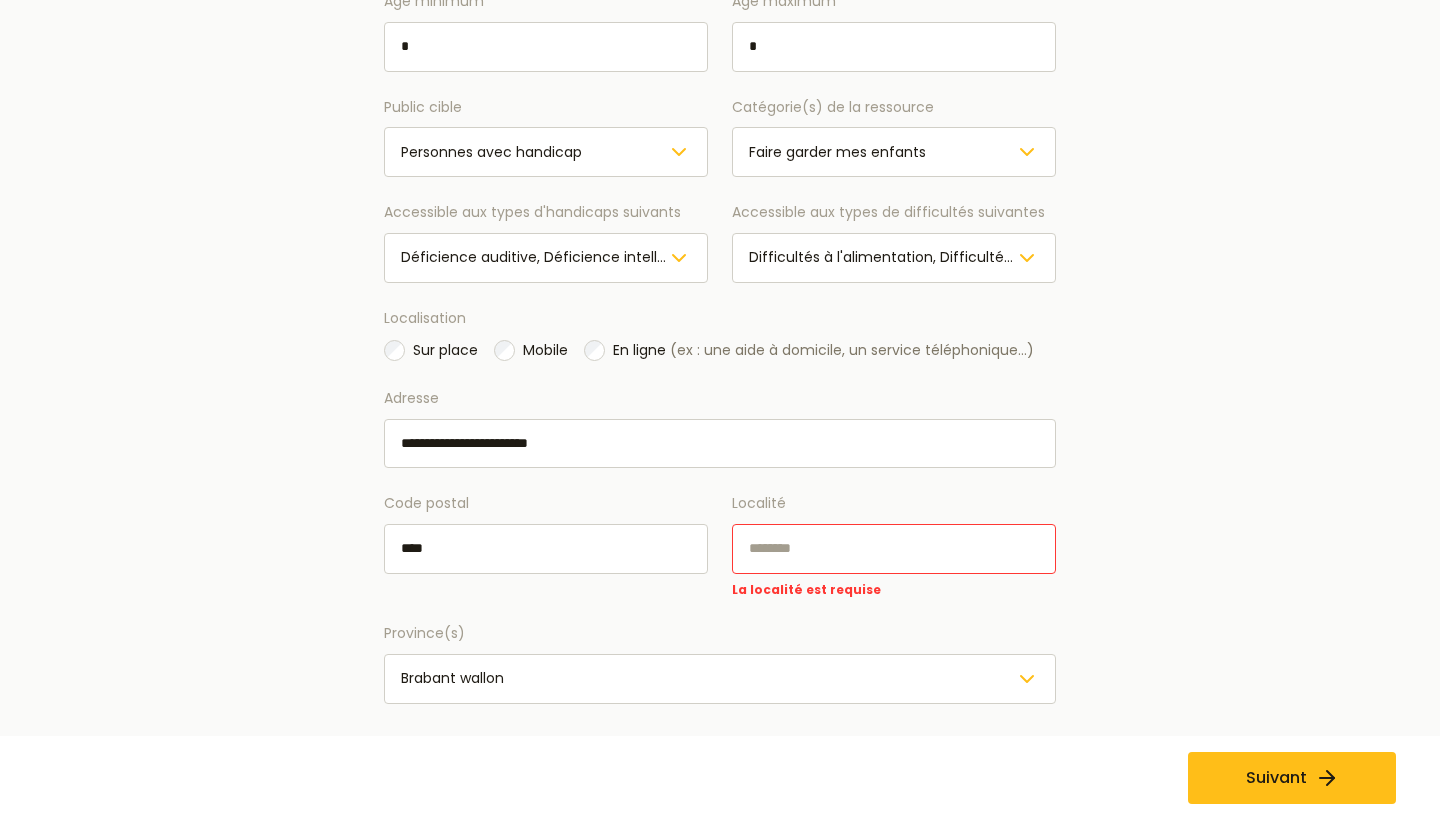 type on "****" 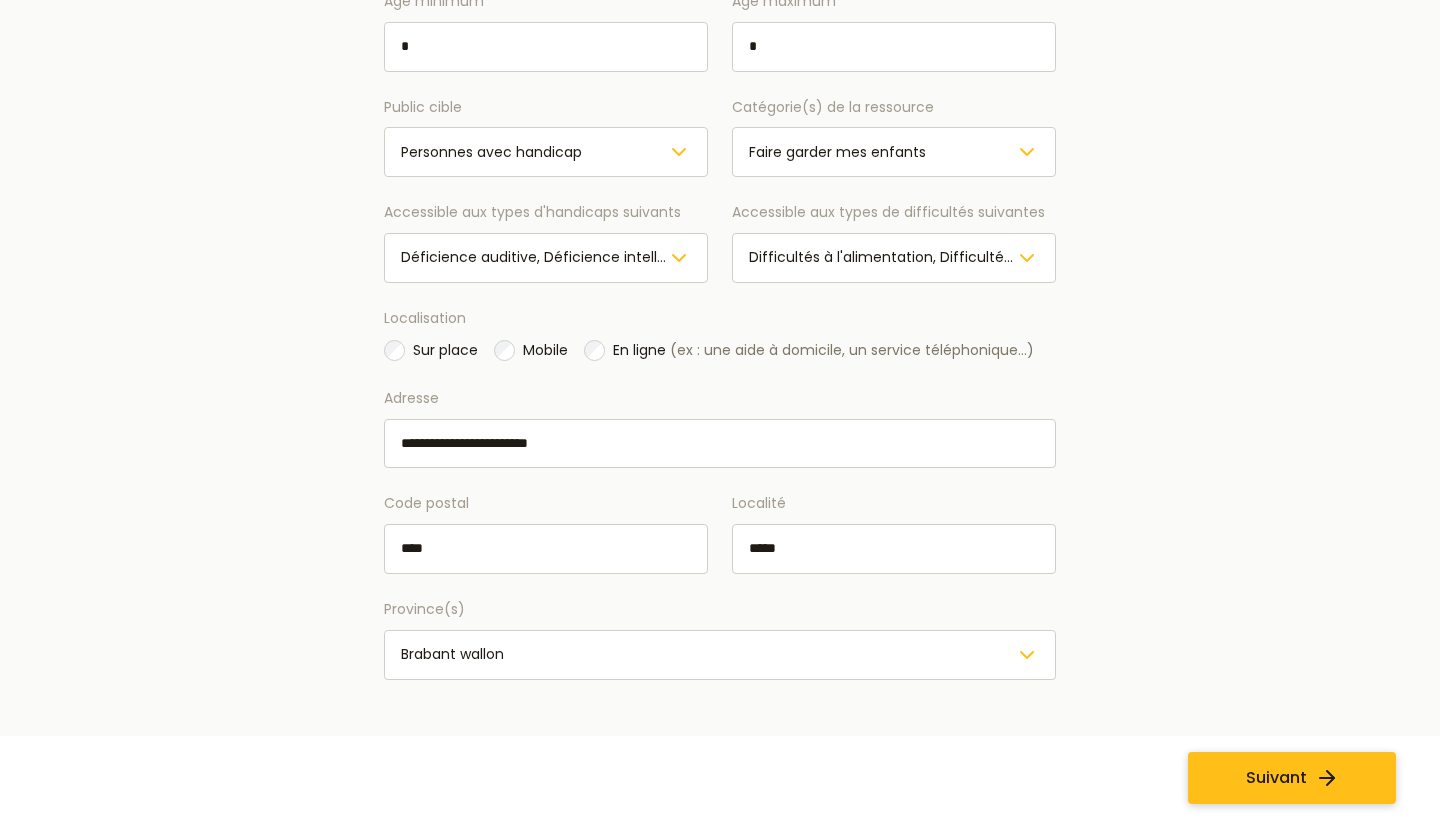 type on "*****" 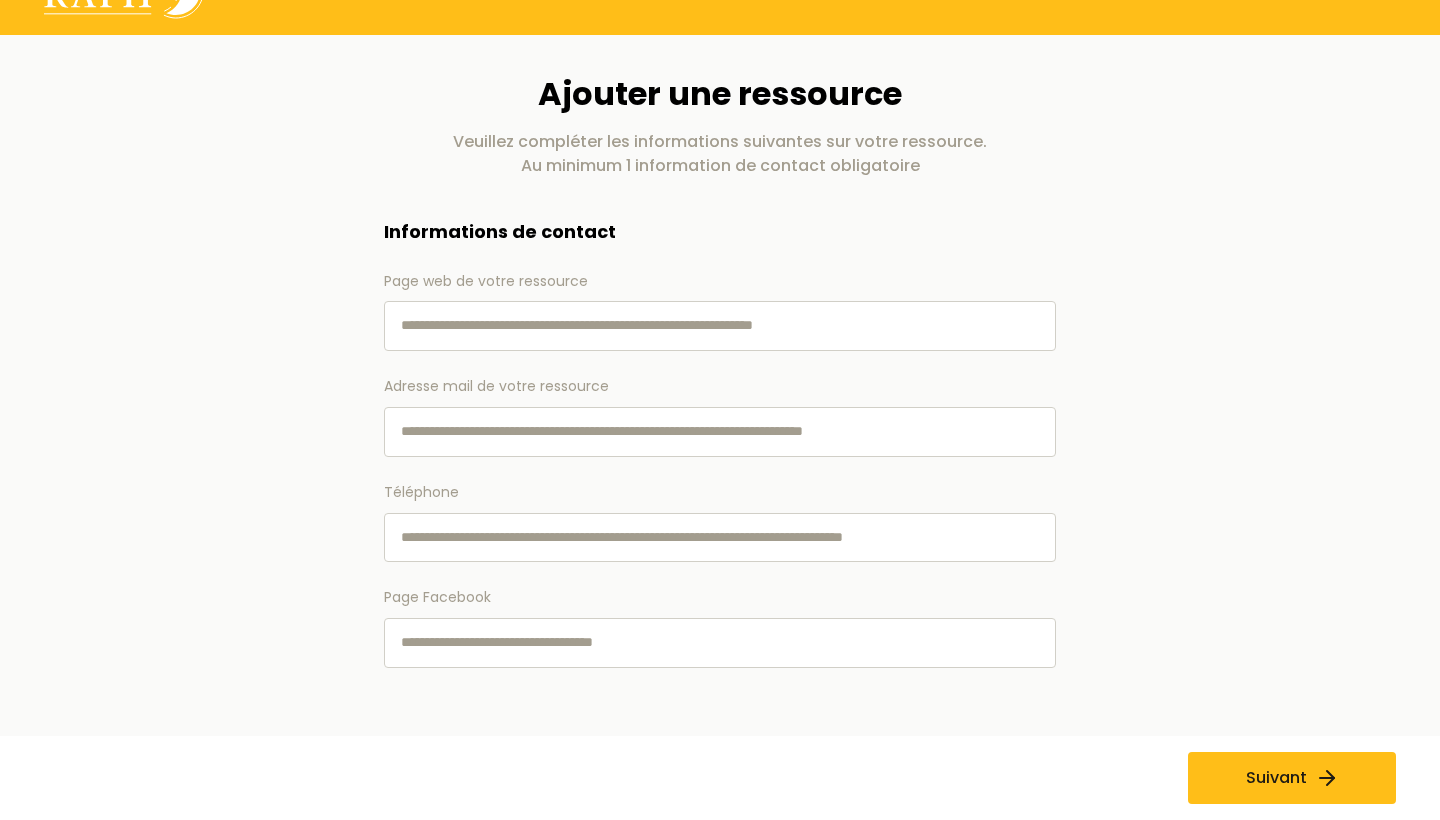 scroll, scrollTop: 47, scrollLeft: 0, axis: vertical 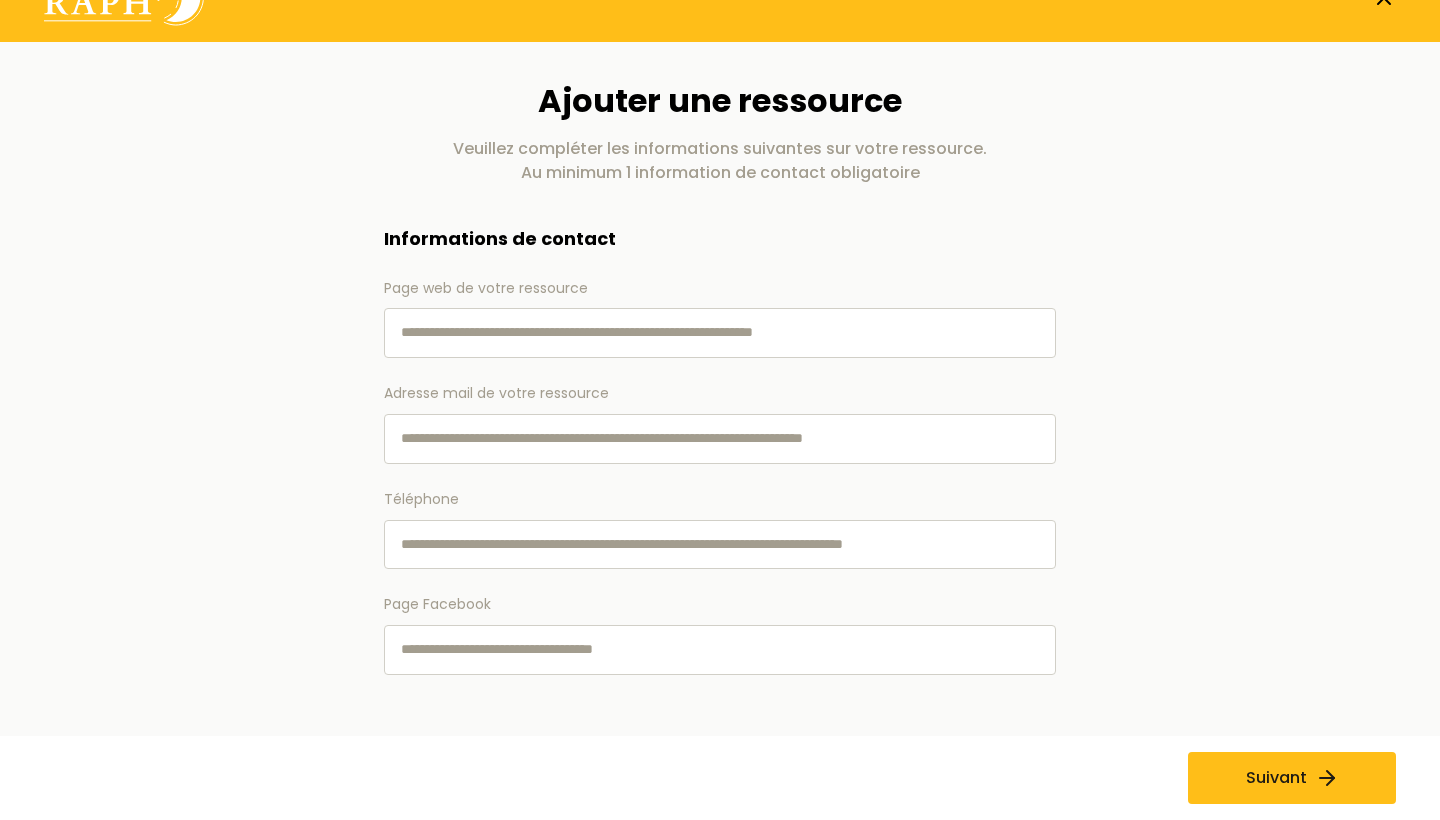 type on "**********" 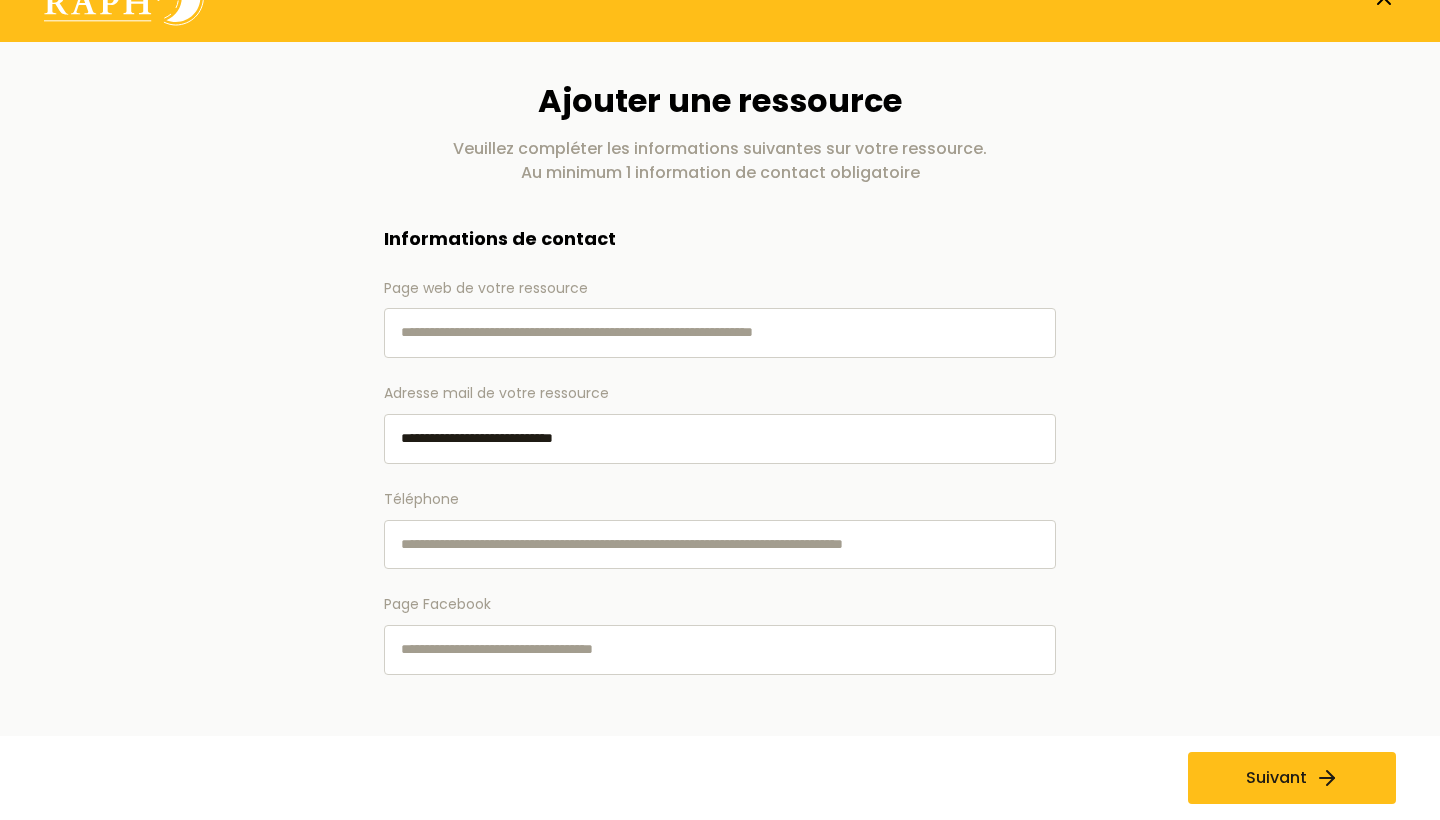 paste on "**********" 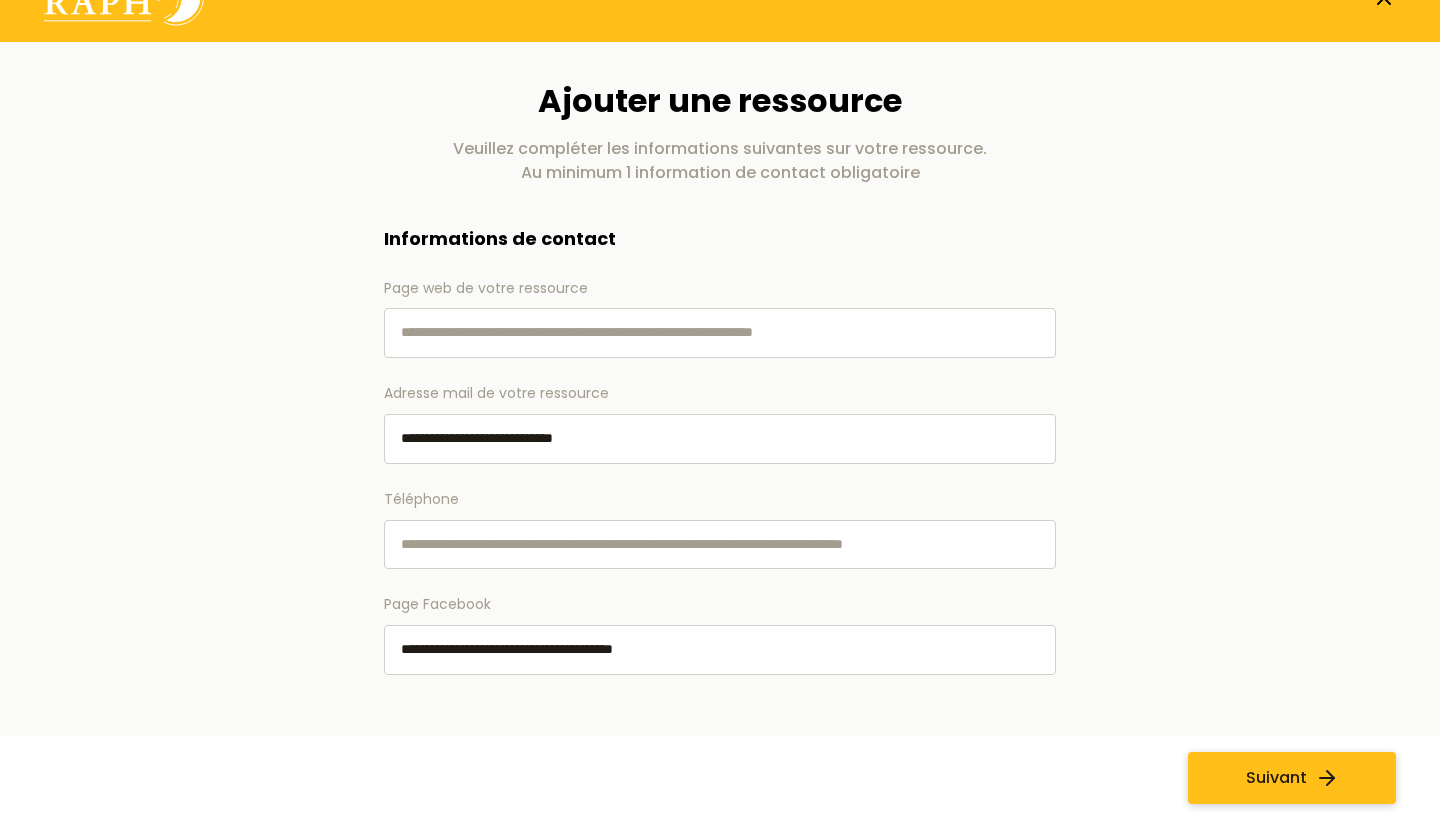 type on "**********" 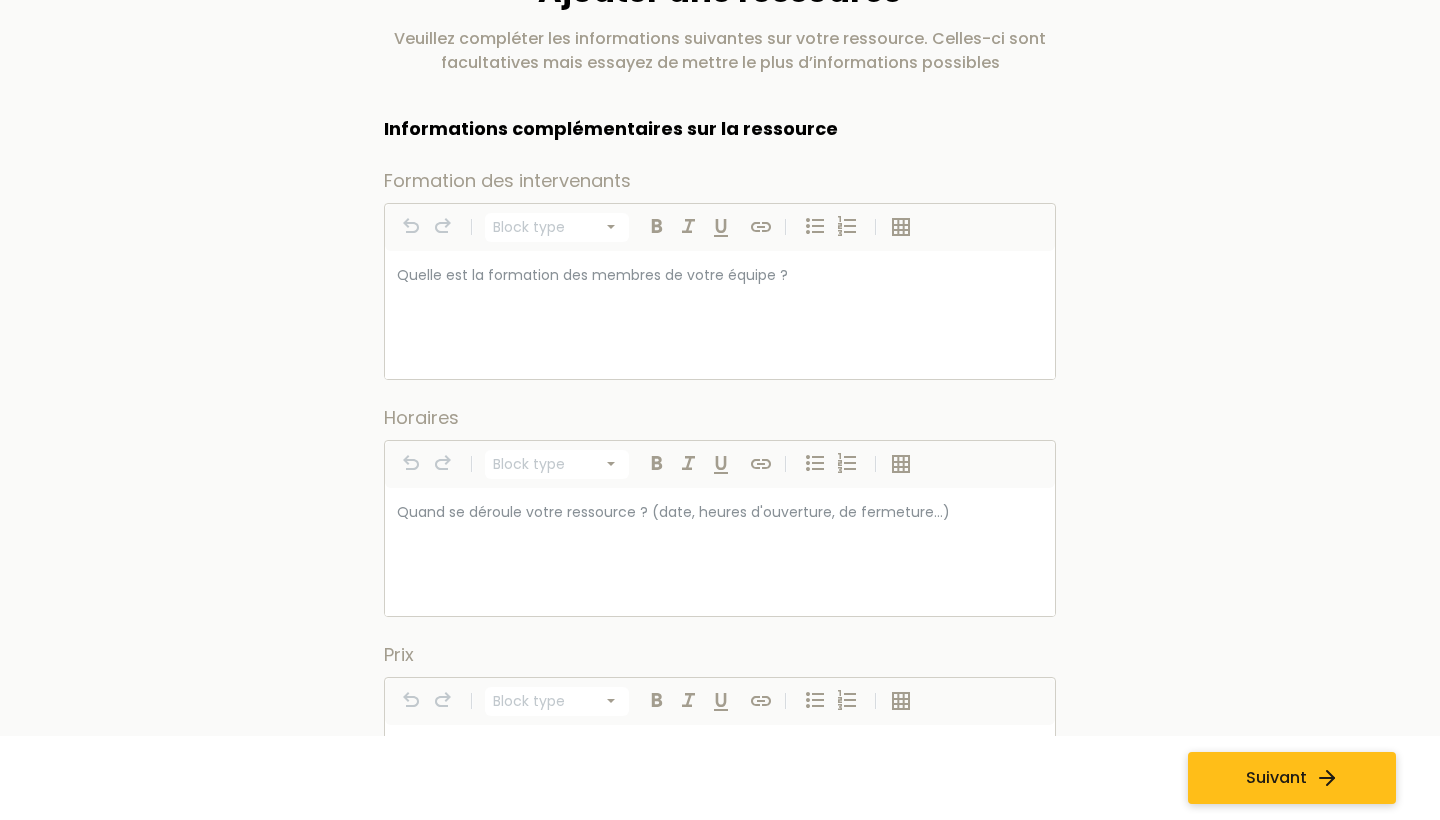 scroll, scrollTop: 166, scrollLeft: 0, axis: vertical 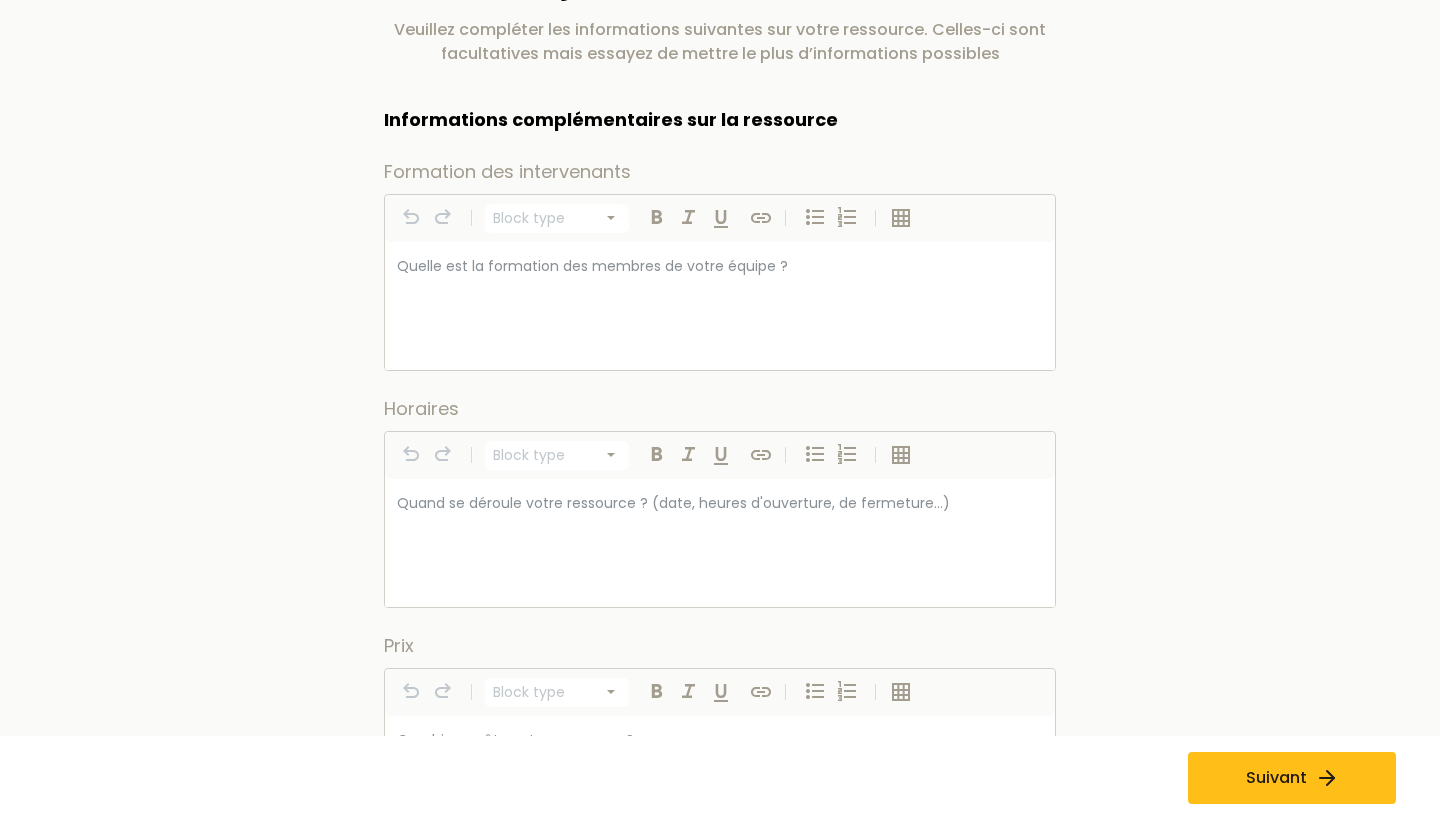 select on "*********" 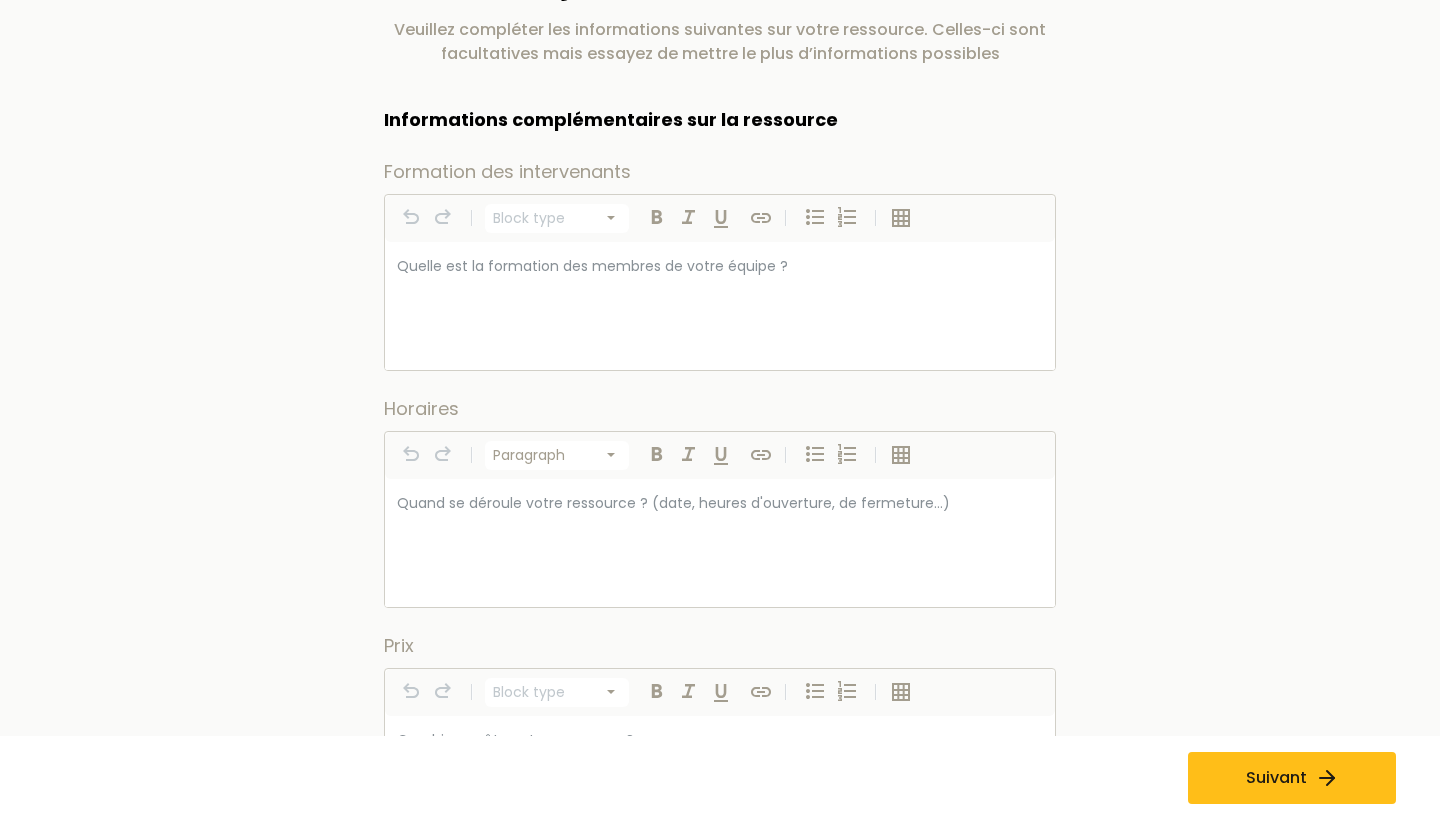 click at bounding box center (720, 503) 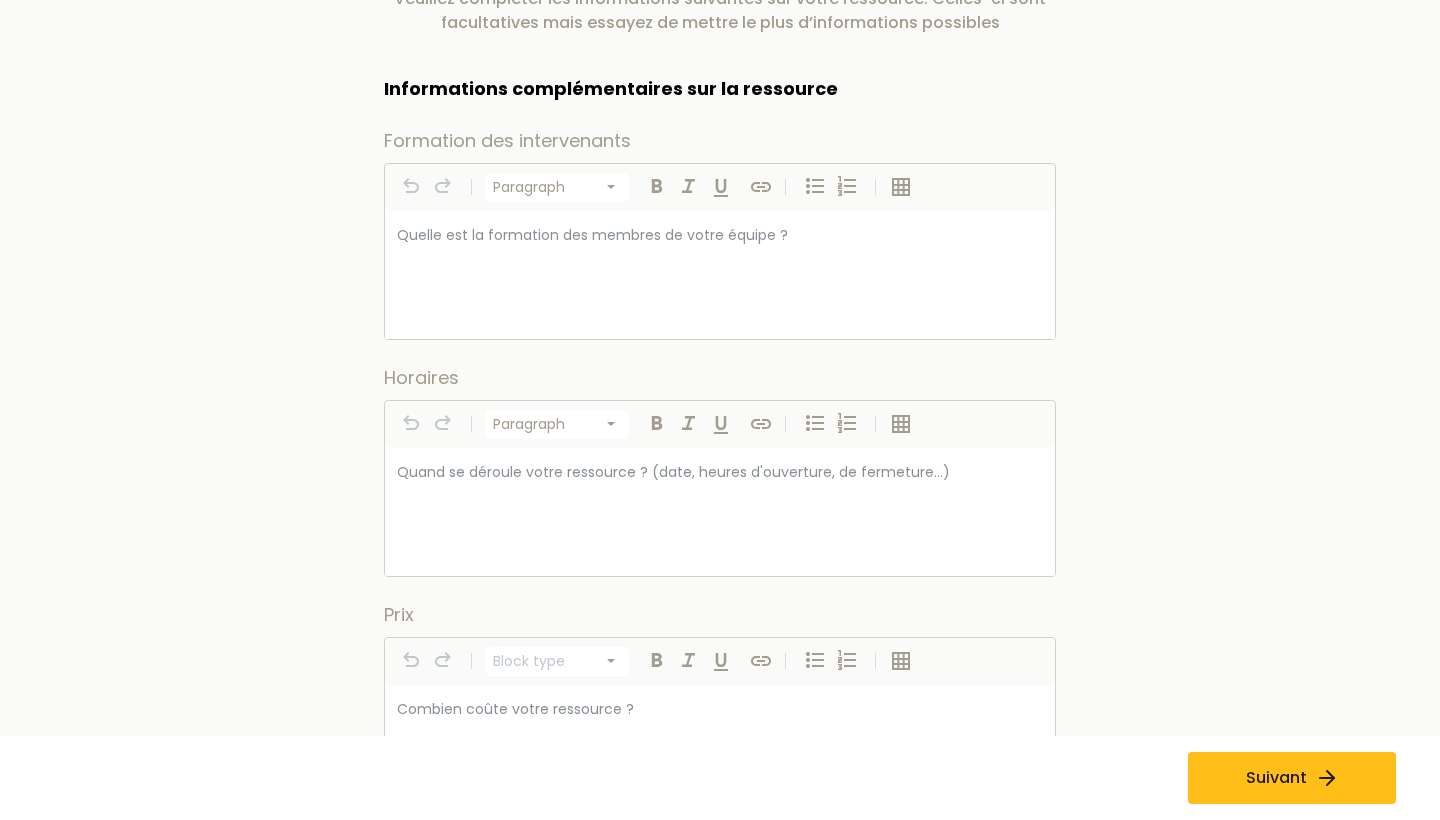 scroll, scrollTop: 373, scrollLeft: 0, axis: vertical 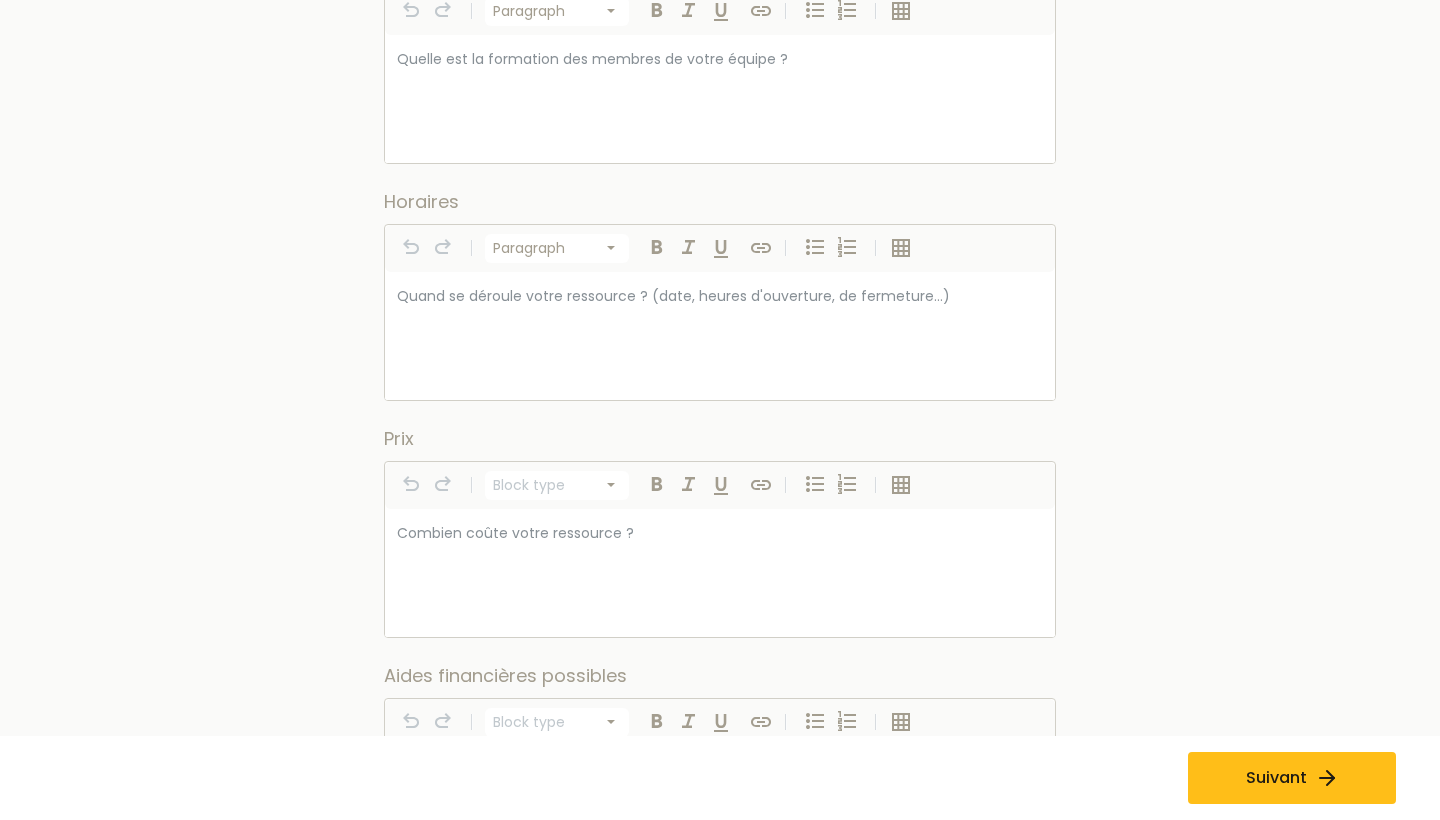click at bounding box center (720, 296) 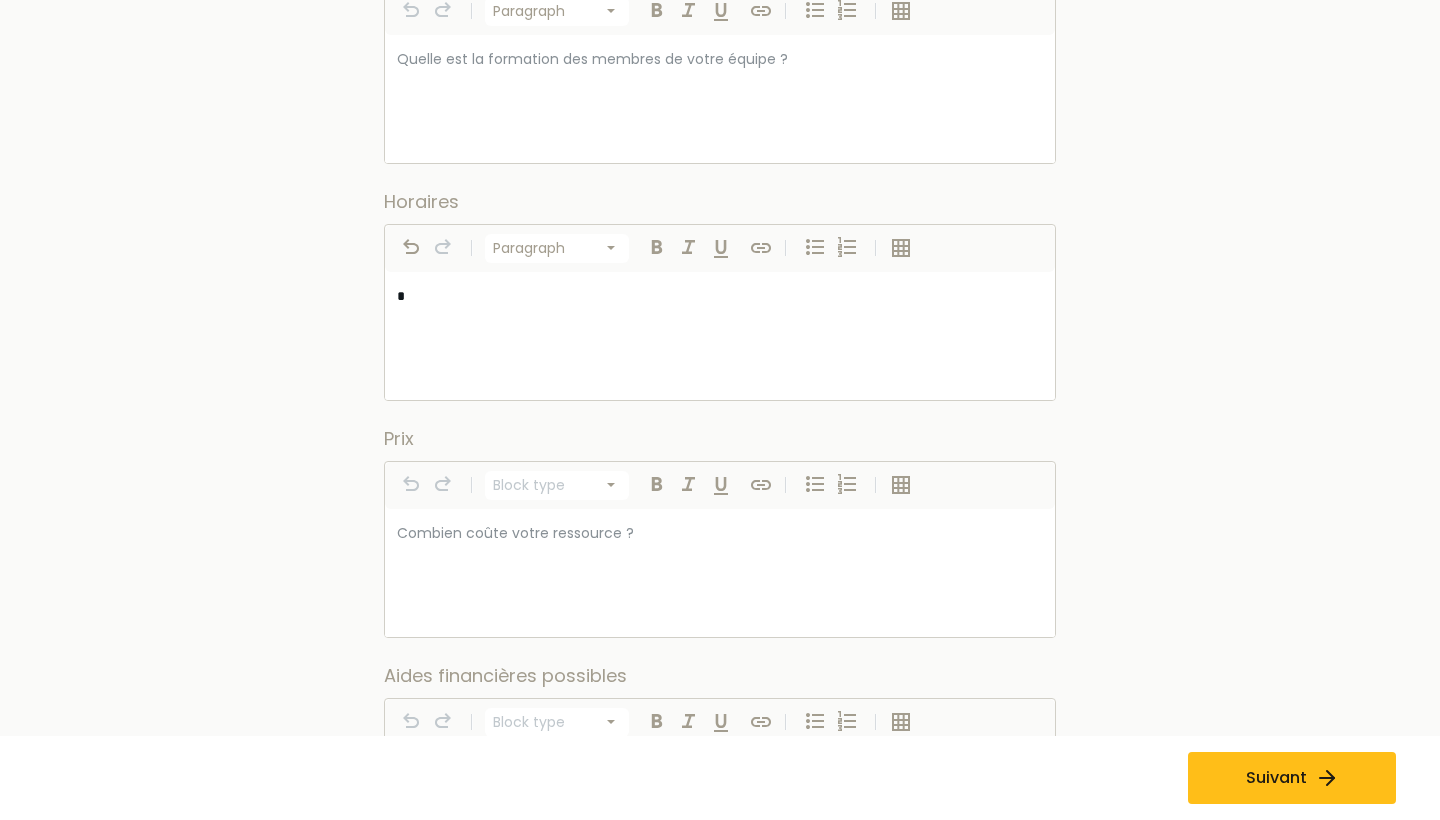 type 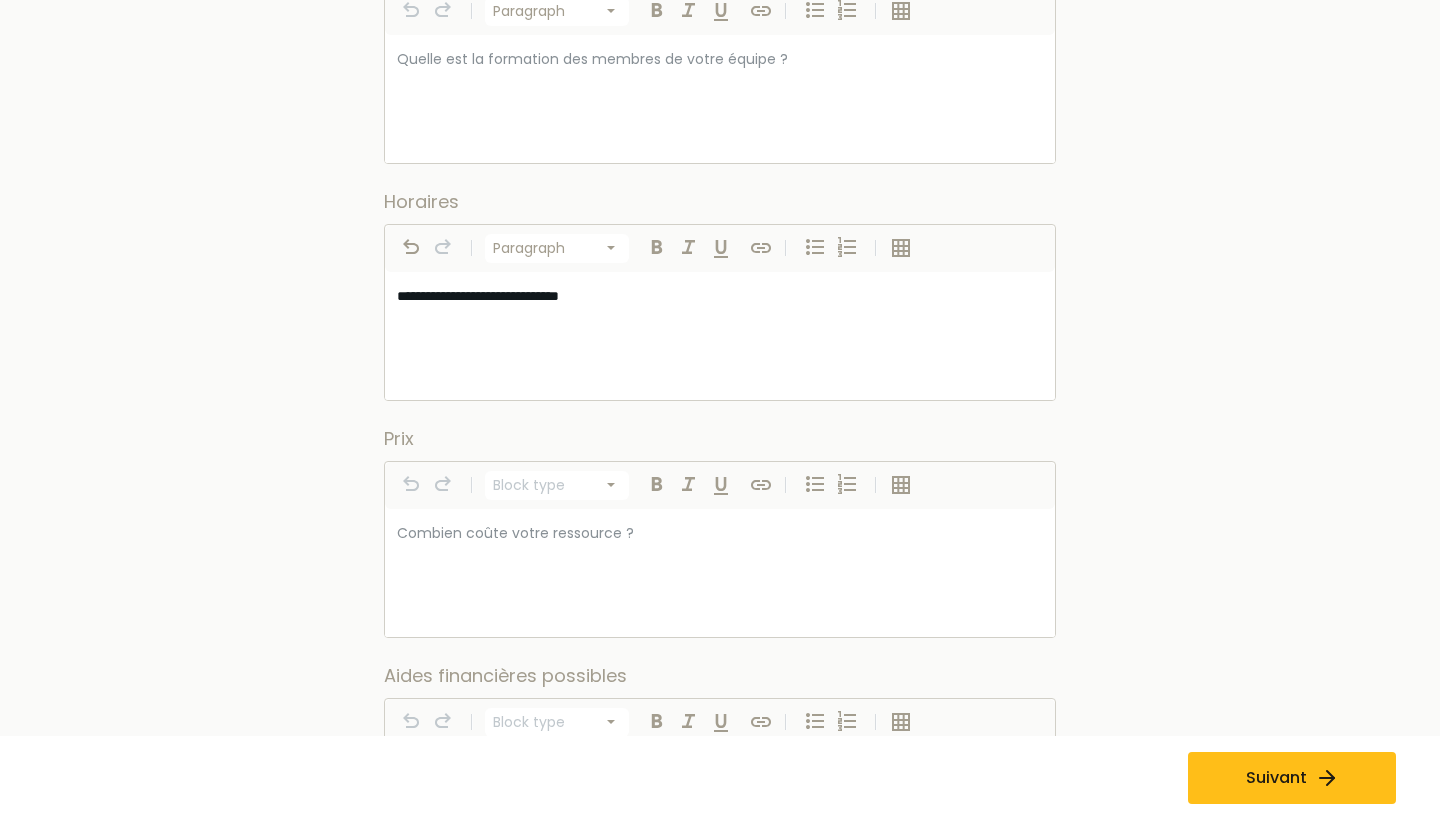 select on "*********" 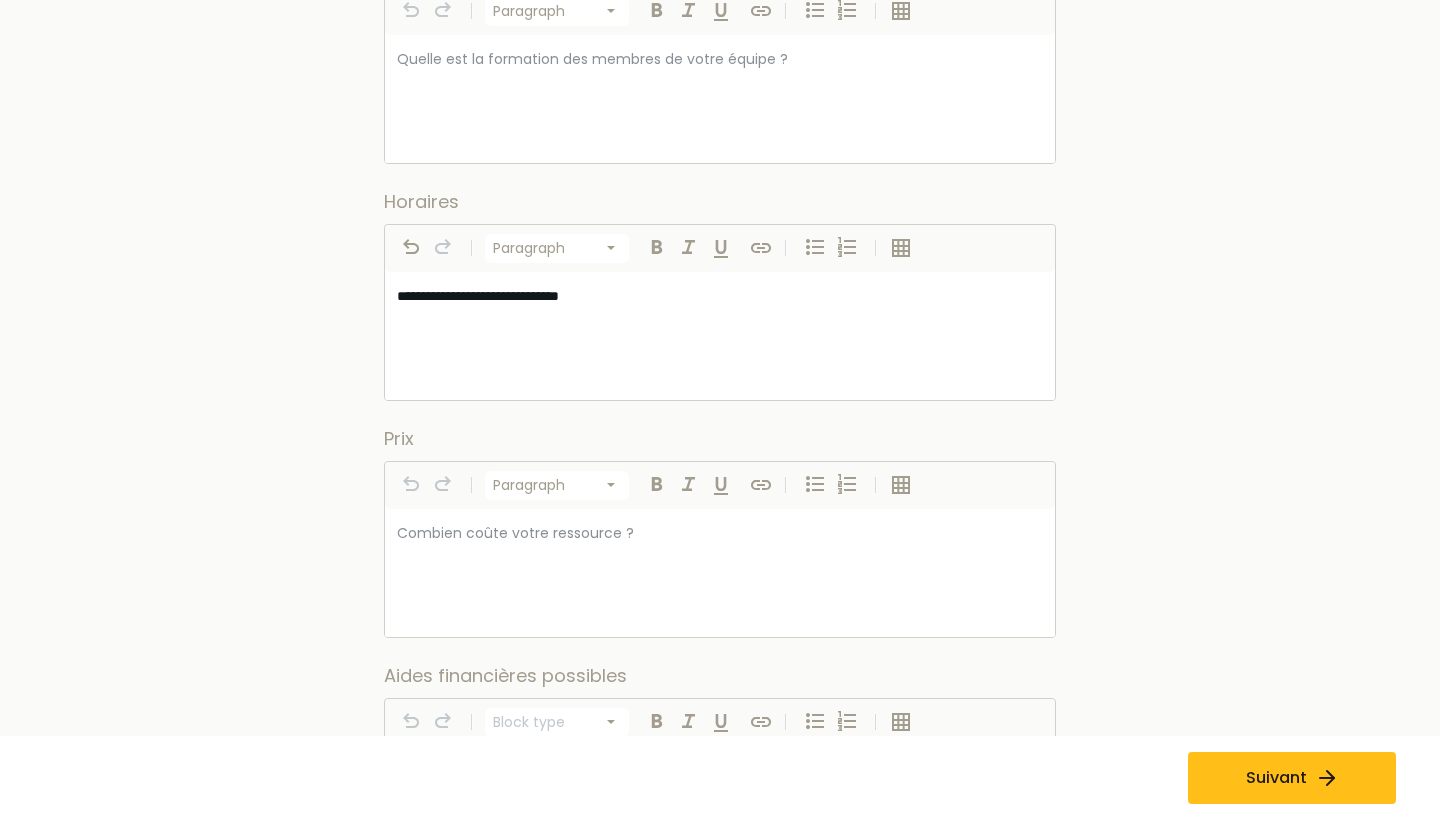 click at bounding box center [720, 573] 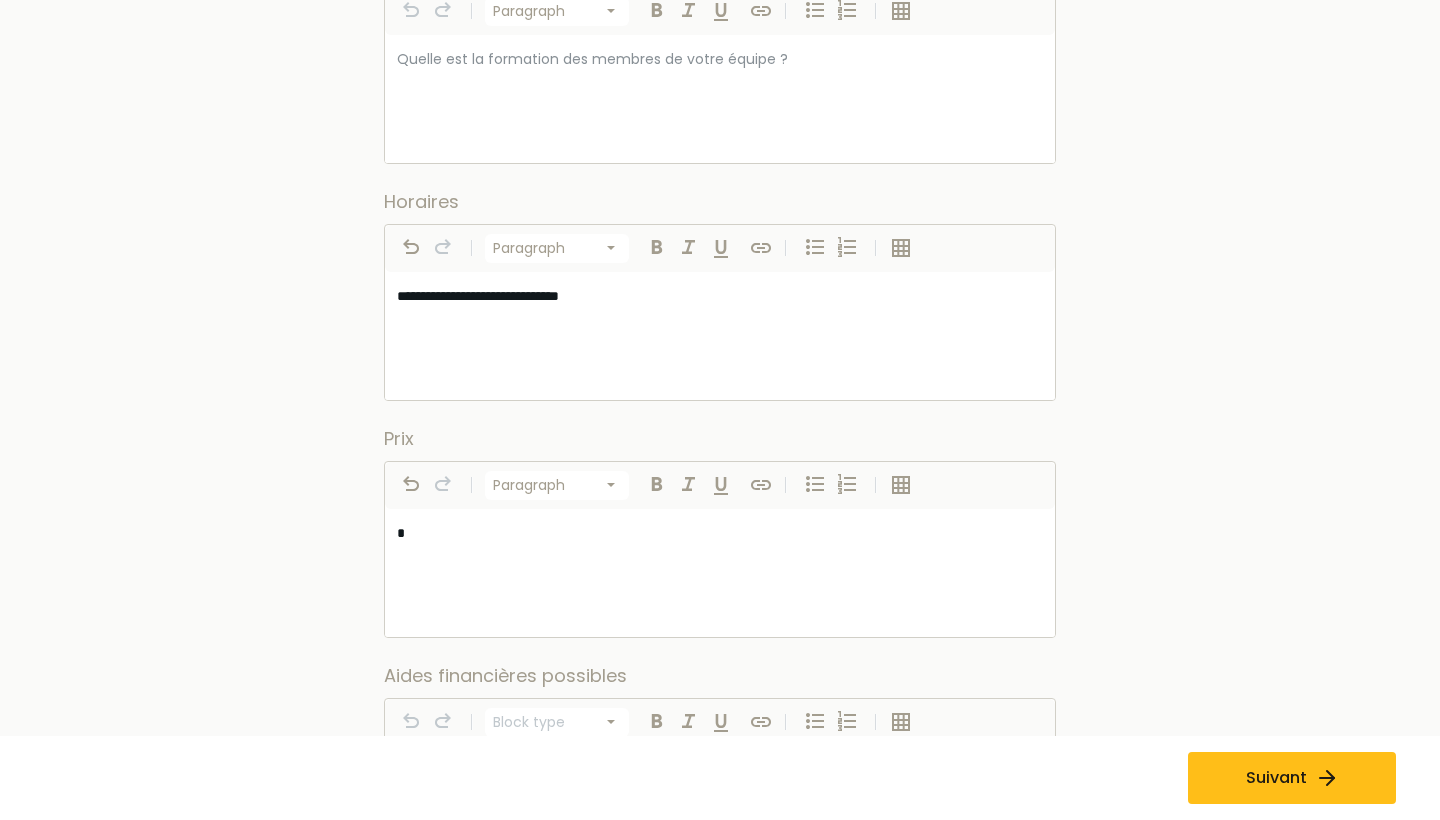 type 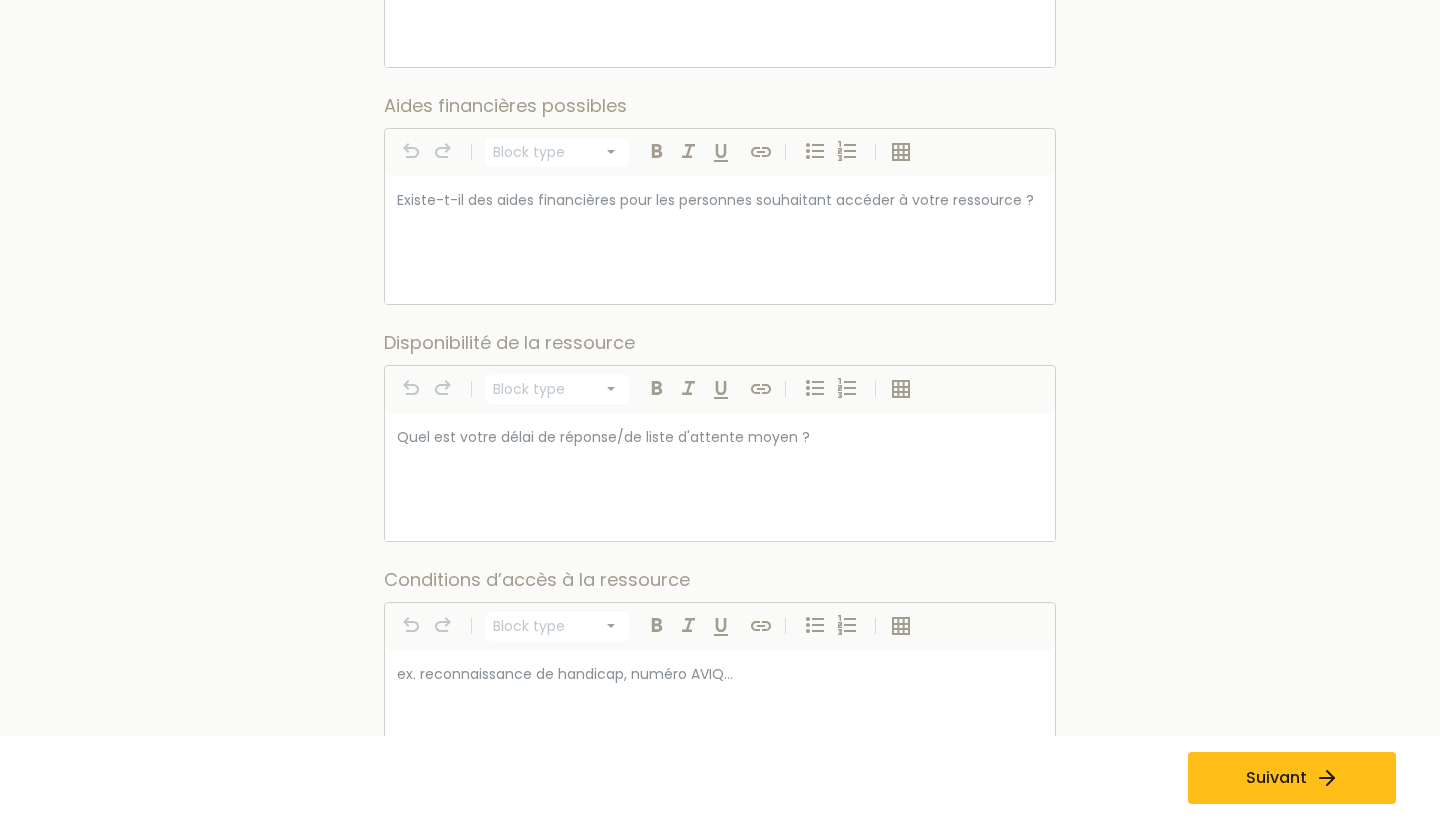 scroll, scrollTop: 956, scrollLeft: 0, axis: vertical 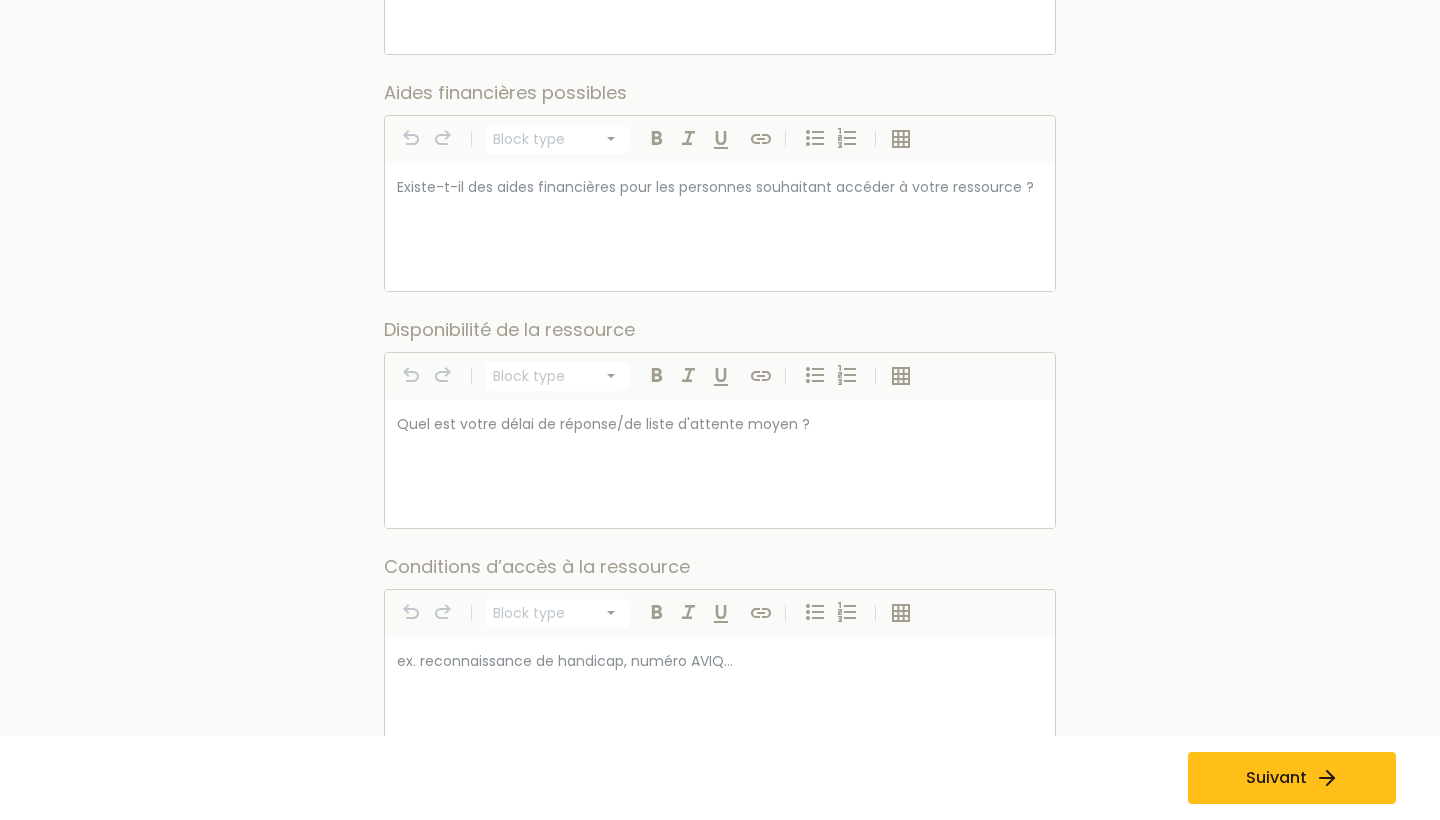 select on "*********" 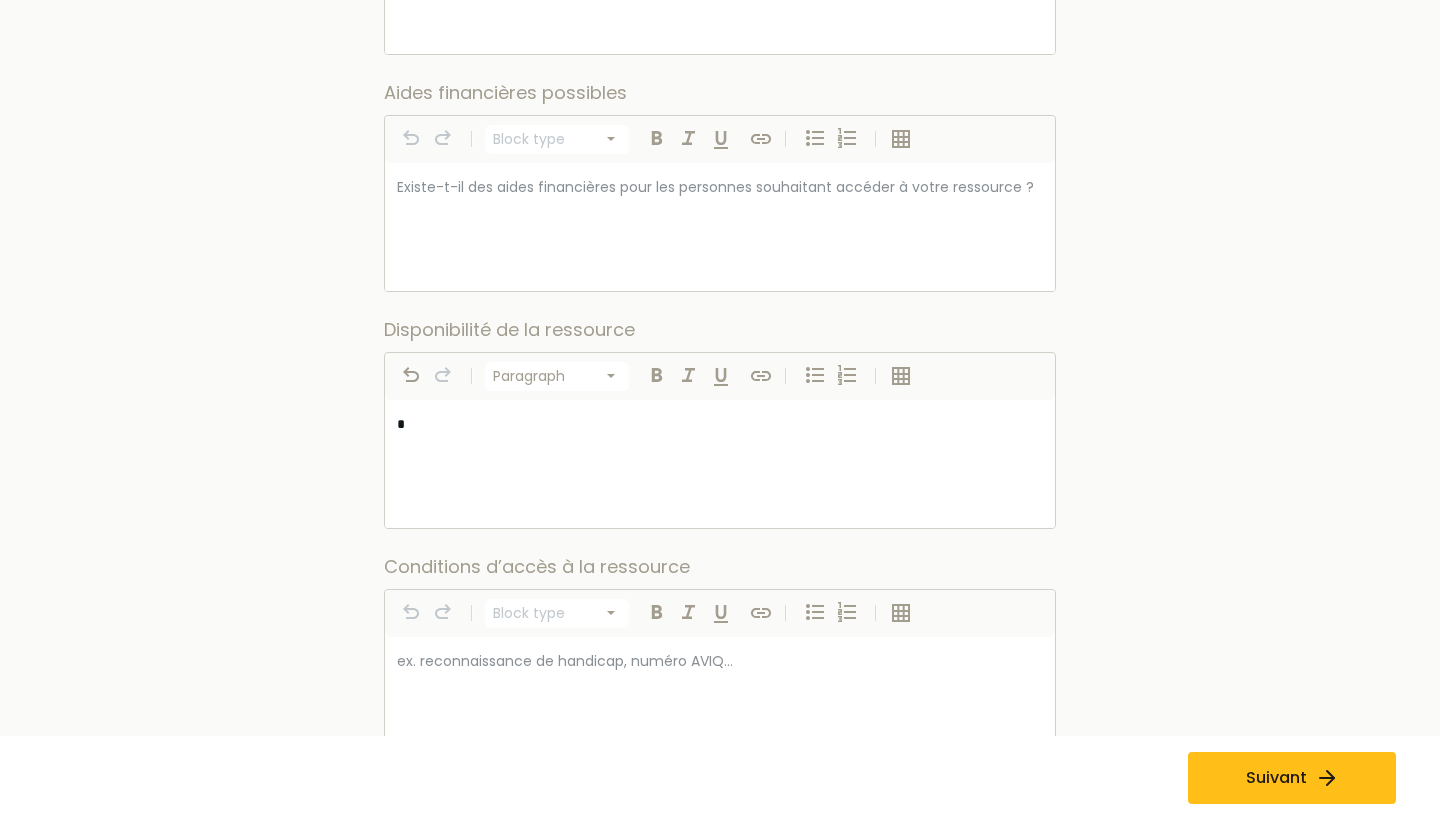 type 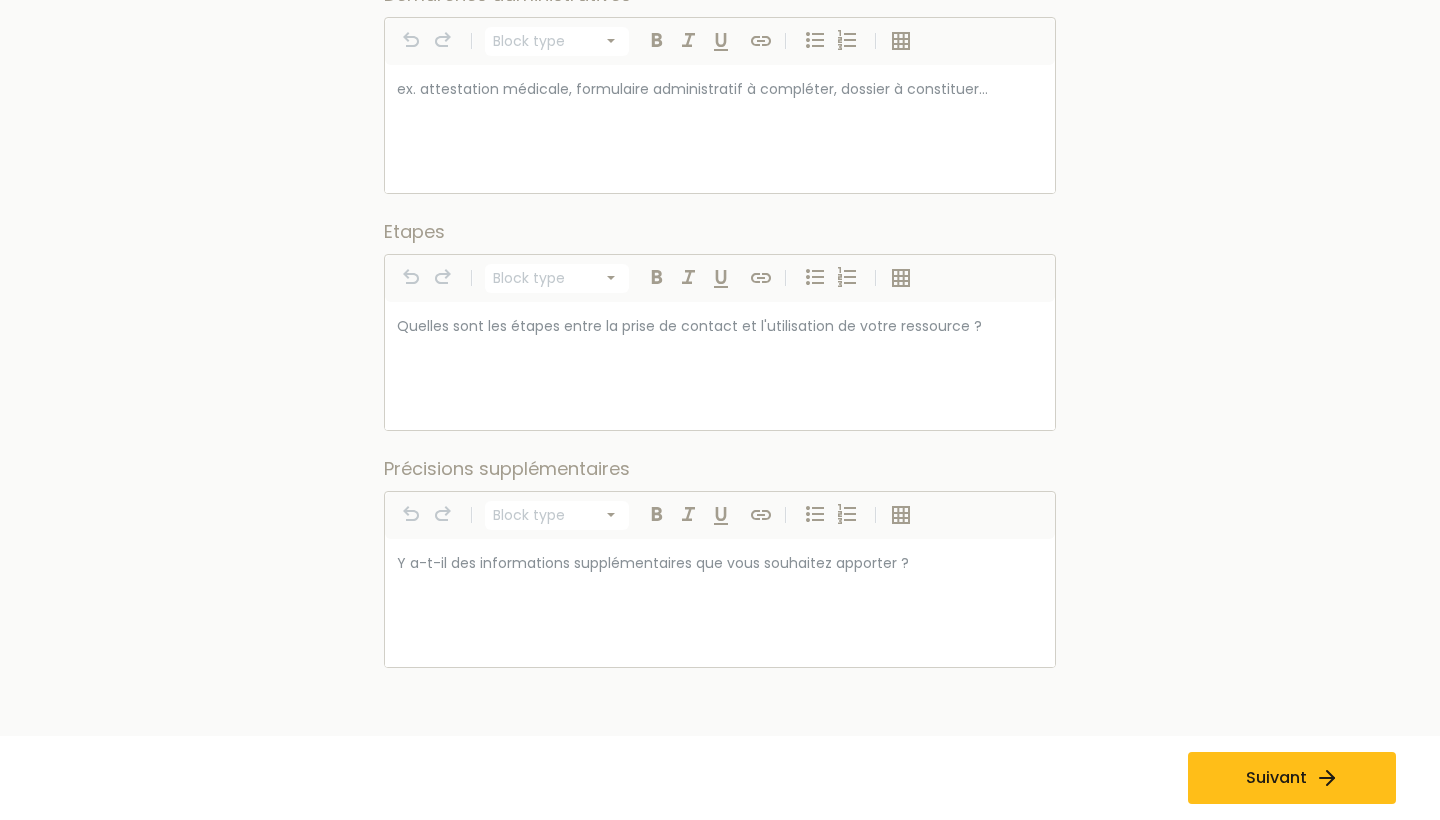 scroll, scrollTop: 1764, scrollLeft: 0, axis: vertical 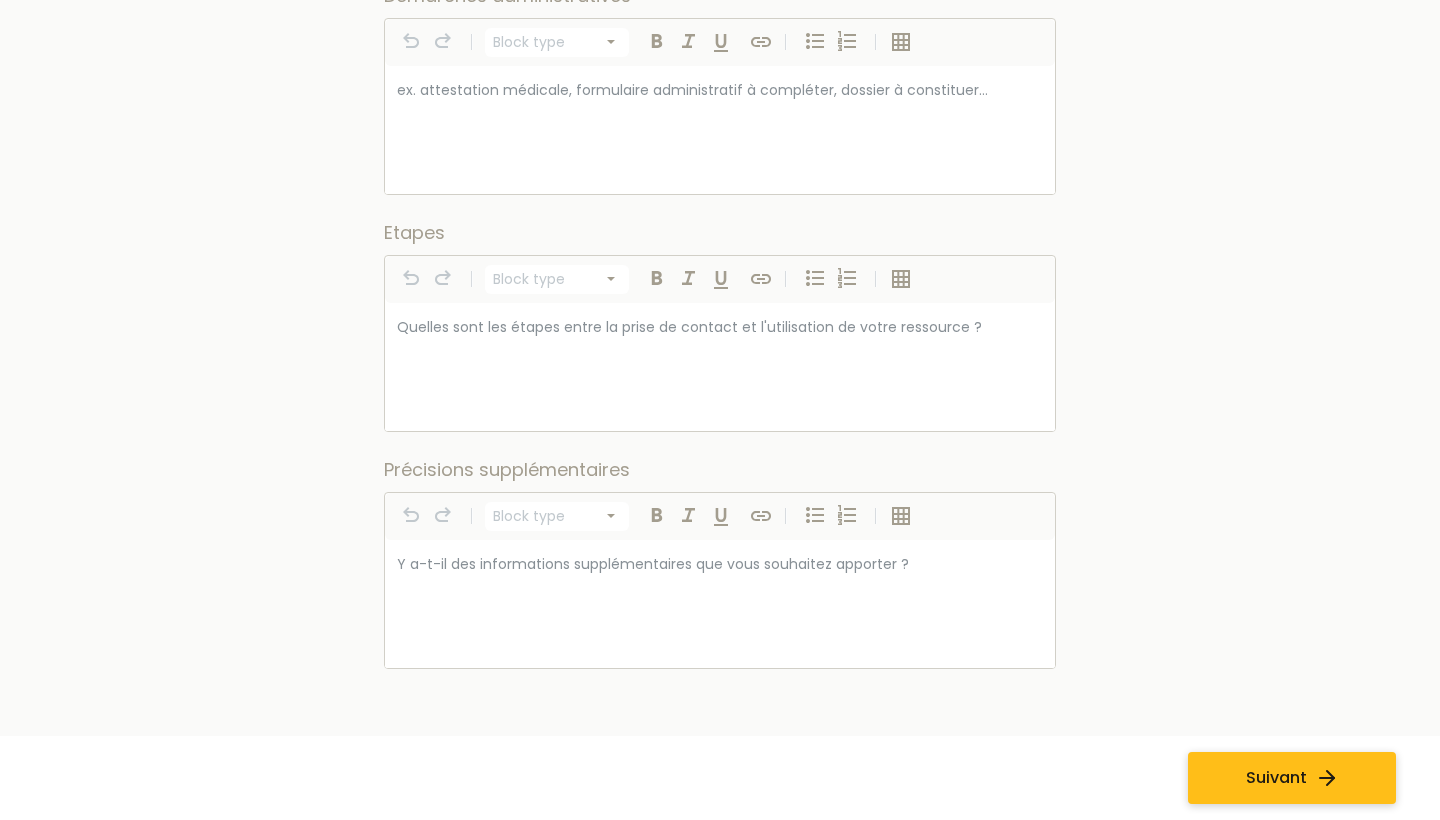 click on "Suivant" at bounding box center (1276, 778) 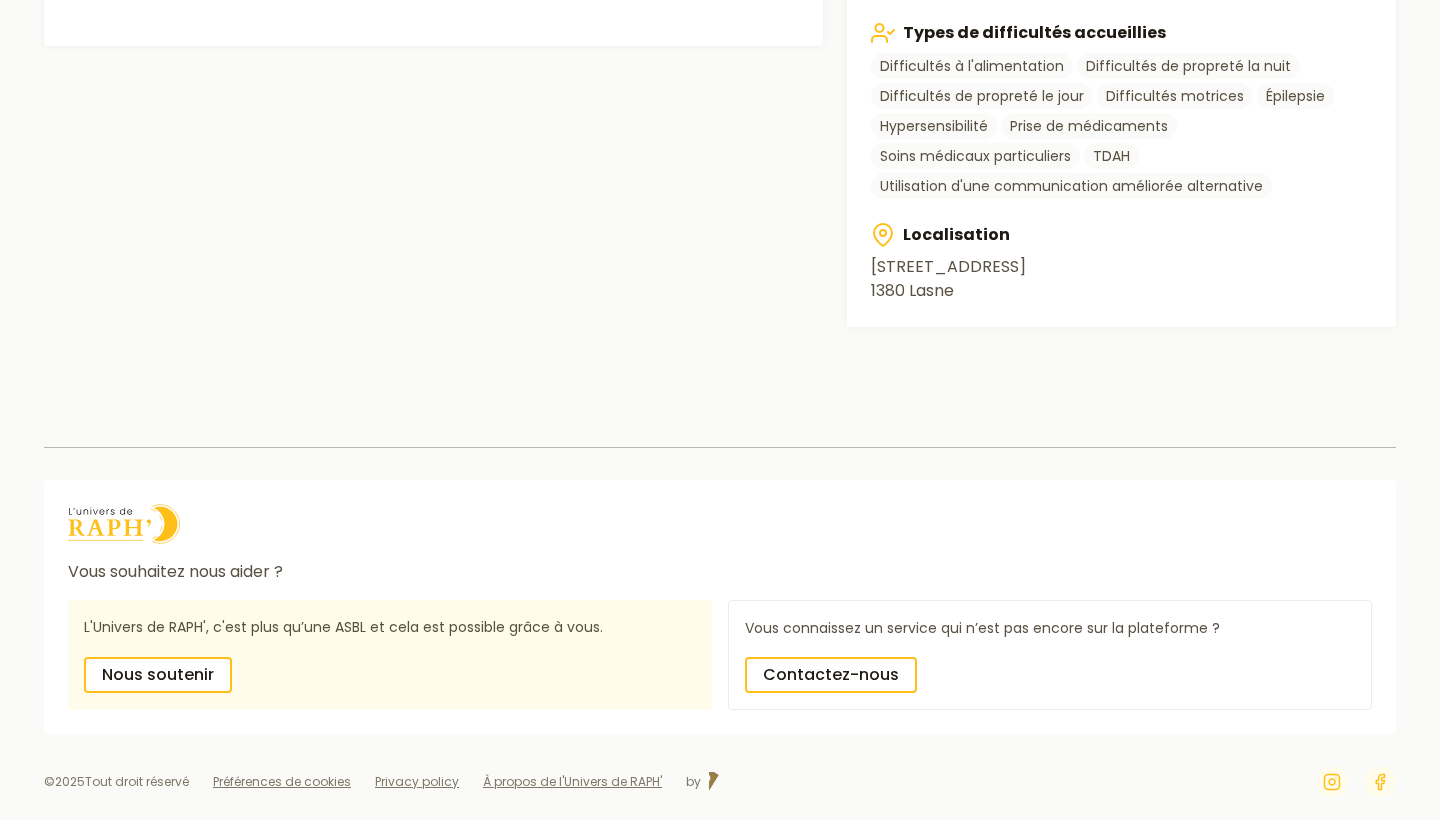 scroll, scrollTop: 906, scrollLeft: 0, axis: vertical 